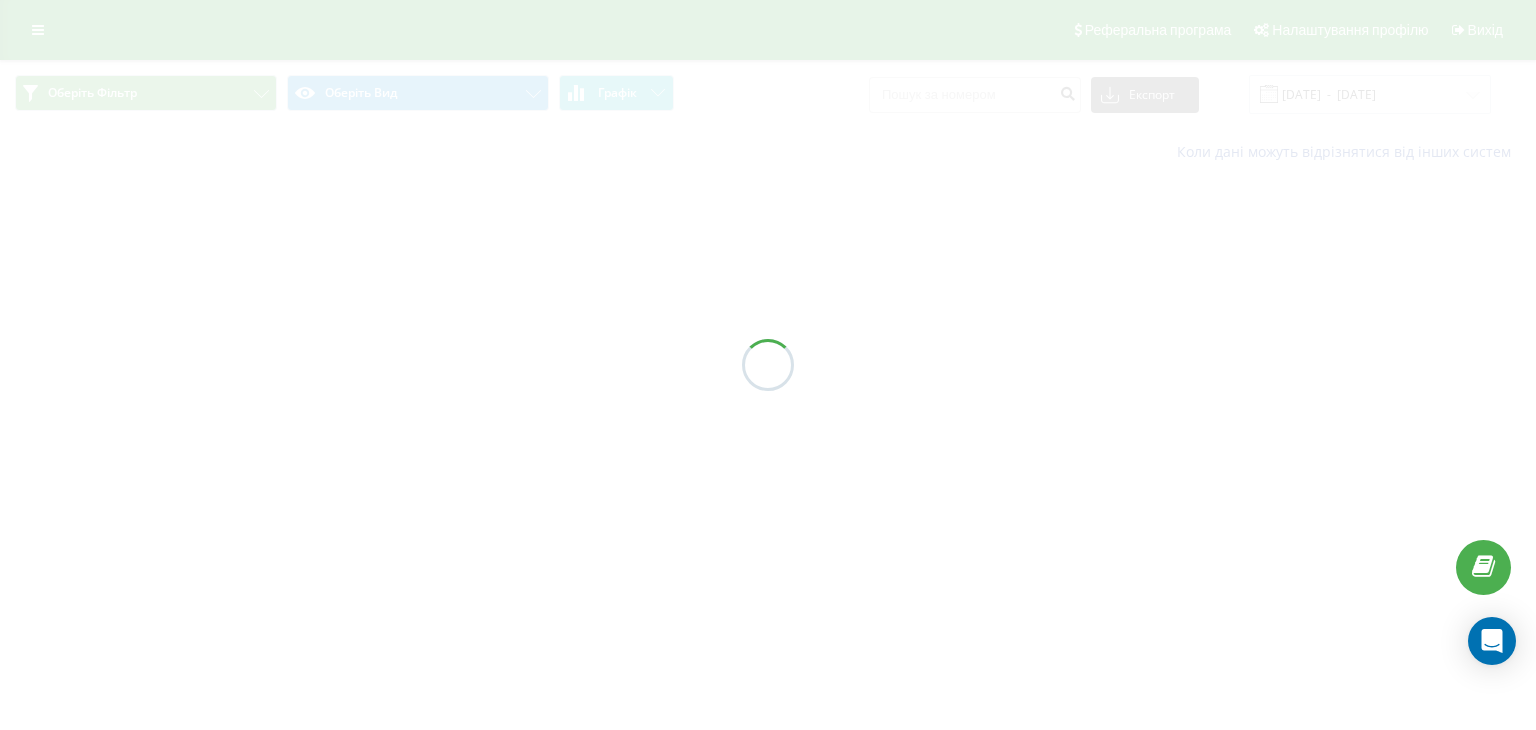 scroll, scrollTop: 0, scrollLeft: 0, axis: both 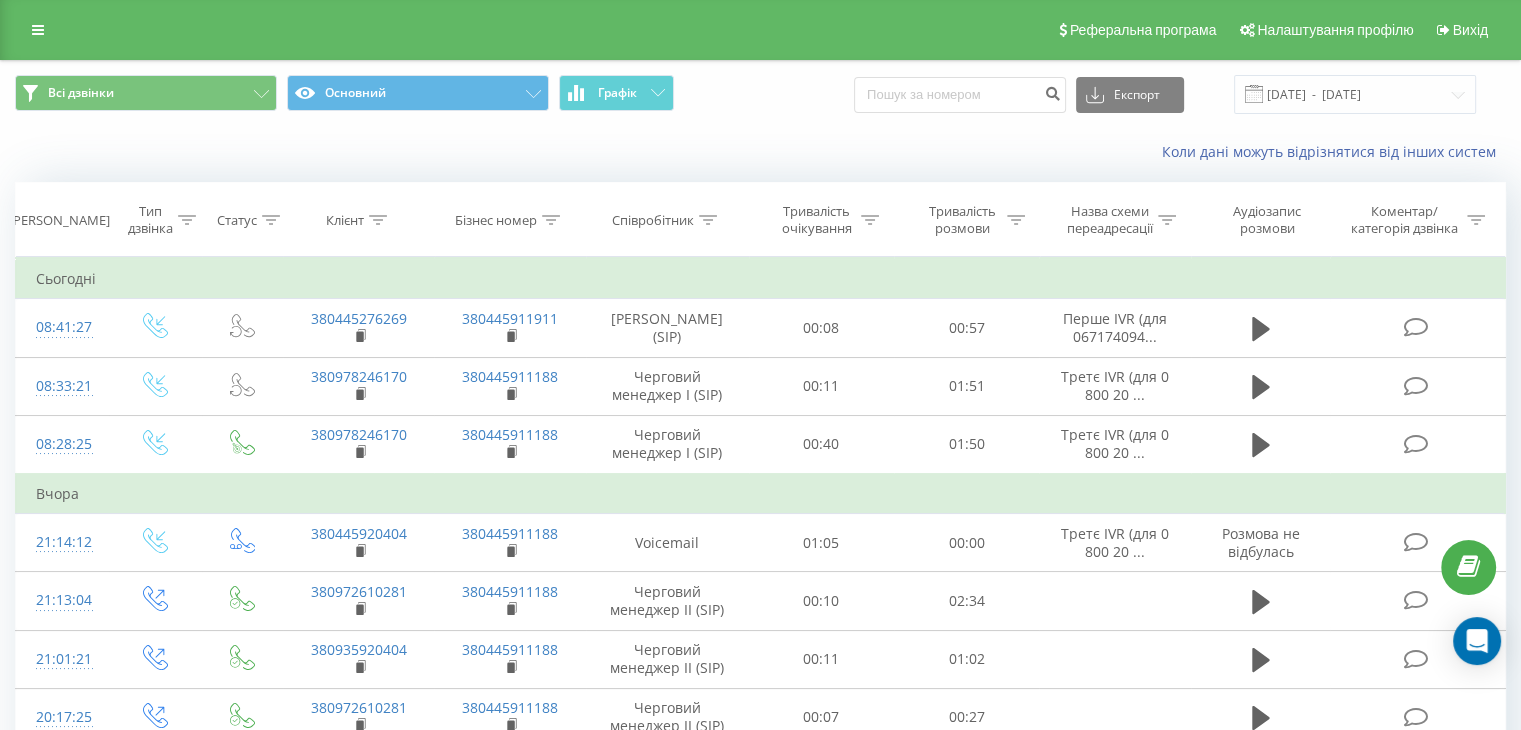 click on "Тип дзвінка" at bounding box center [155, 220] 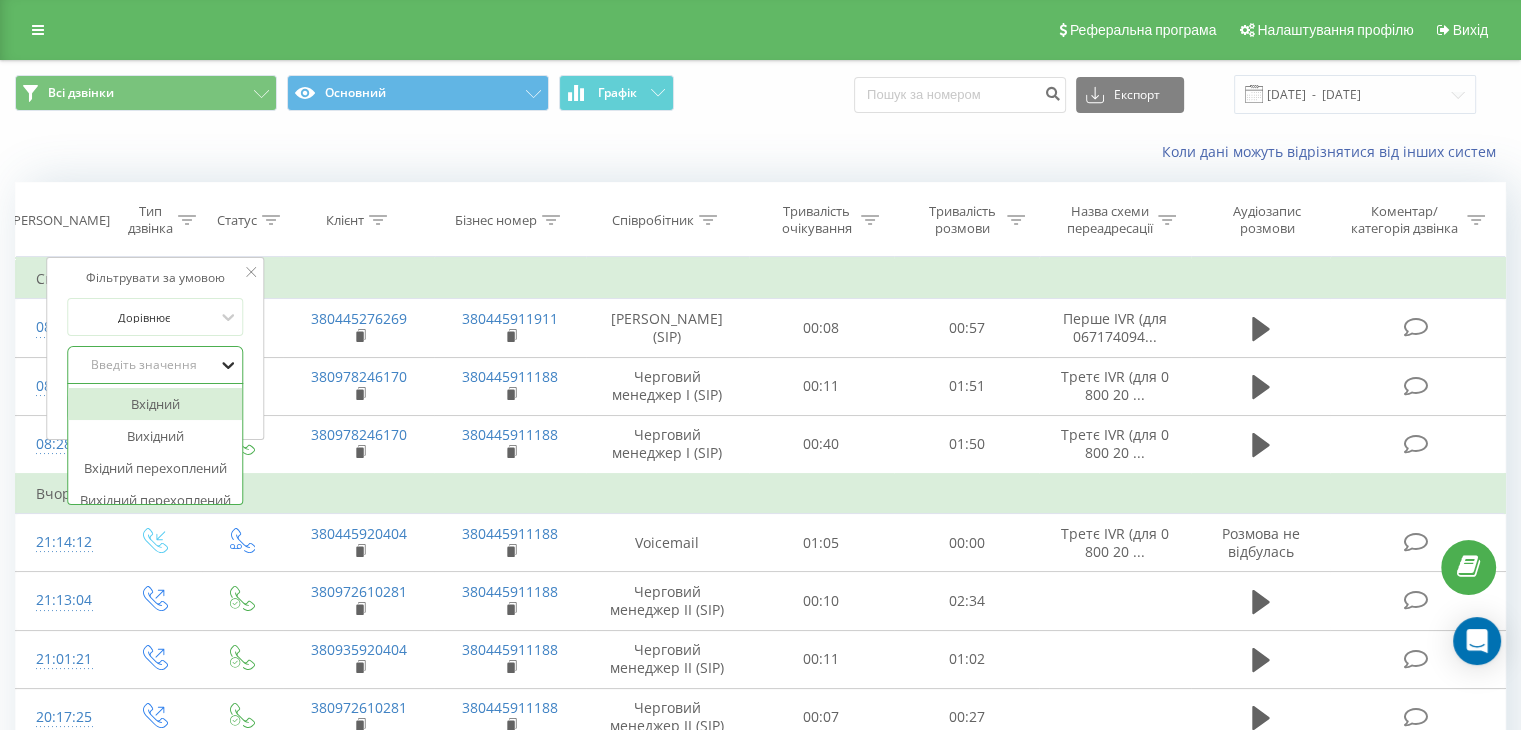 click 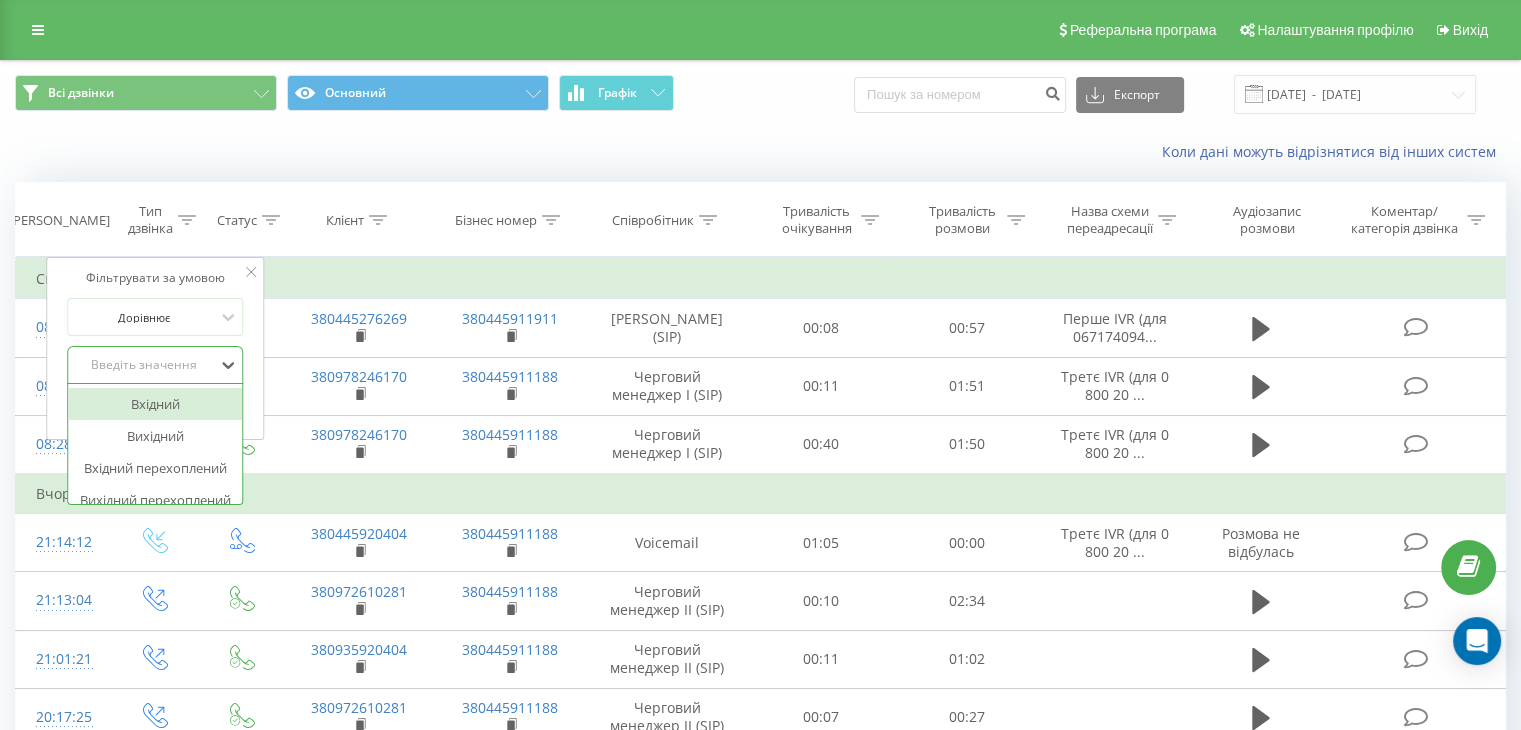 click on "Вхідний" at bounding box center [155, 404] 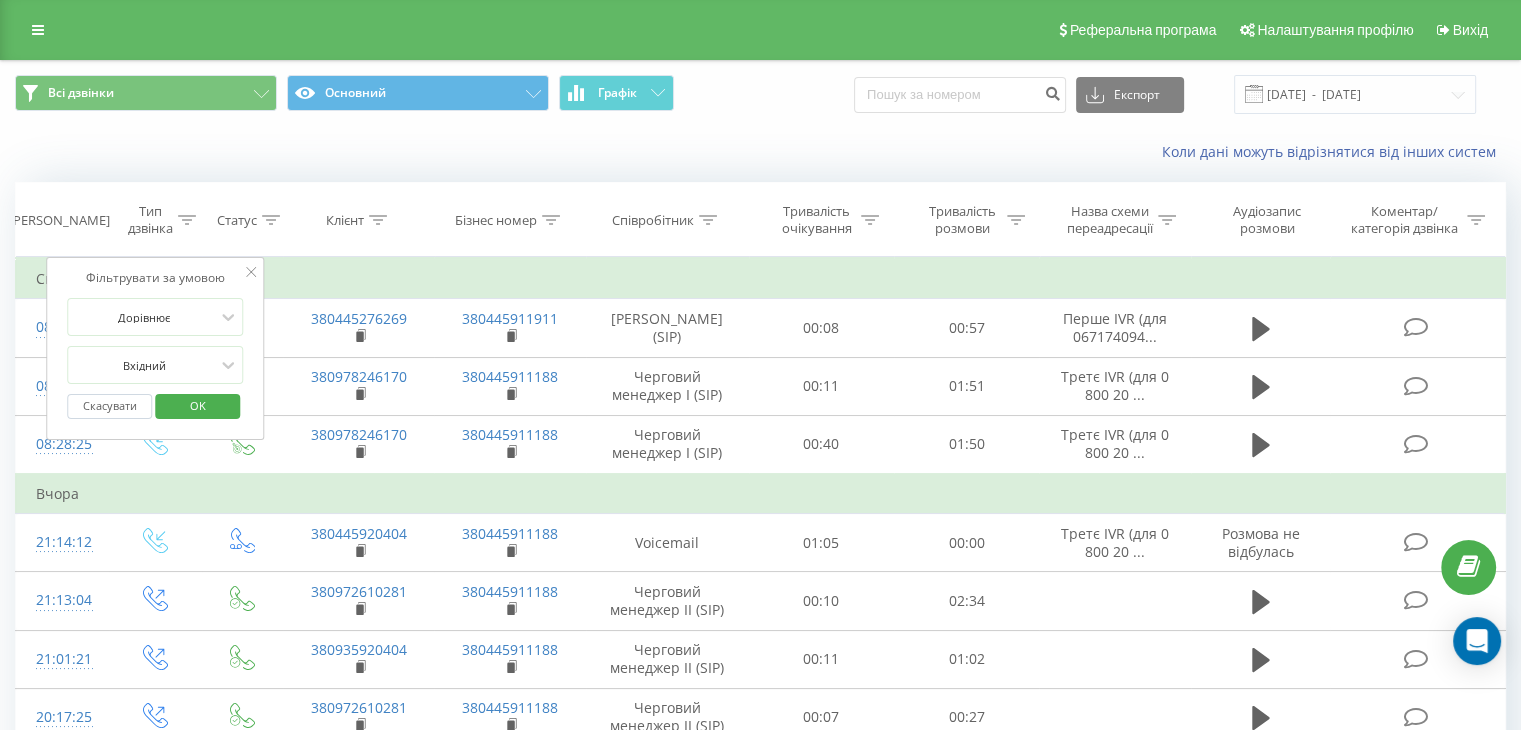 click on "OK" at bounding box center (198, 405) 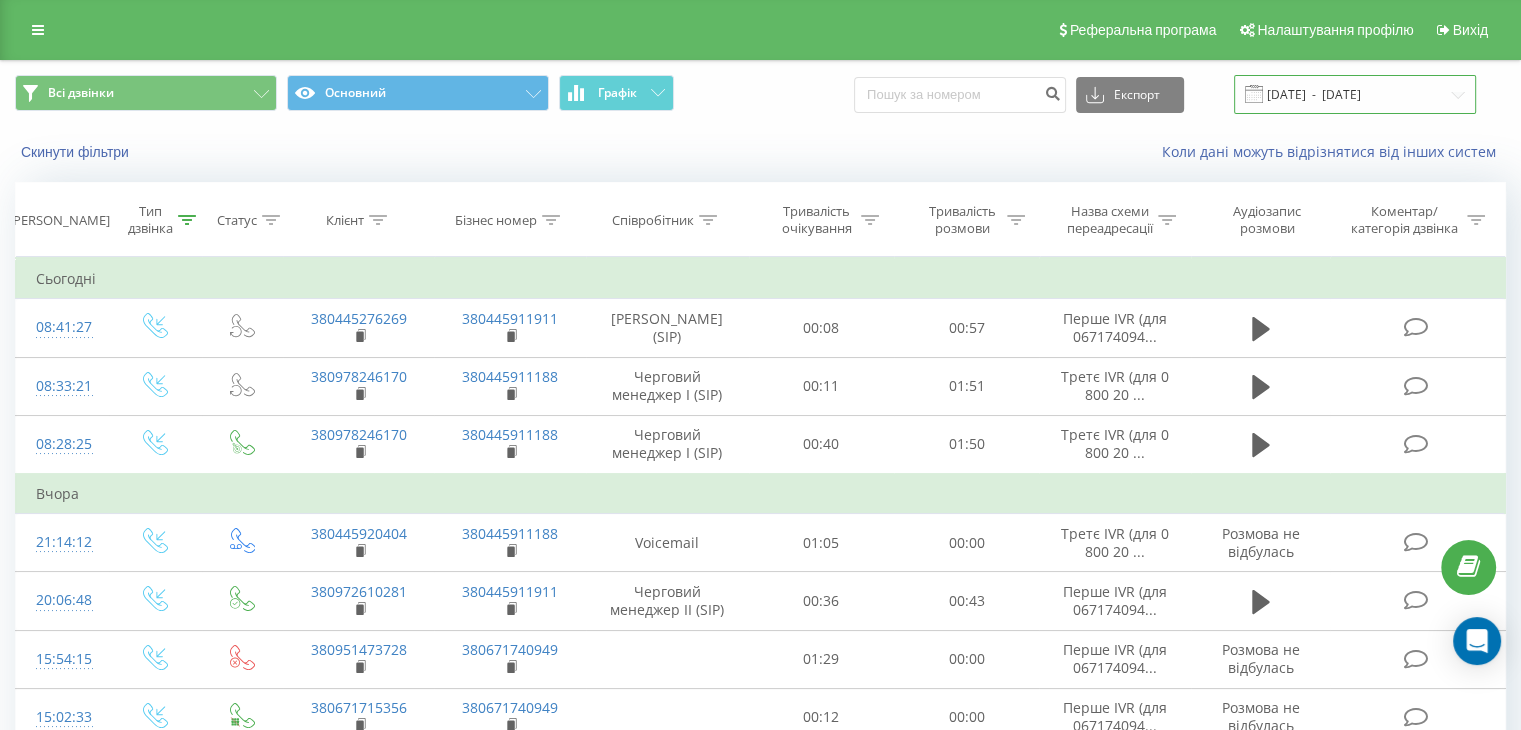 click on "[DATE]  -  [DATE]" at bounding box center [1355, 94] 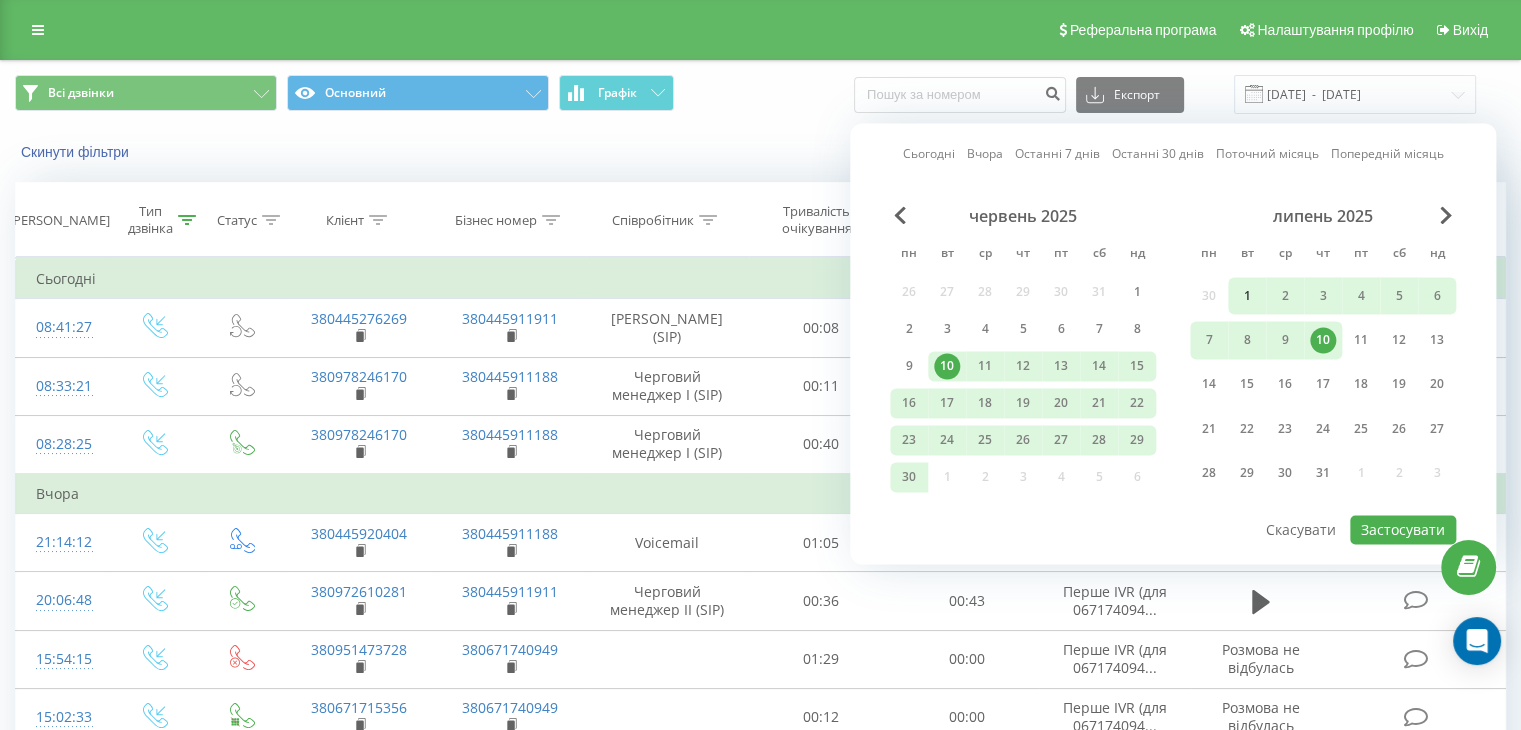 click on "1" at bounding box center (1247, 296) 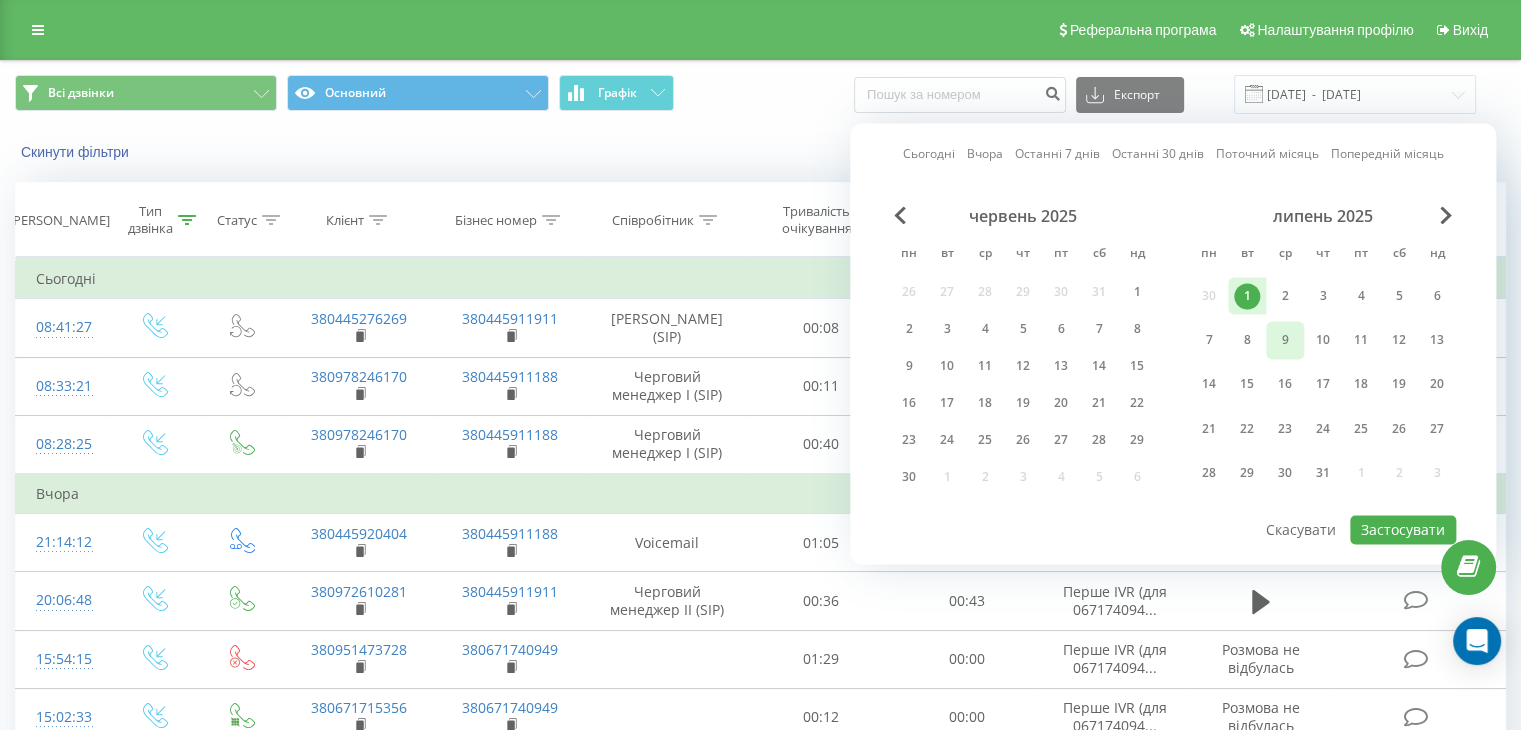 click on "9" at bounding box center (1285, 340) 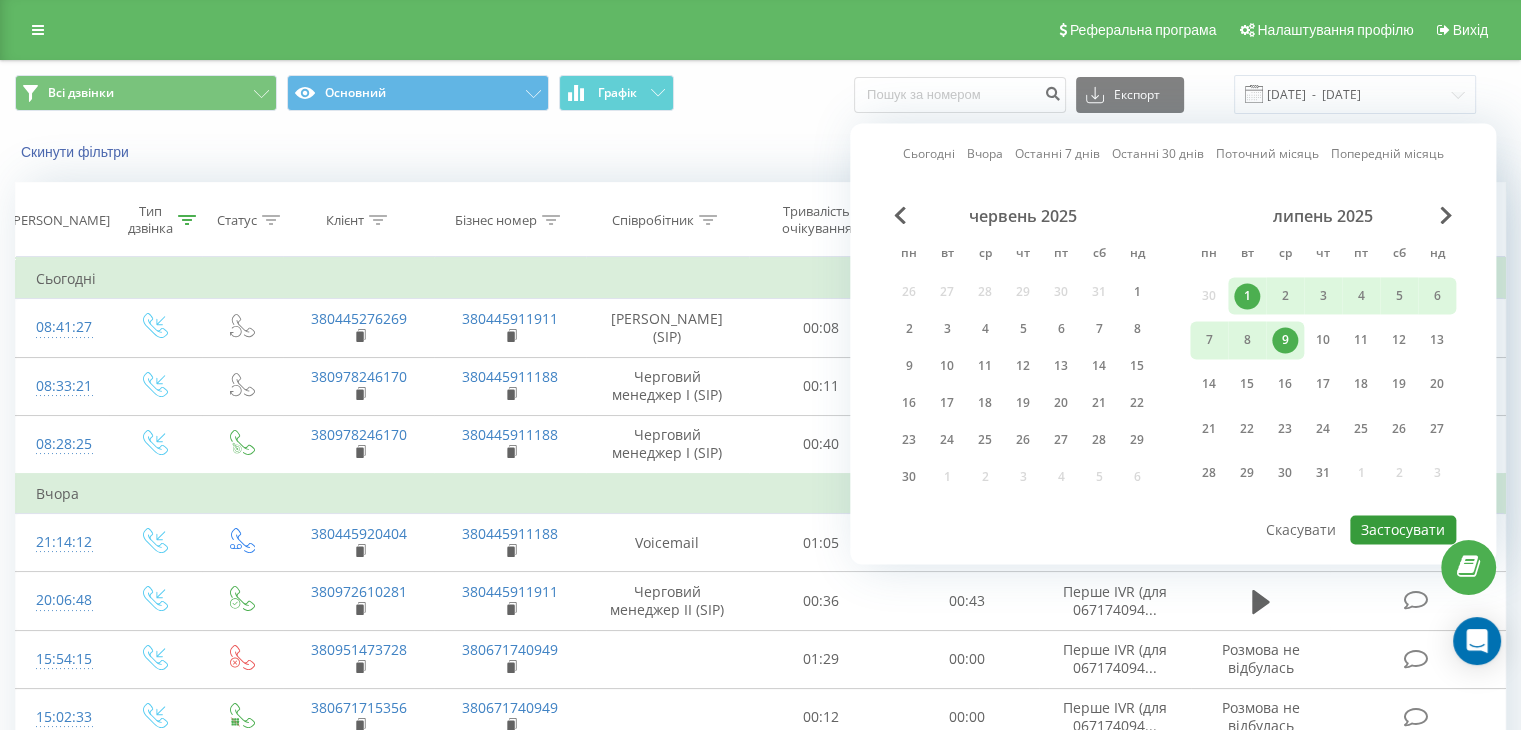 click on "Застосувати" at bounding box center [1403, 529] 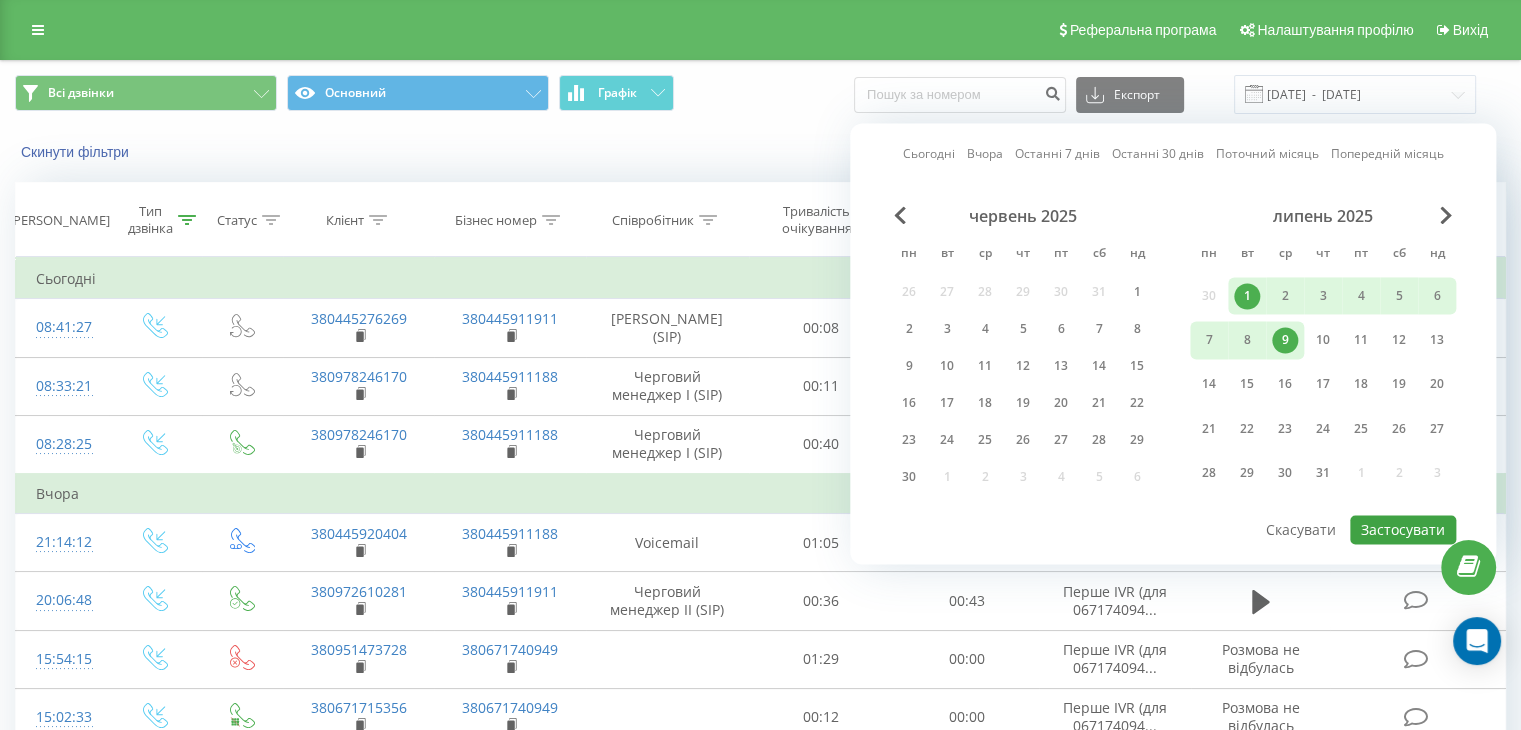 type on "01.07.2025  -  09.07.2025" 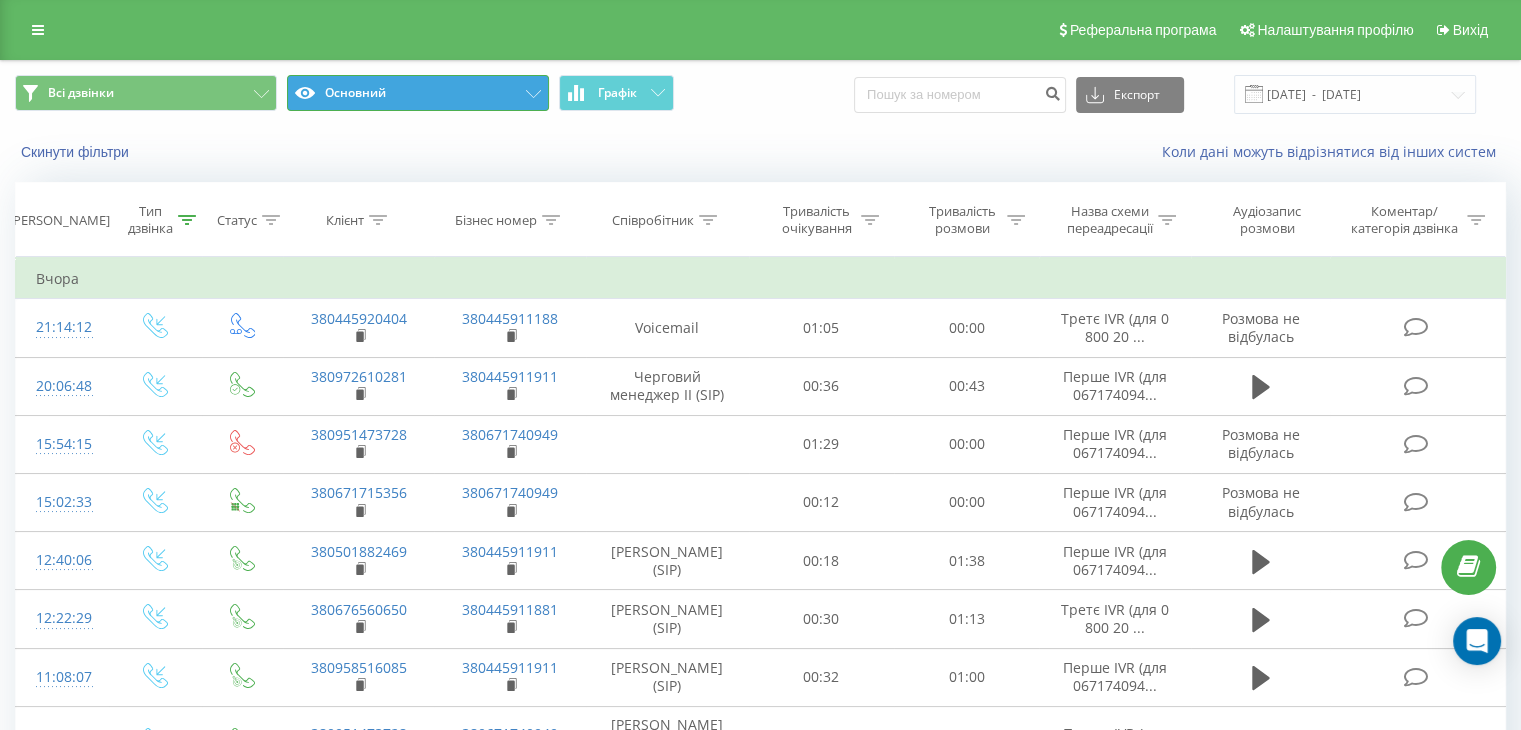 click on "Основний" at bounding box center [418, 93] 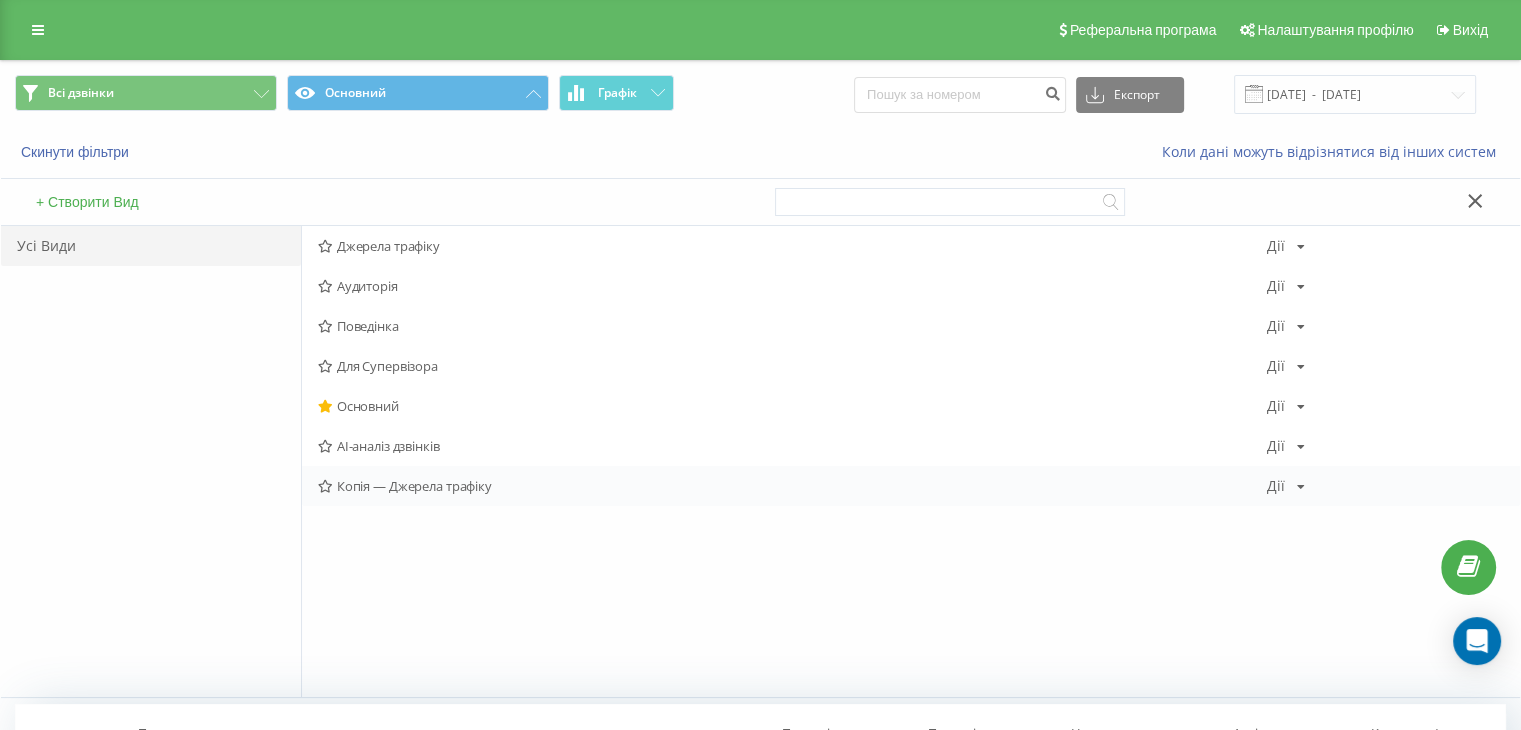 click on "Копія — Джерела трафіку" at bounding box center [792, 486] 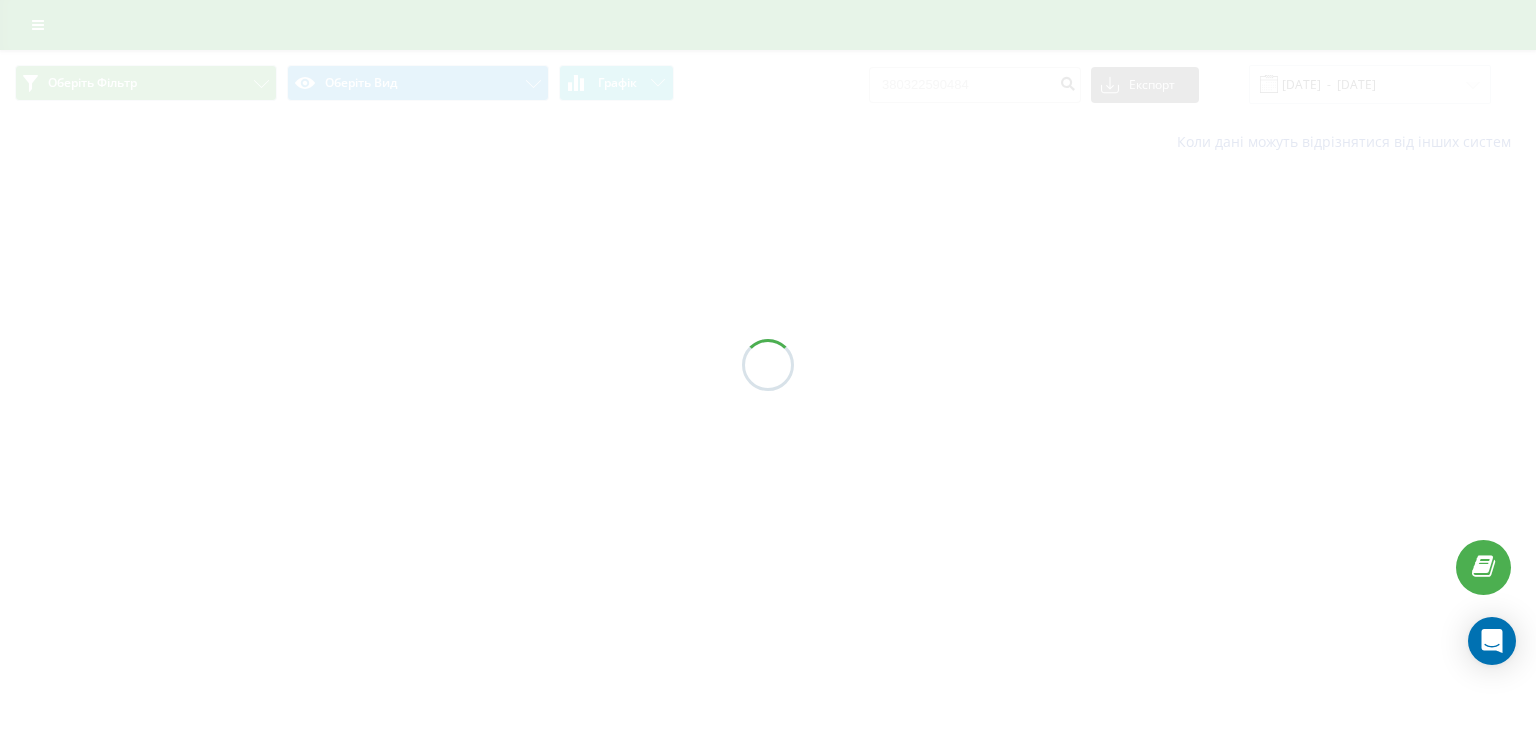 scroll, scrollTop: 0, scrollLeft: 0, axis: both 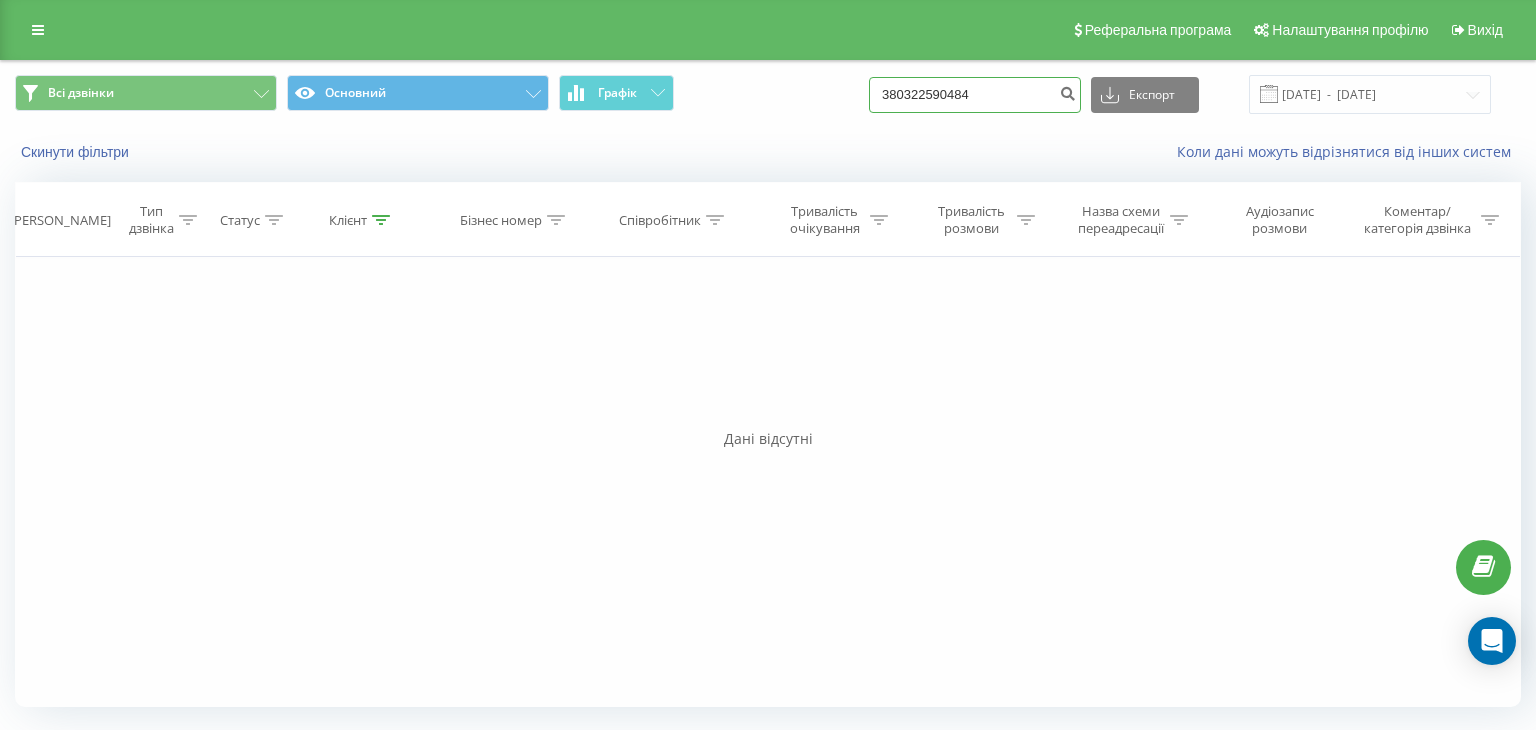 drag, startPoint x: 1042, startPoint y: 101, endPoint x: 763, endPoint y: 111, distance: 279.17917 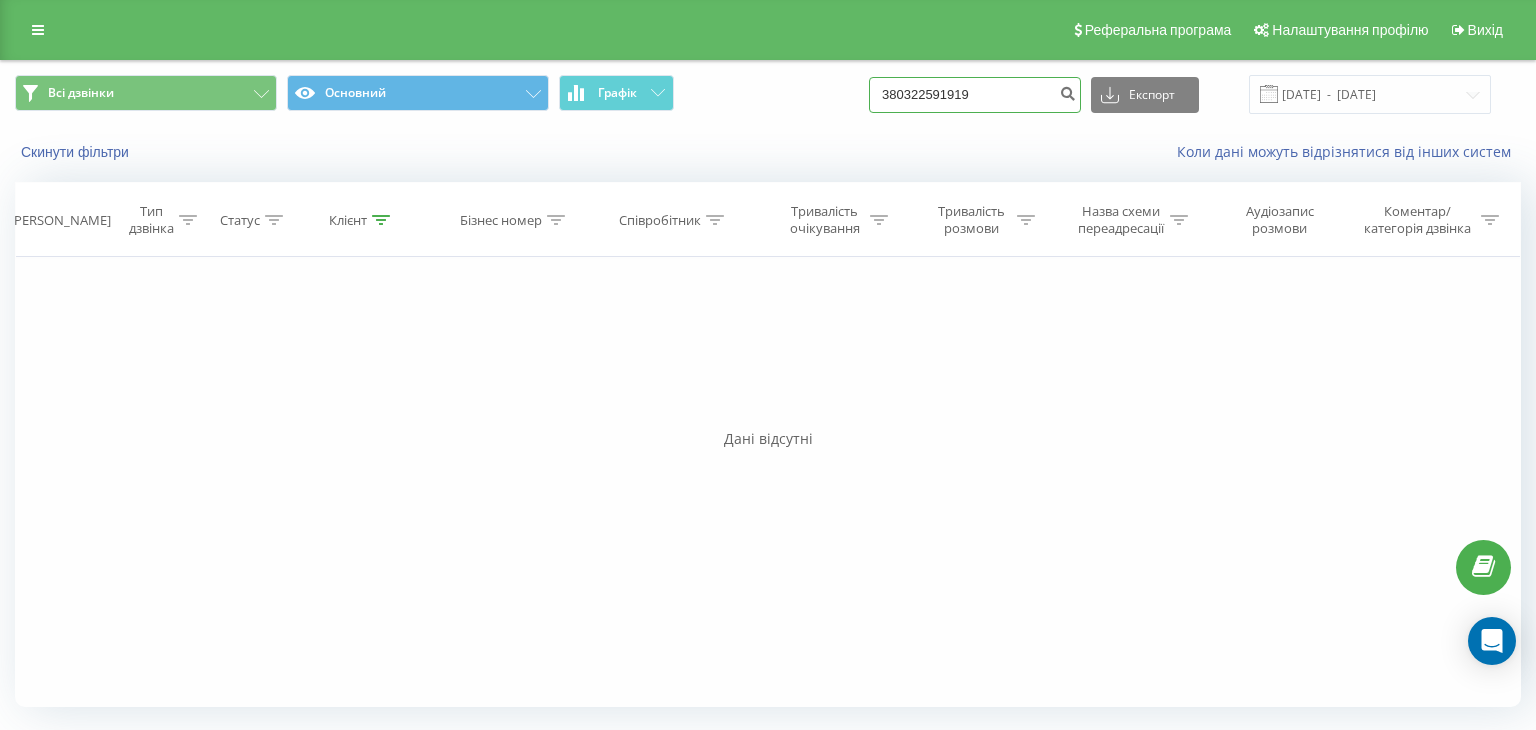 type on "380322591919" 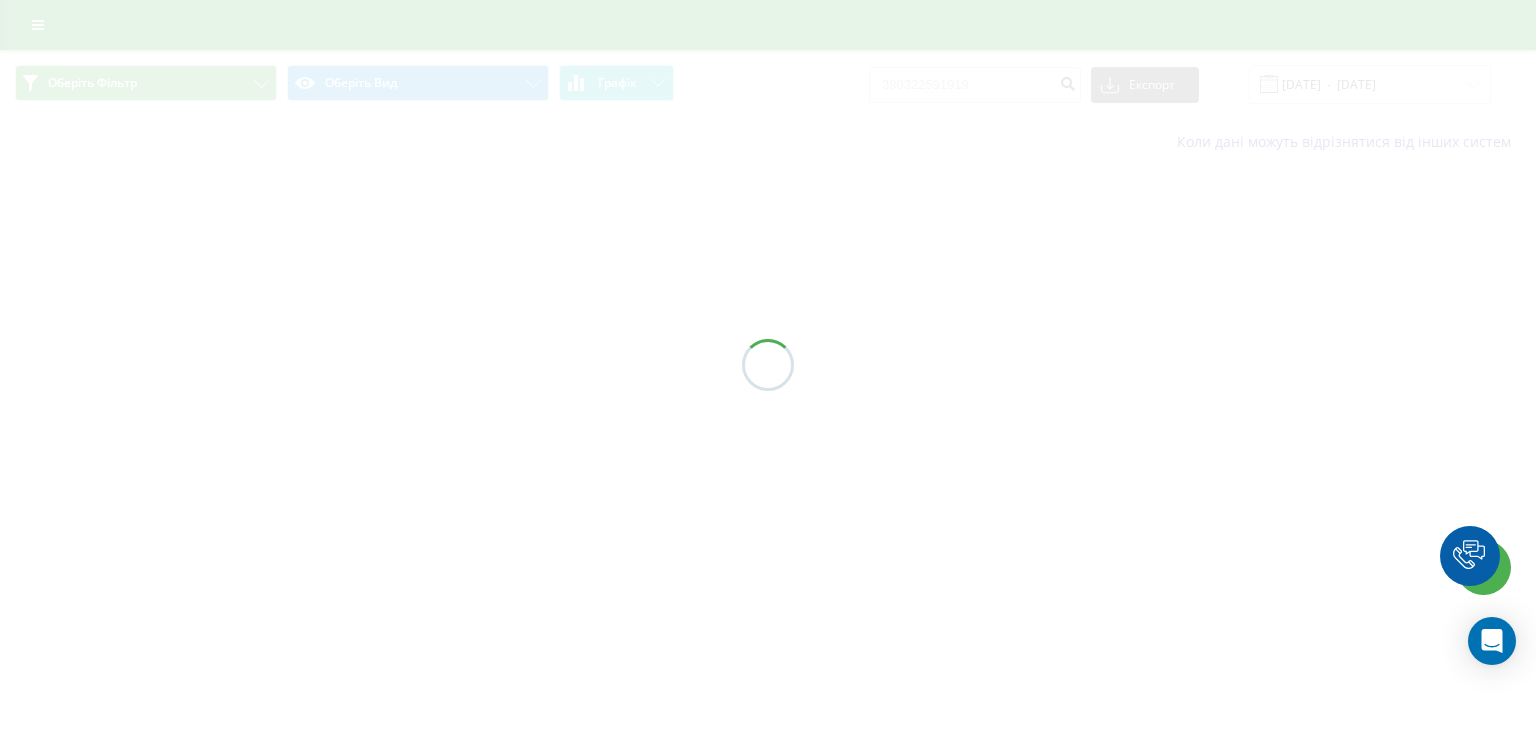 scroll, scrollTop: 0, scrollLeft: 0, axis: both 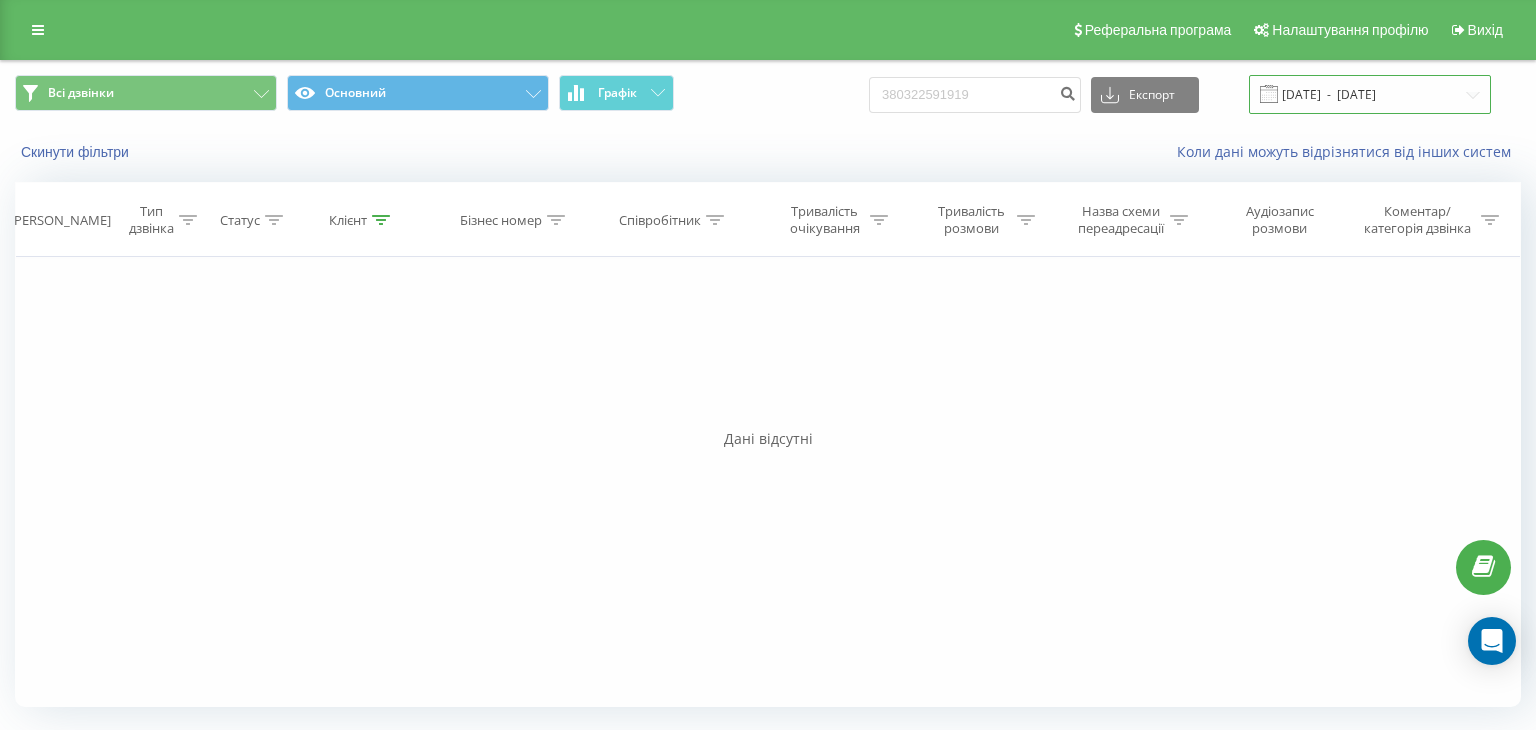 click on "[DATE]  -  [DATE]" at bounding box center (1370, 94) 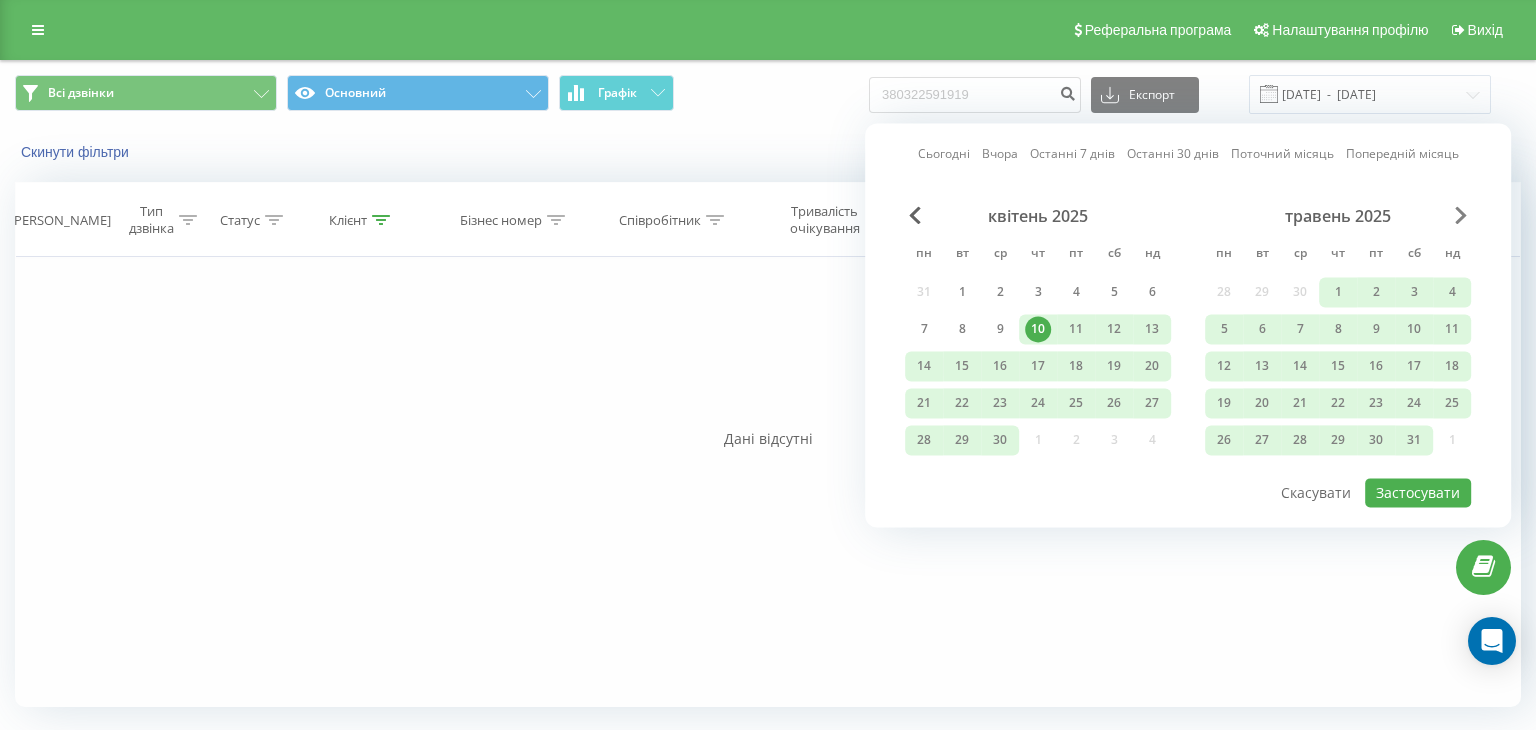 click at bounding box center (1461, 215) 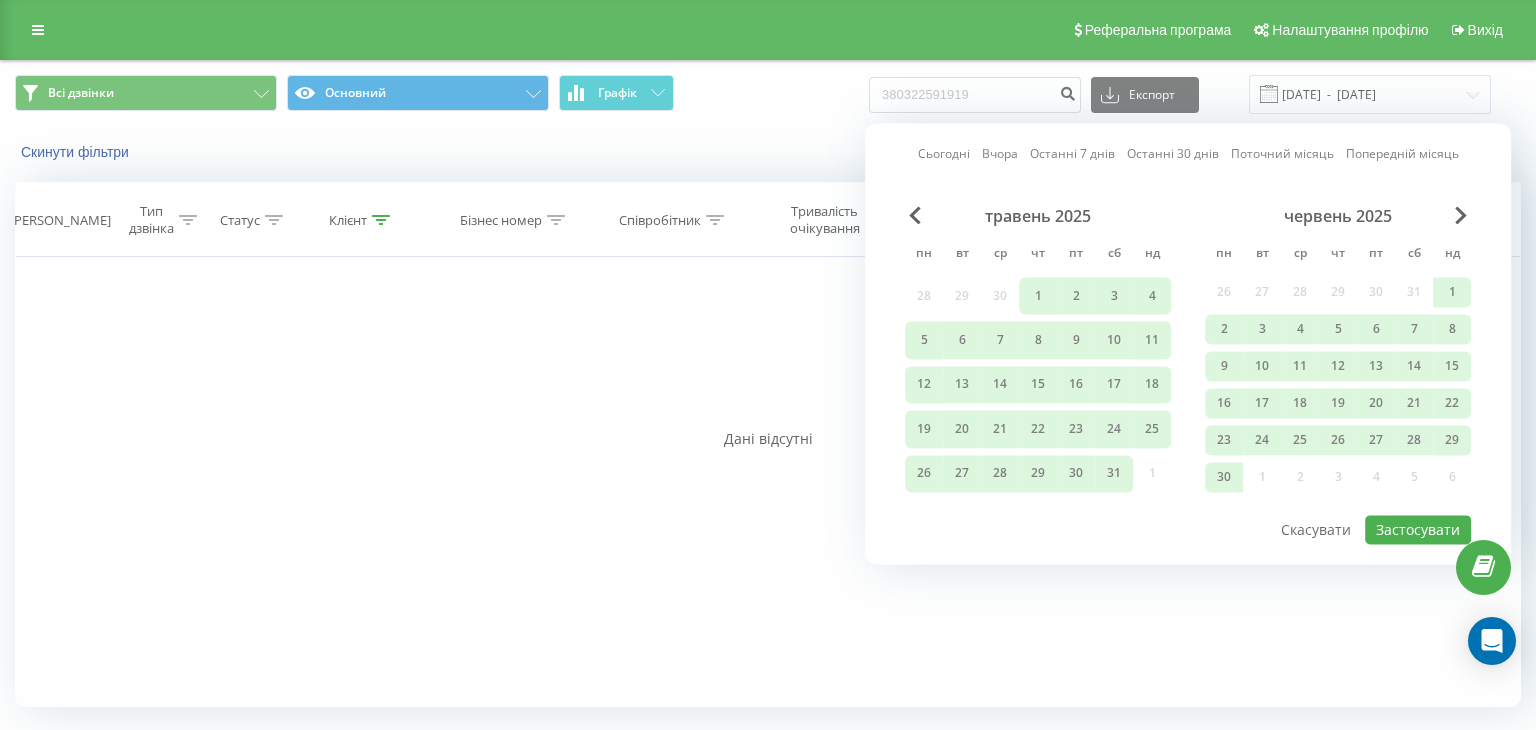click on "Всі дзвінки Основний Графік 380322591919 Експорт .csv .xls .xlsx 10.04.2025  -  10.07.2025" at bounding box center (768, 94) 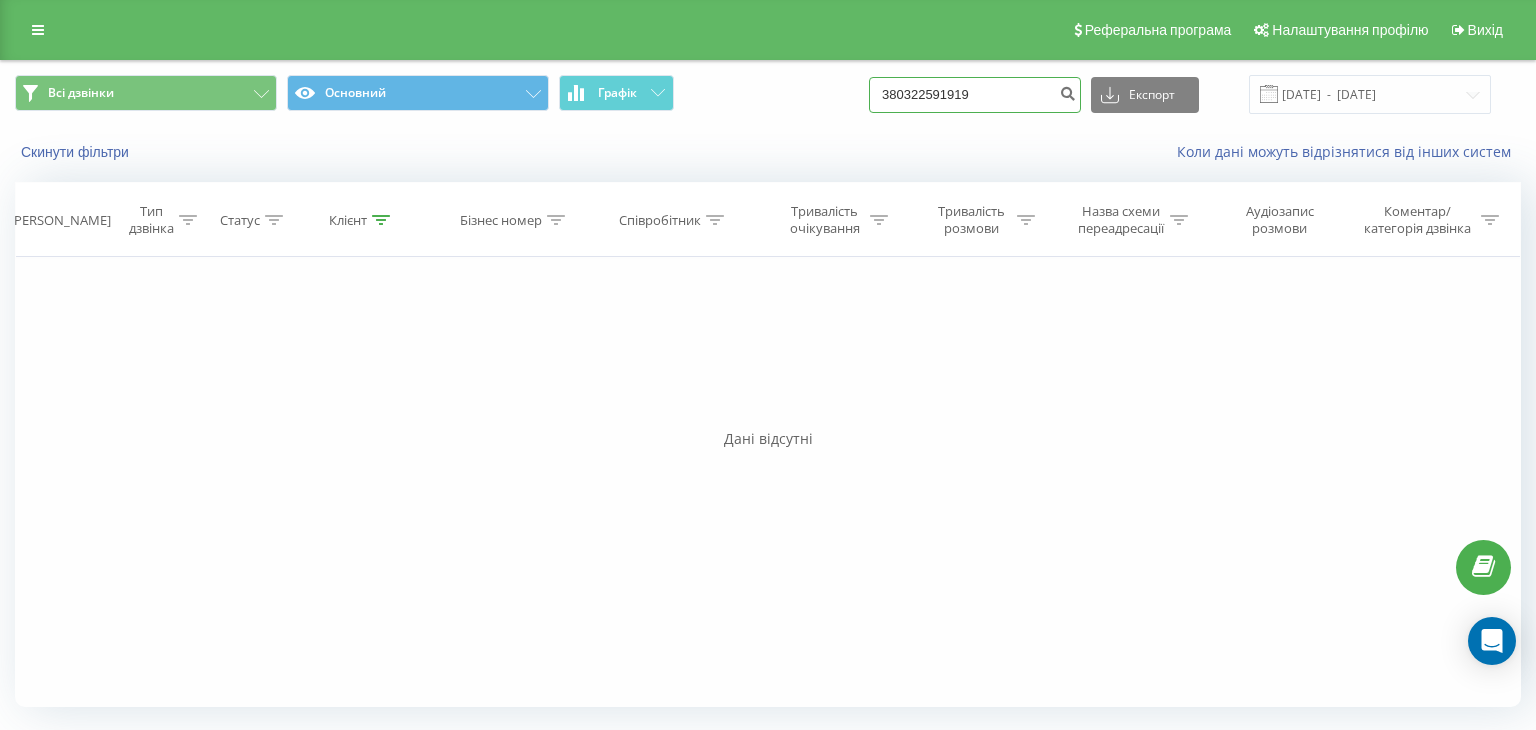 drag, startPoint x: 1032, startPoint y: 95, endPoint x: 761, endPoint y: 93, distance: 271.0074 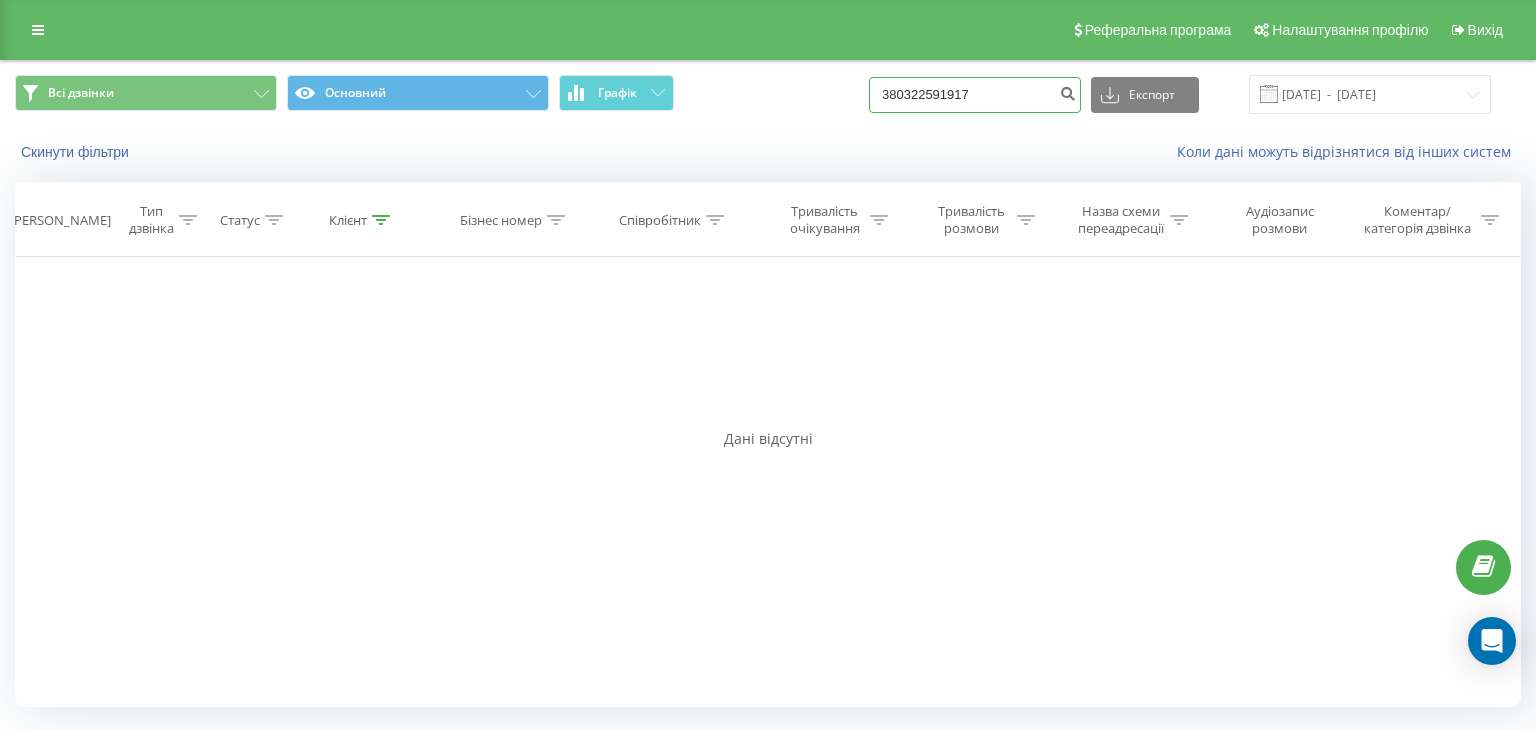 type on "380322591917" 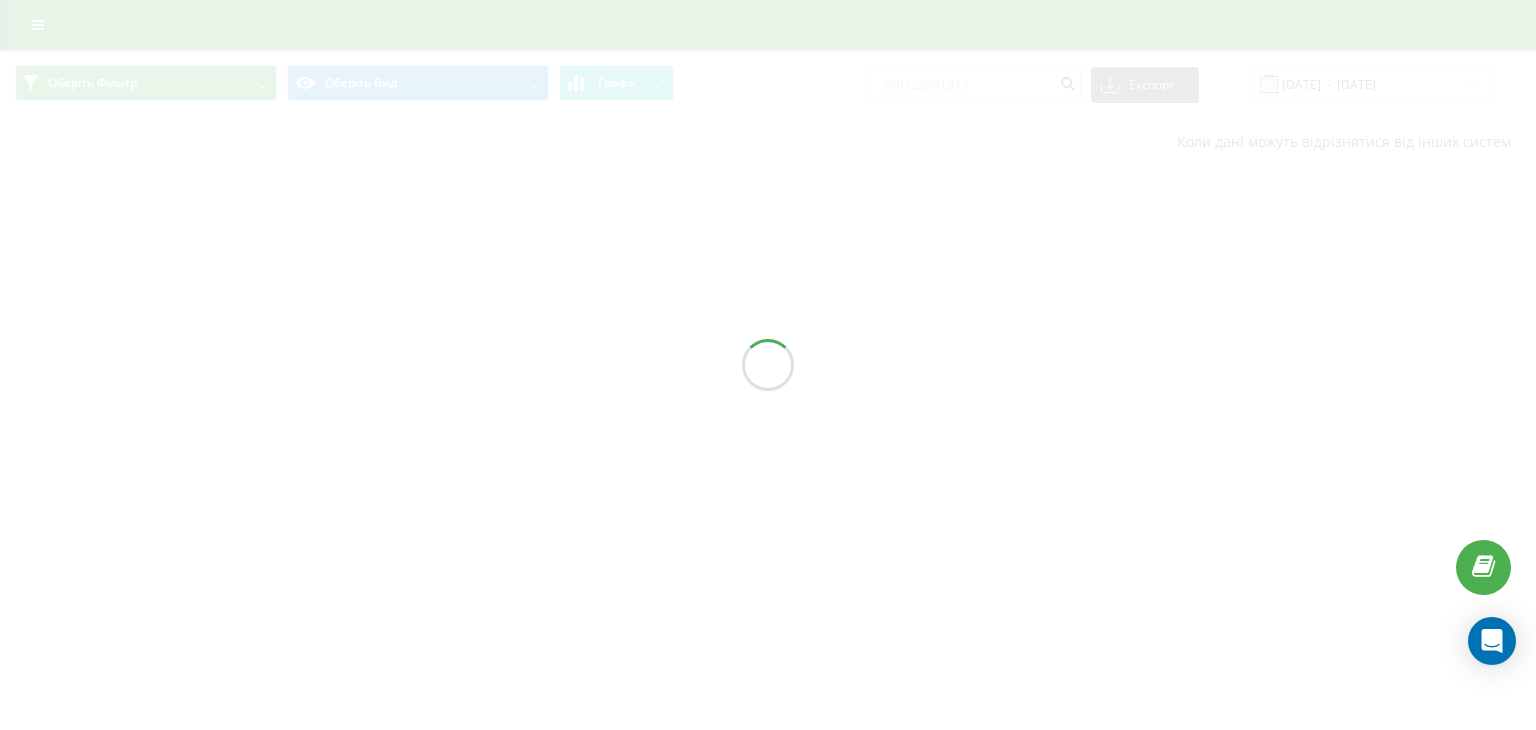 scroll, scrollTop: 0, scrollLeft: 0, axis: both 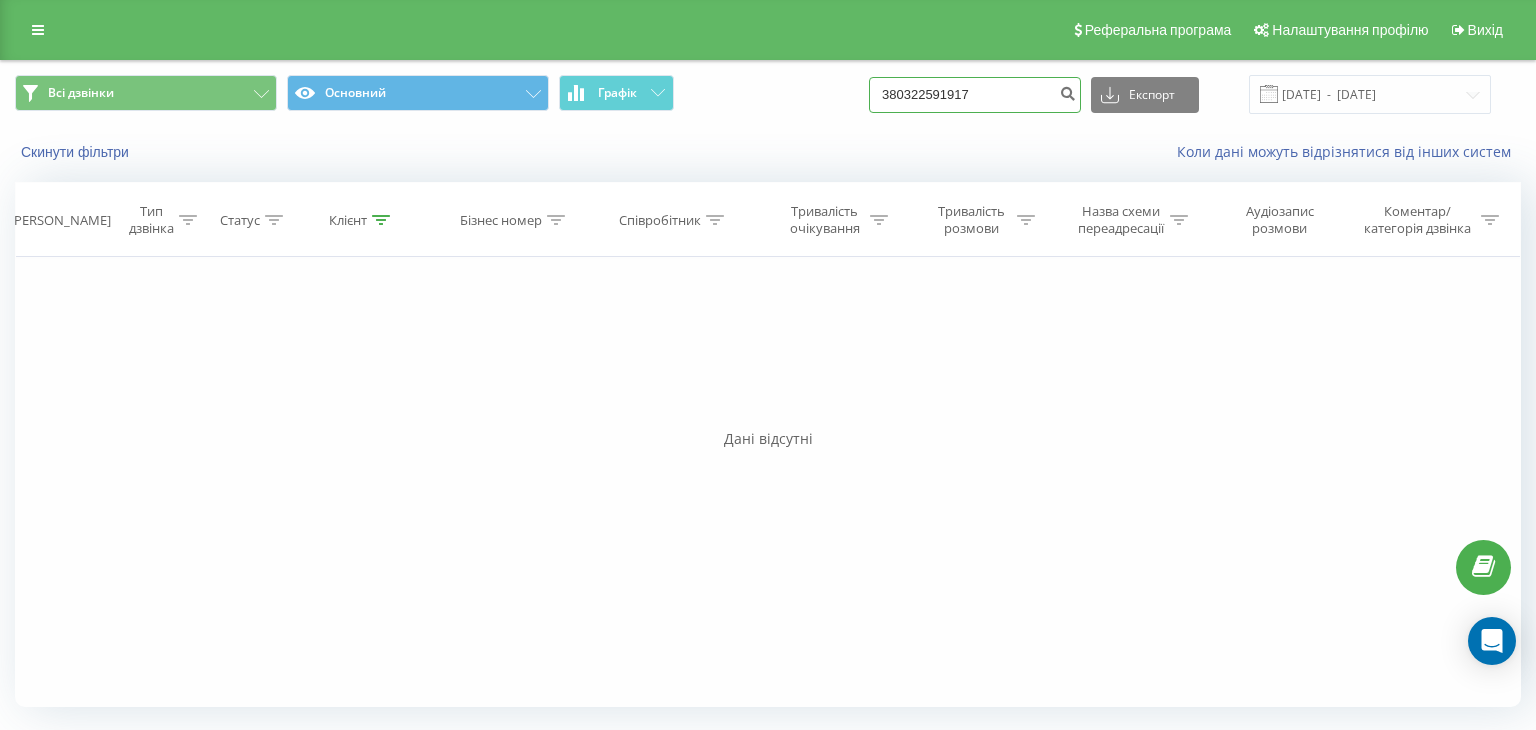 drag, startPoint x: 1035, startPoint y: 85, endPoint x: 741, endPoint y: 121, distance: 296.1959 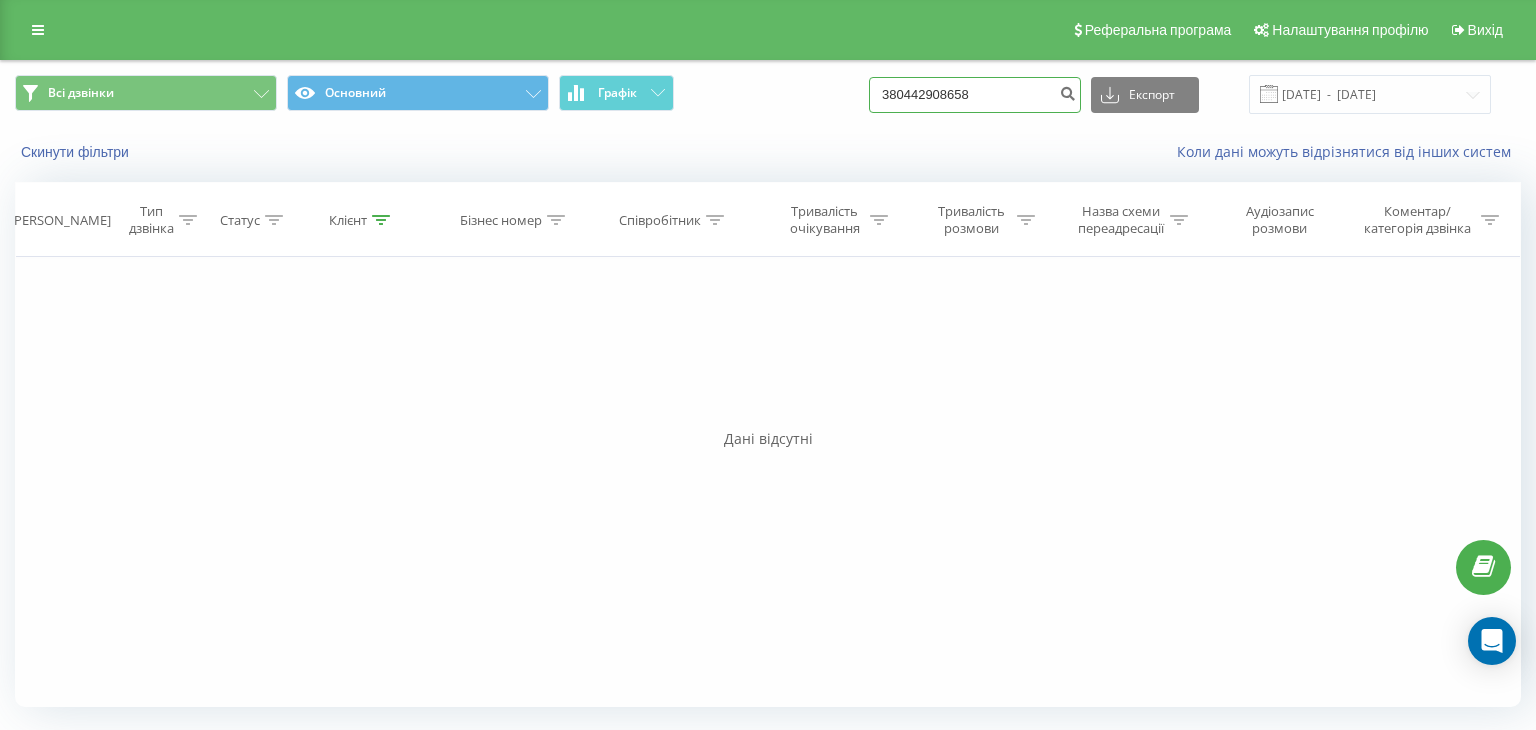 type on "380442908658" 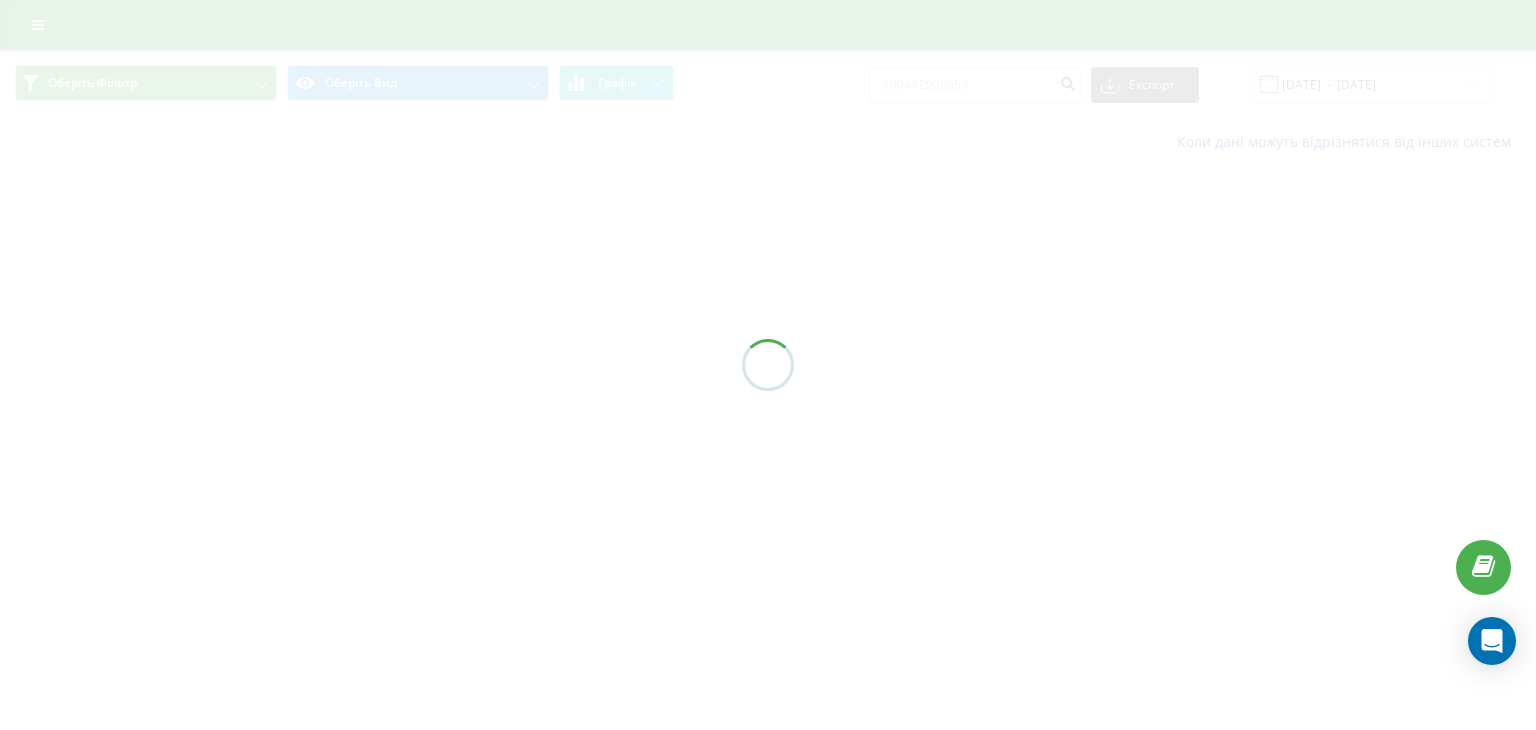 scroll, scrollTop: 0, scrollLeft: 0, axis: both 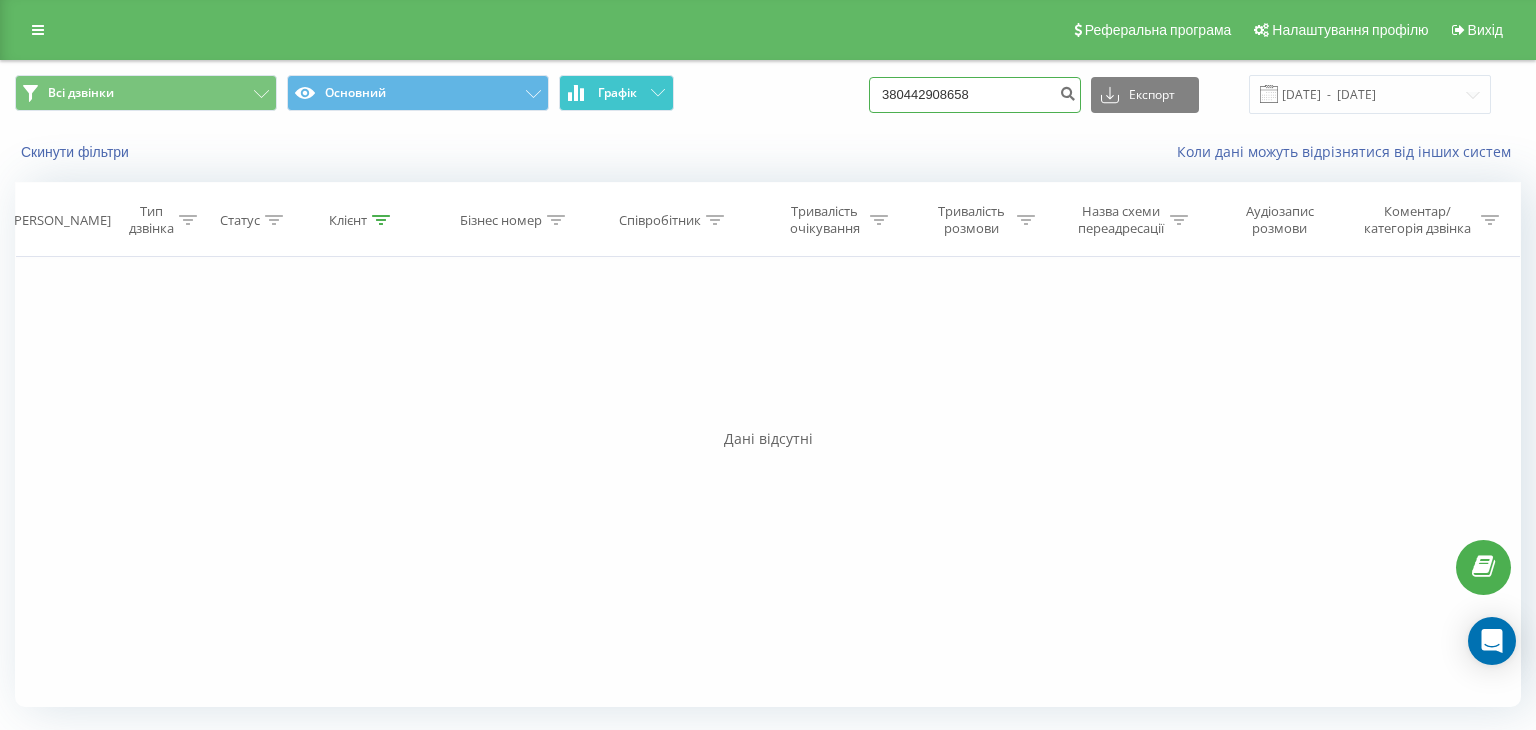 drag, startPoint x: 1008, startPoint y: 97, endPoint x: 664, endPoint y: 105, distance: 344.09302 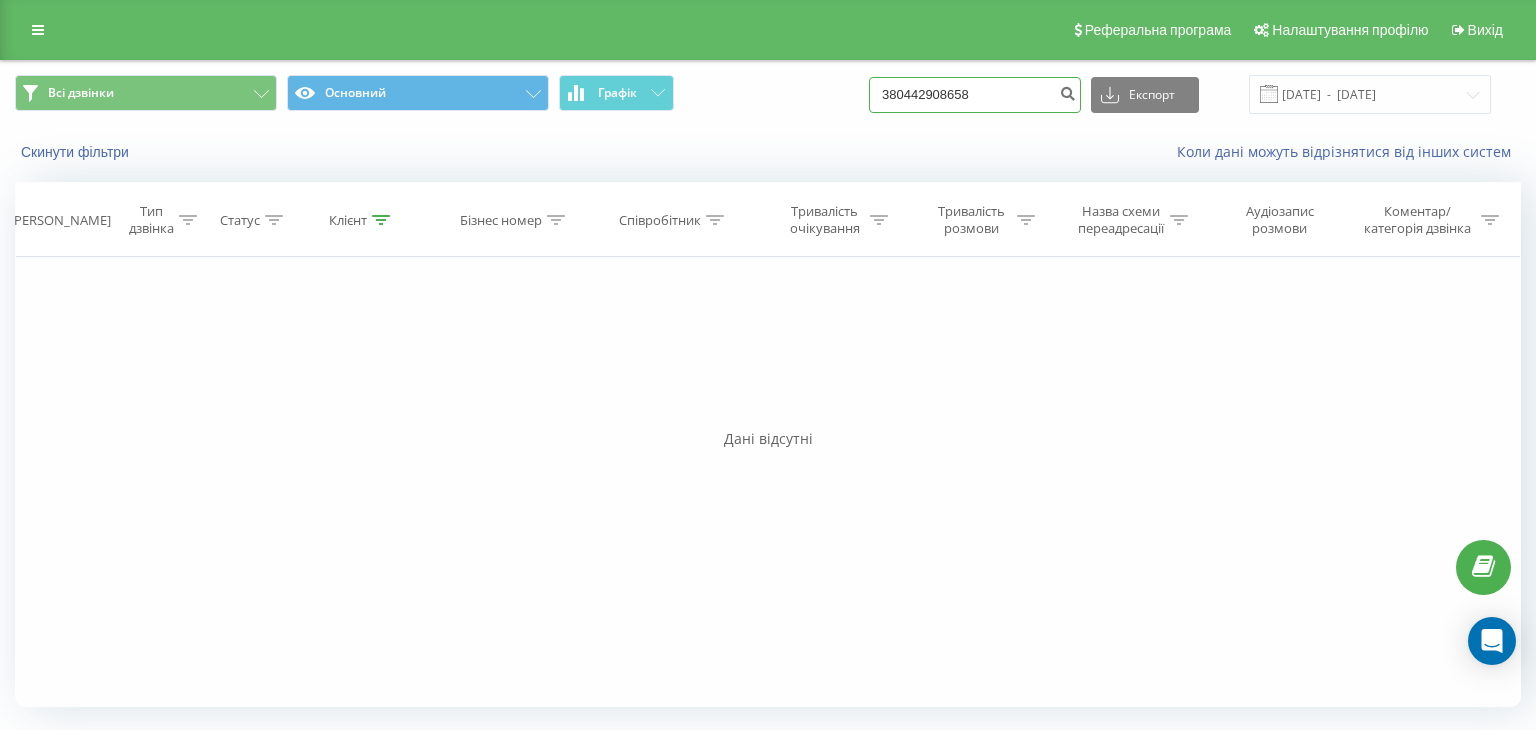 paste on "591118" 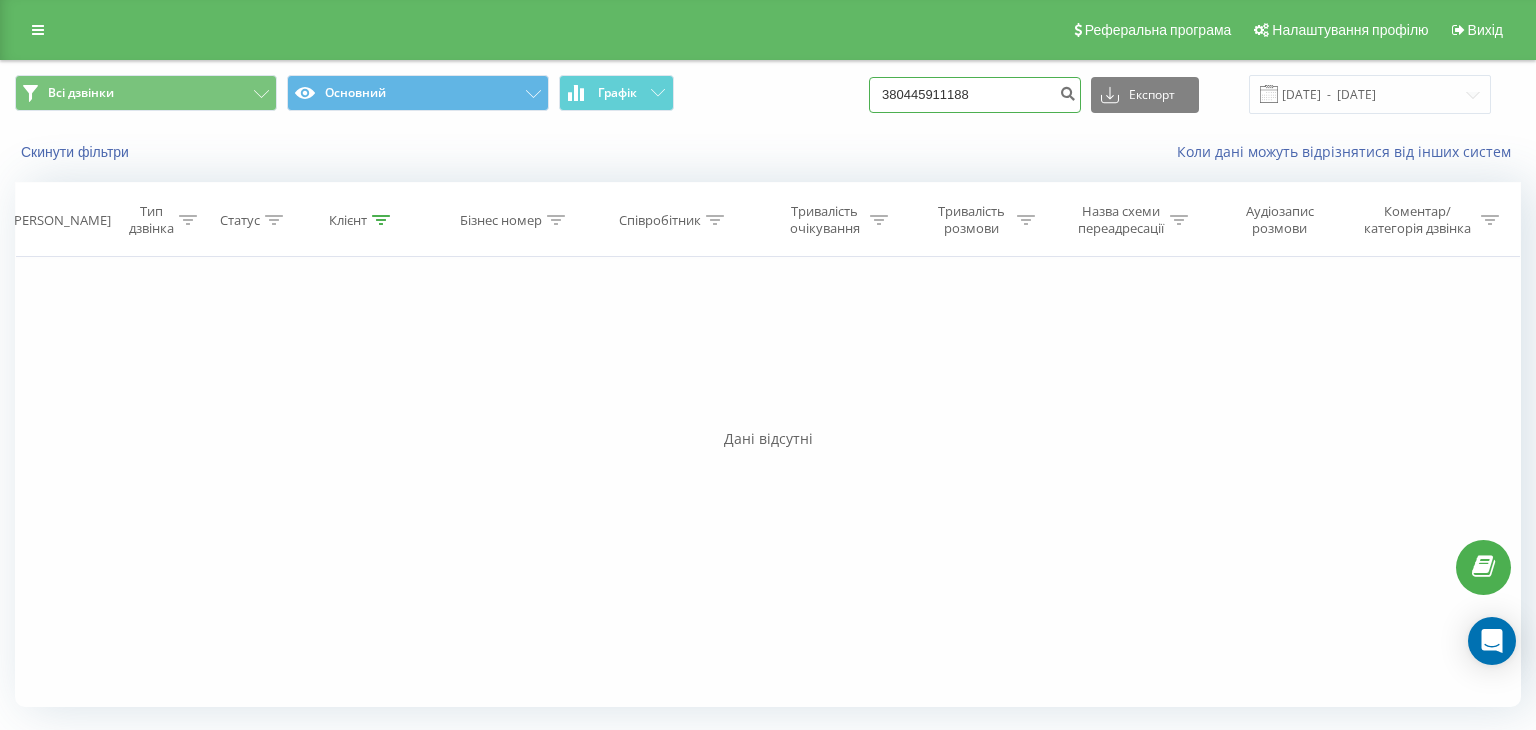 type on "380445911188" 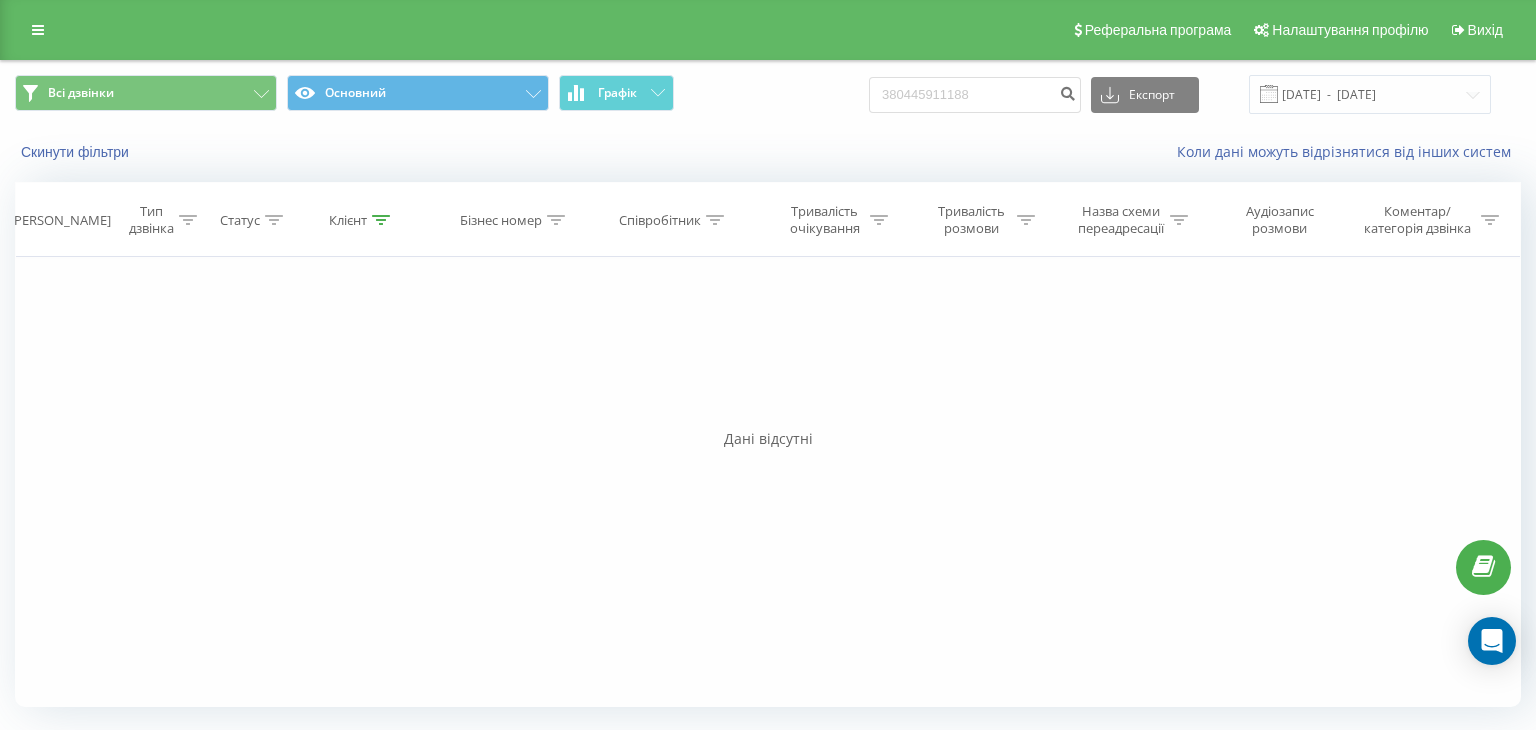 scroll, scrollTop: 0, scrollLeft: 0, axis: both 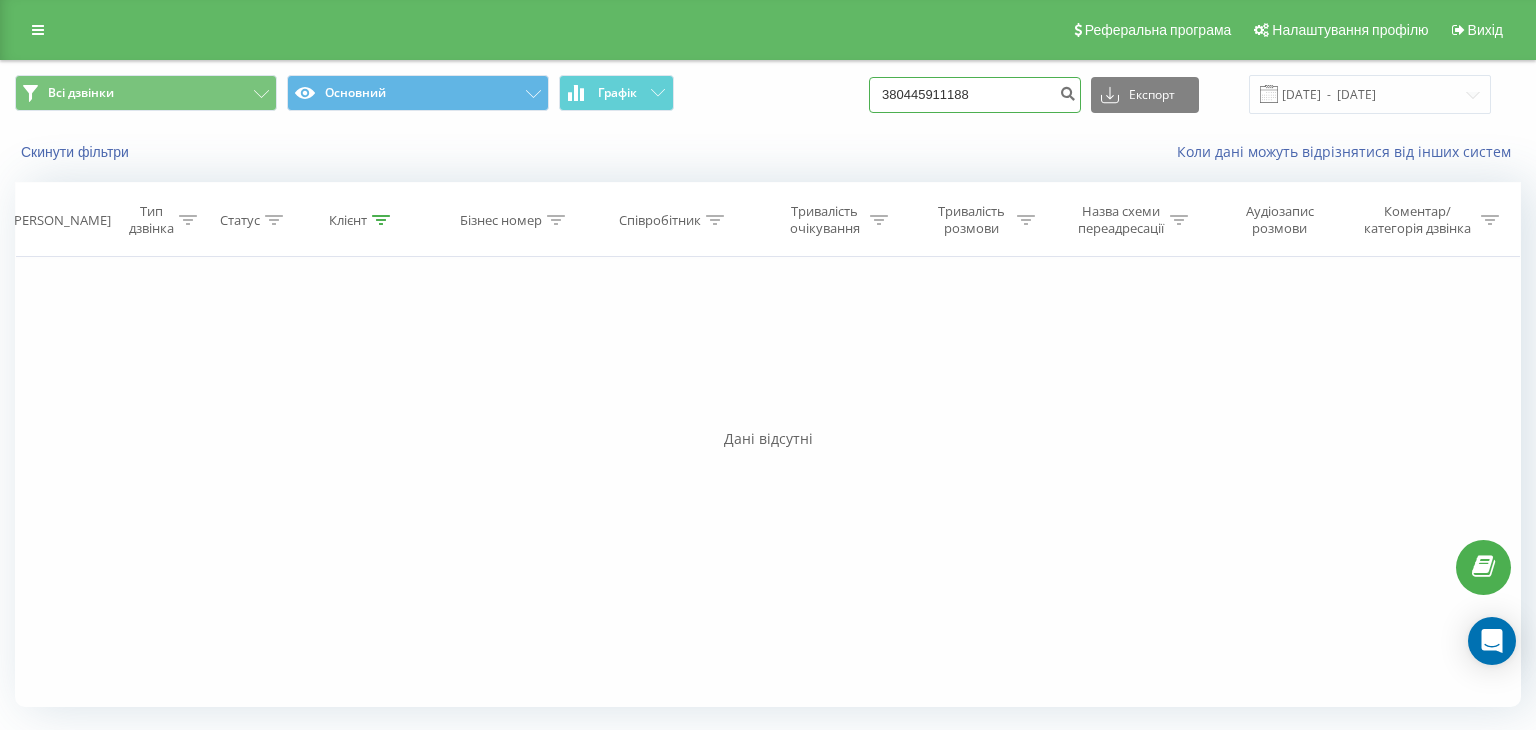 drag, startPoint x: 1050, startPoint y: 96, endPoint x: 757, endPoint y: 90, distance: 293.06143 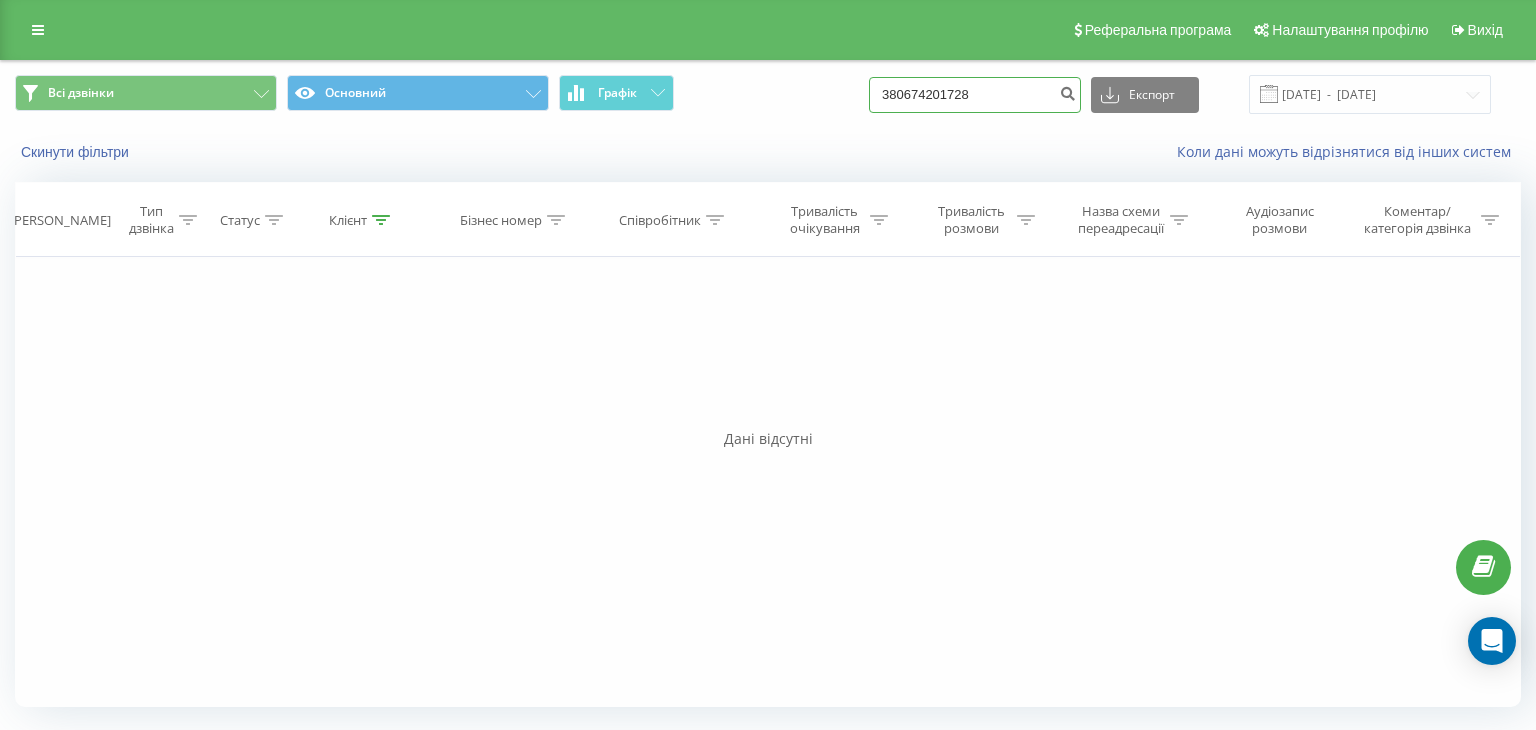 type on "380674201728" 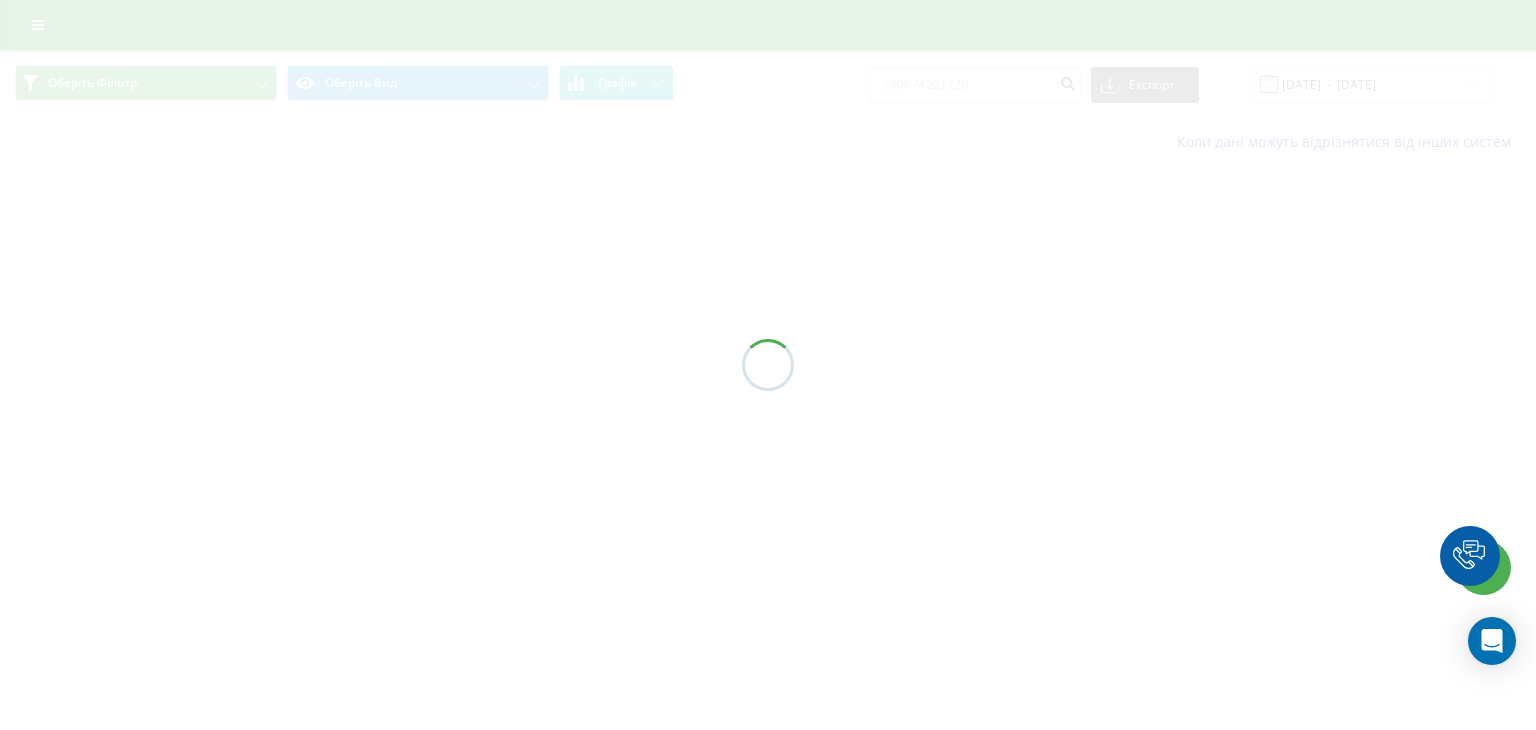 scroll, scrollTop: 0, scrollLeft: 0, axis: both 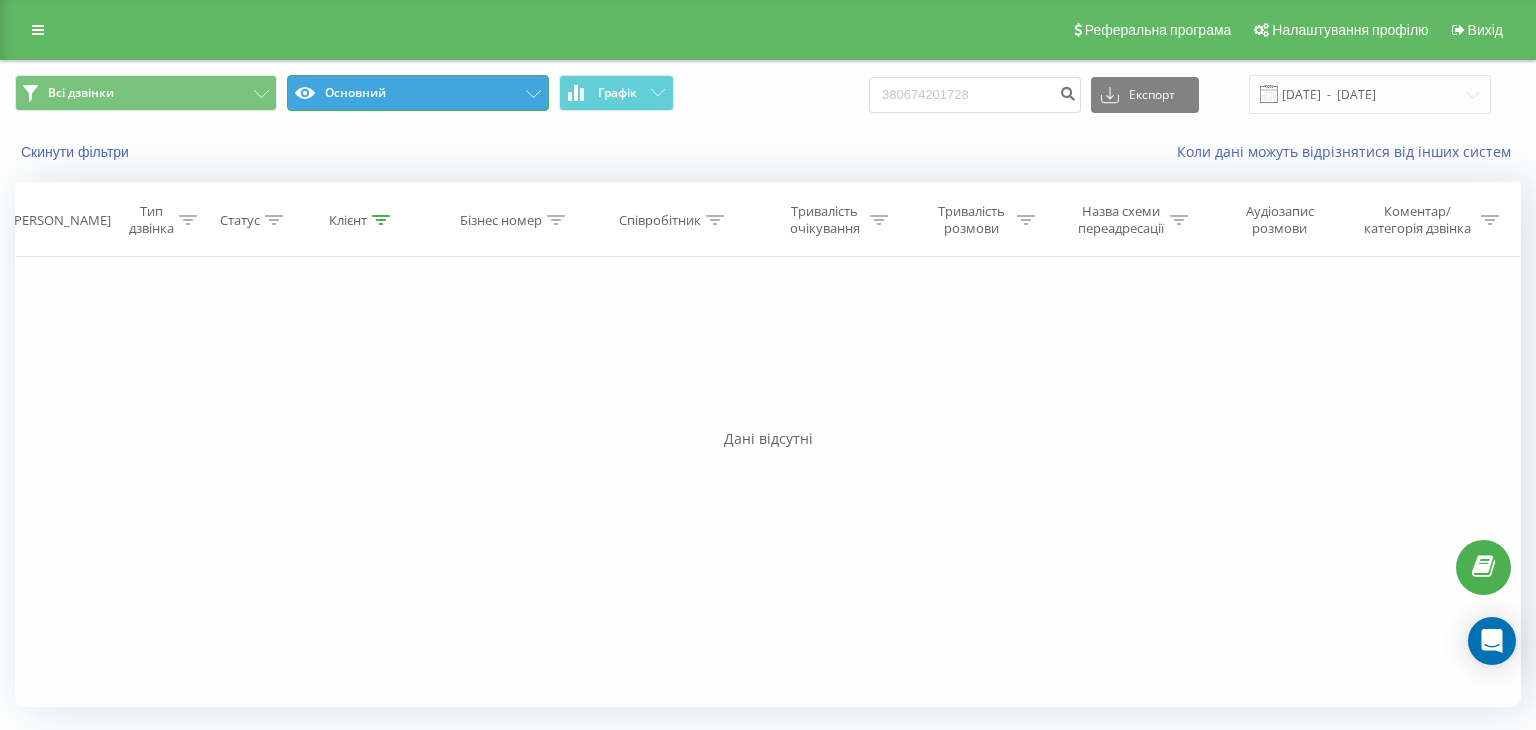 click on "Основний" at bounding box center [418, 93] 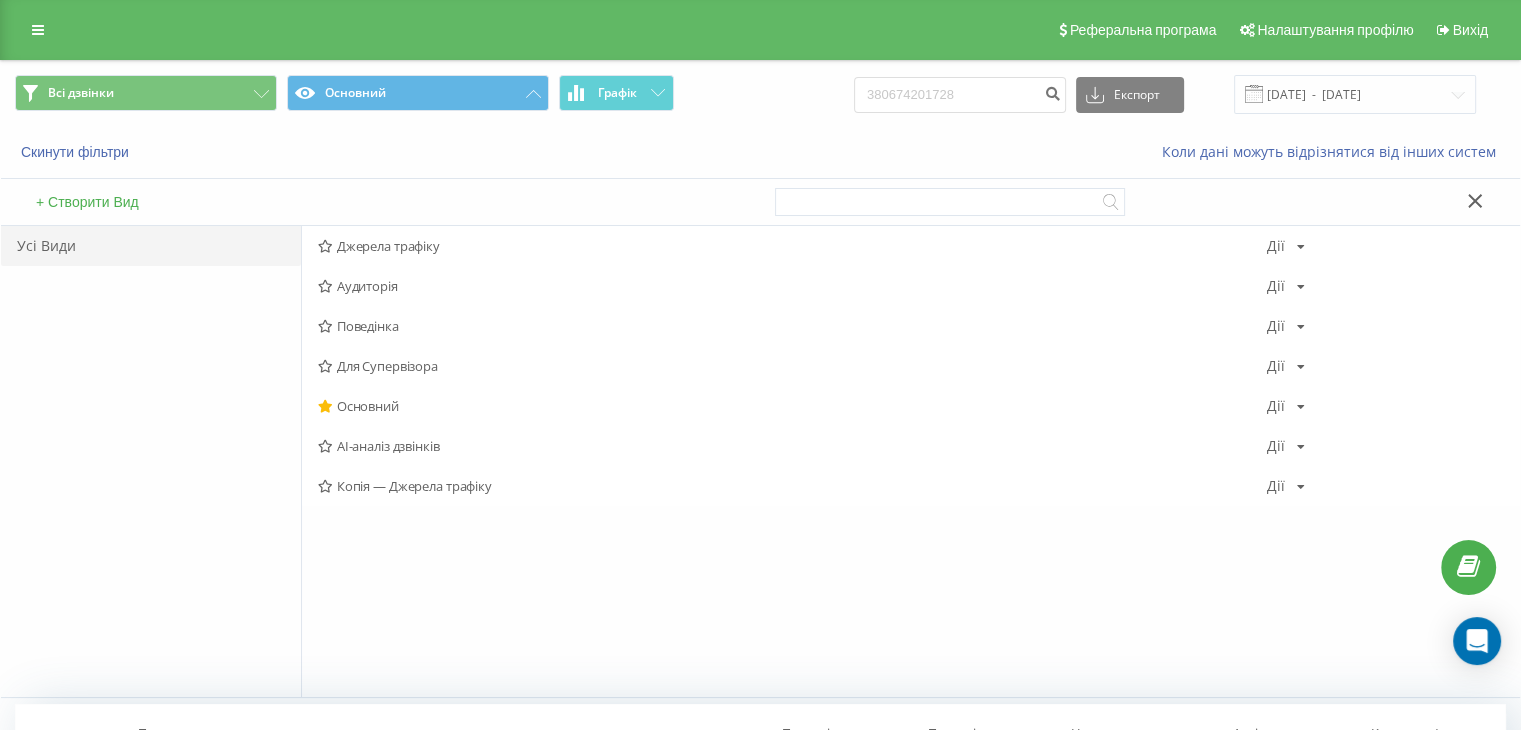 click on "Копія — Джерела трафіку" at bounding box center (792, 486) 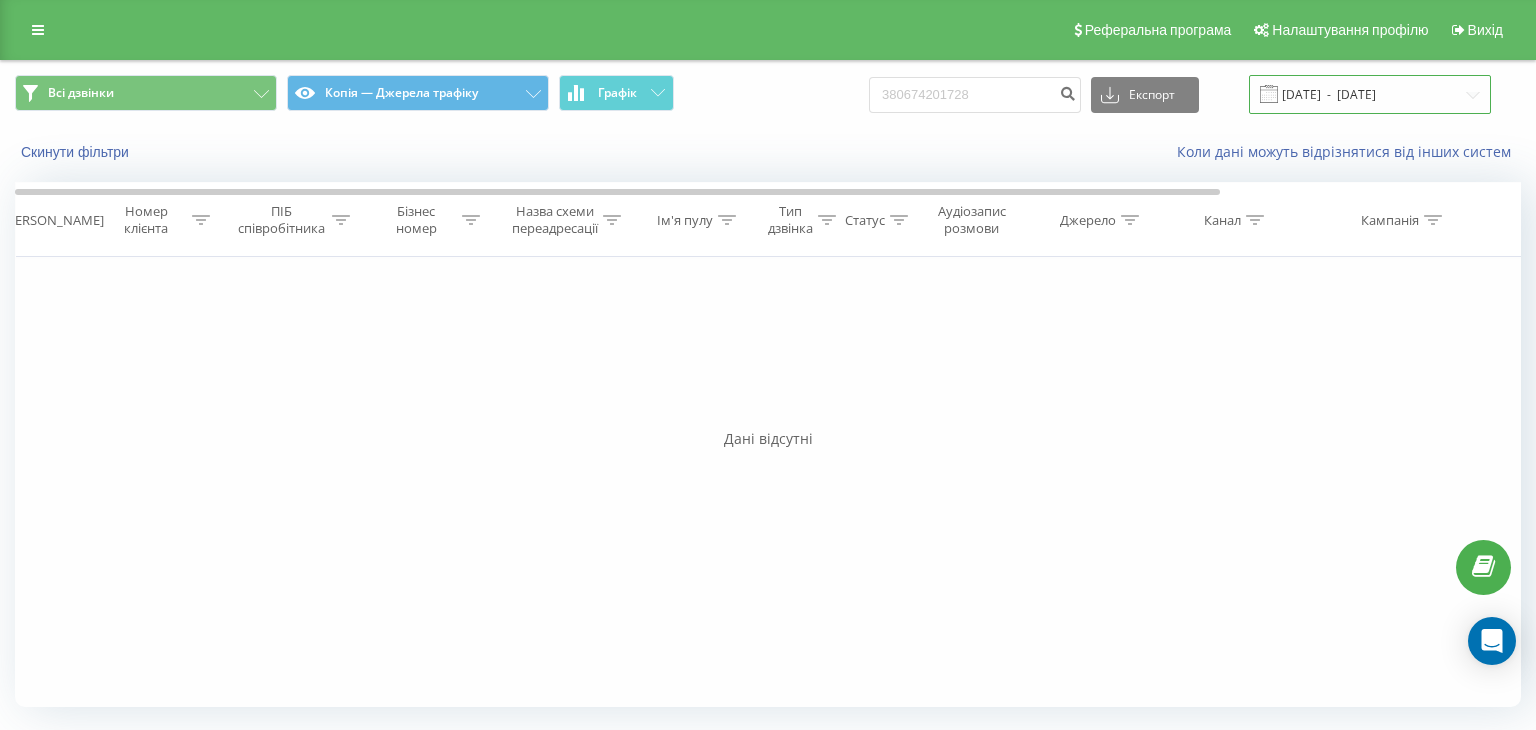 click on "10.04.2025  -  10.07.2025" at bounding box center [1370, 94] 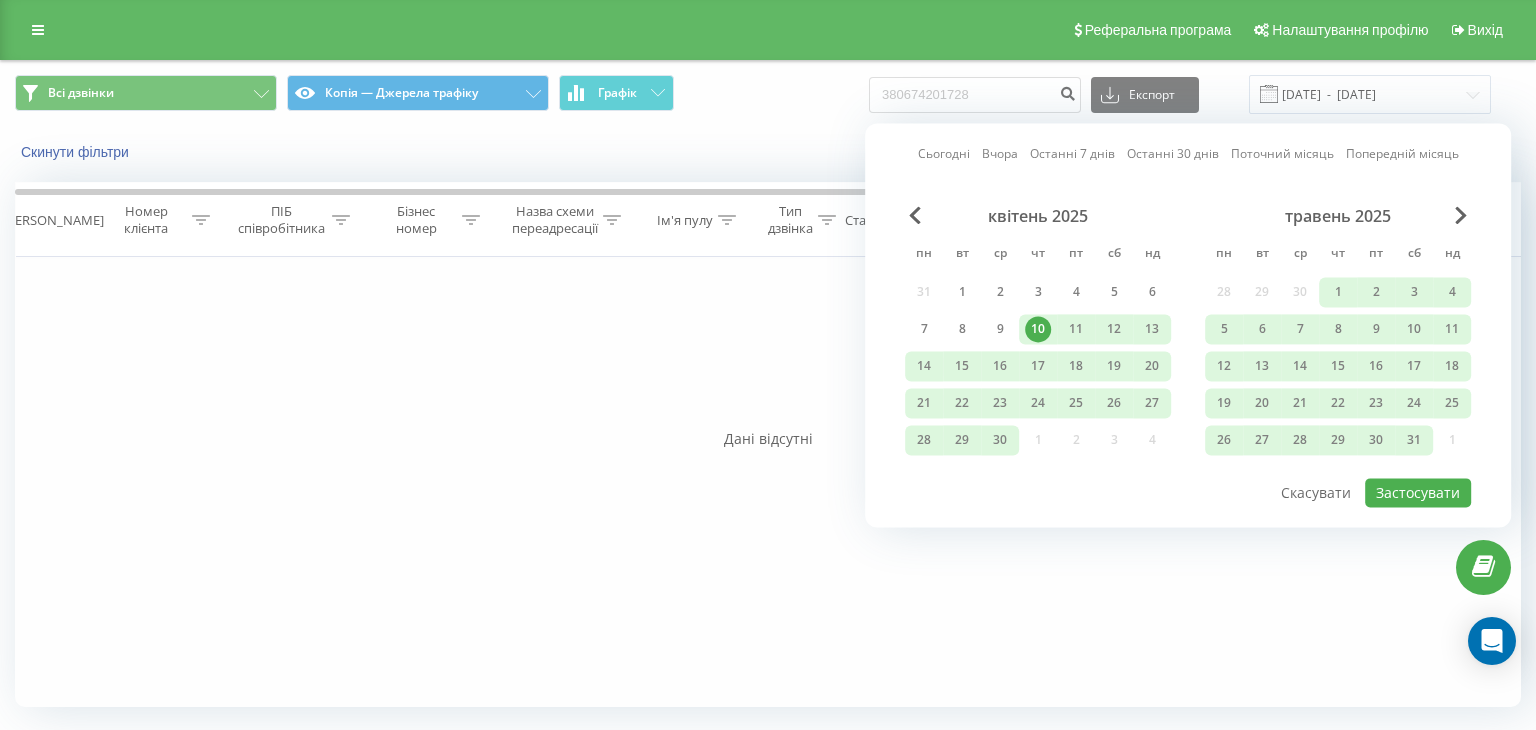 click on "Сьогодні Вчора Останні 7 днів Останні 30 днів Поточний місяць Попередній місяць квітень 2025 пн вт ср чт пт сб нд 31 1 2 3 4 5 6 7 8 9 10 11 12 13 14 15 16 17 18 19 20 21 22 23 24 25 26 27 28 29 30 1 2 3 4 травень 2025 пн вт ср чт пт сб нд 28 29 30 1 2 3 4 5 6 7 8 9 10 11 12 13 14 15 16 17 18 19 20 21 22 23 24 25 26 27 28 29 30 31 1 Застосувати Скасувати" at bounding box center (1188, 325) 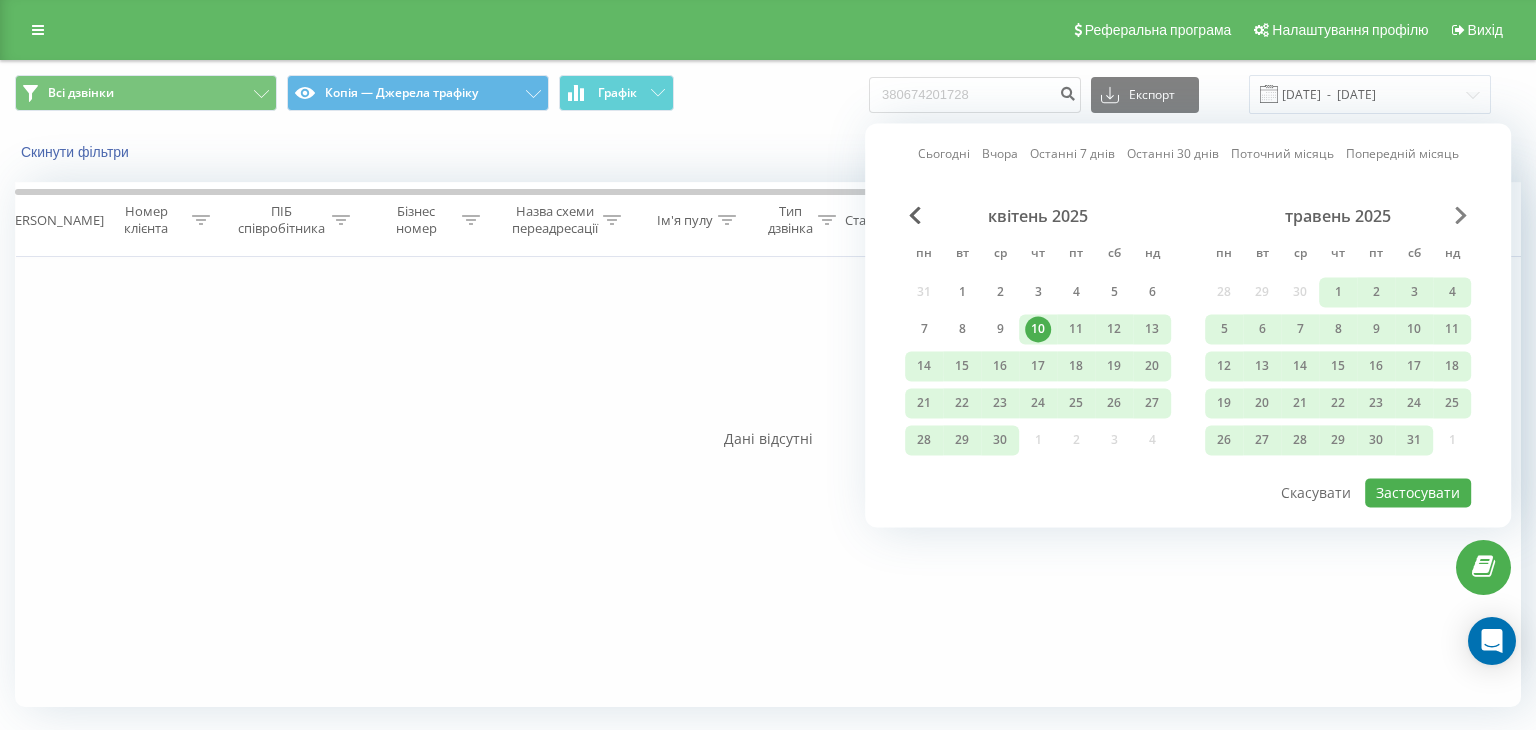 click at bounding box center [1461, 215] 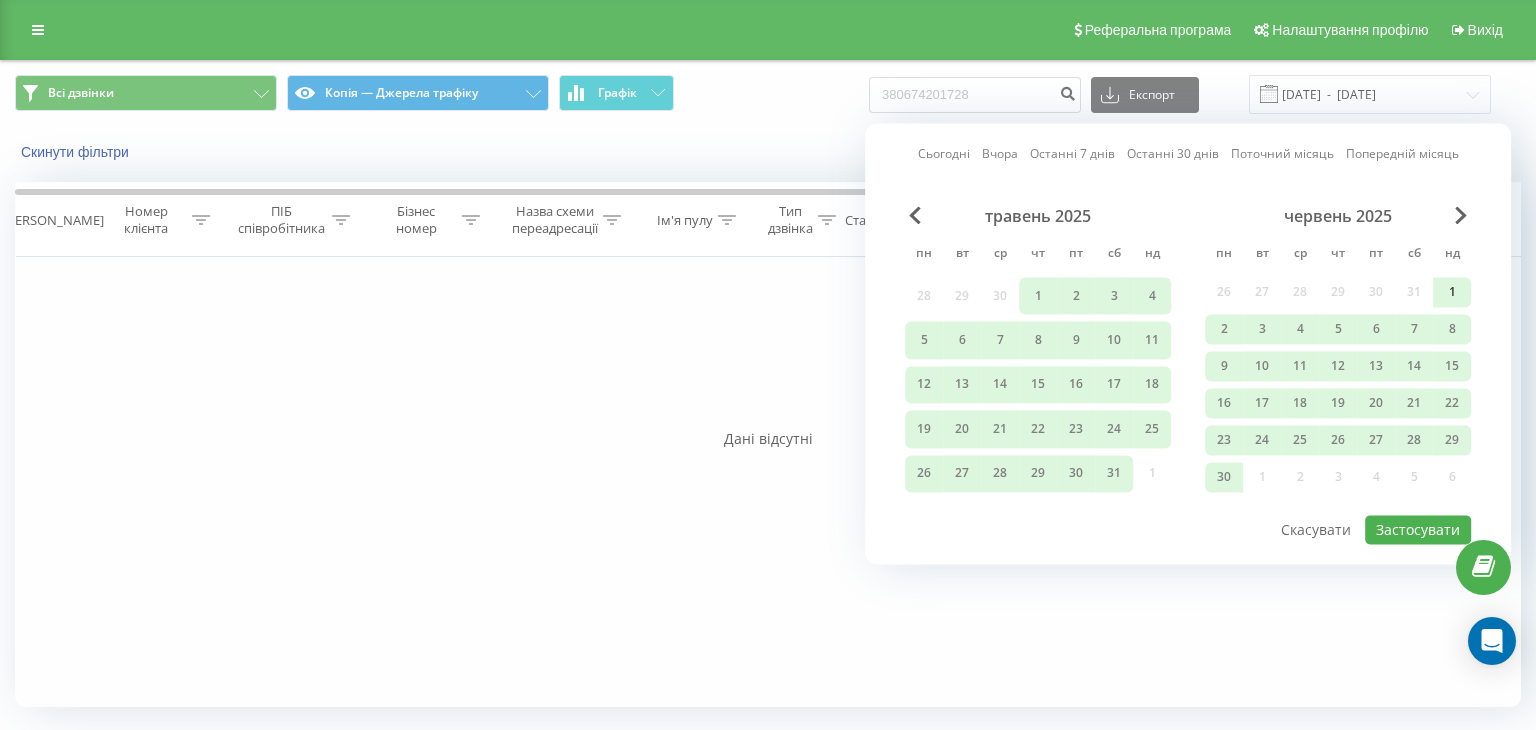 click on "1" at bounding box center [1452, 292] 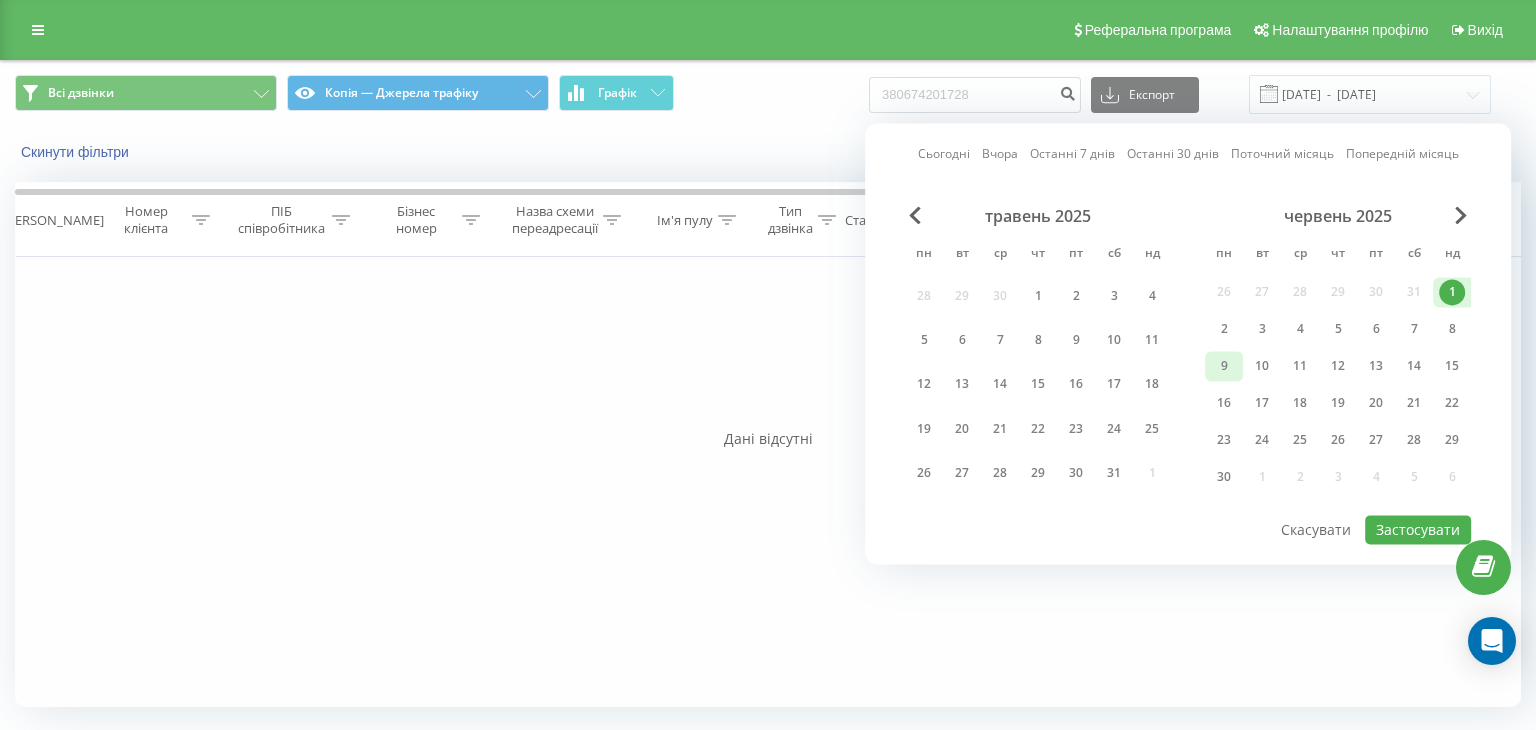 click on "9" at bounding box center (1224, 366) 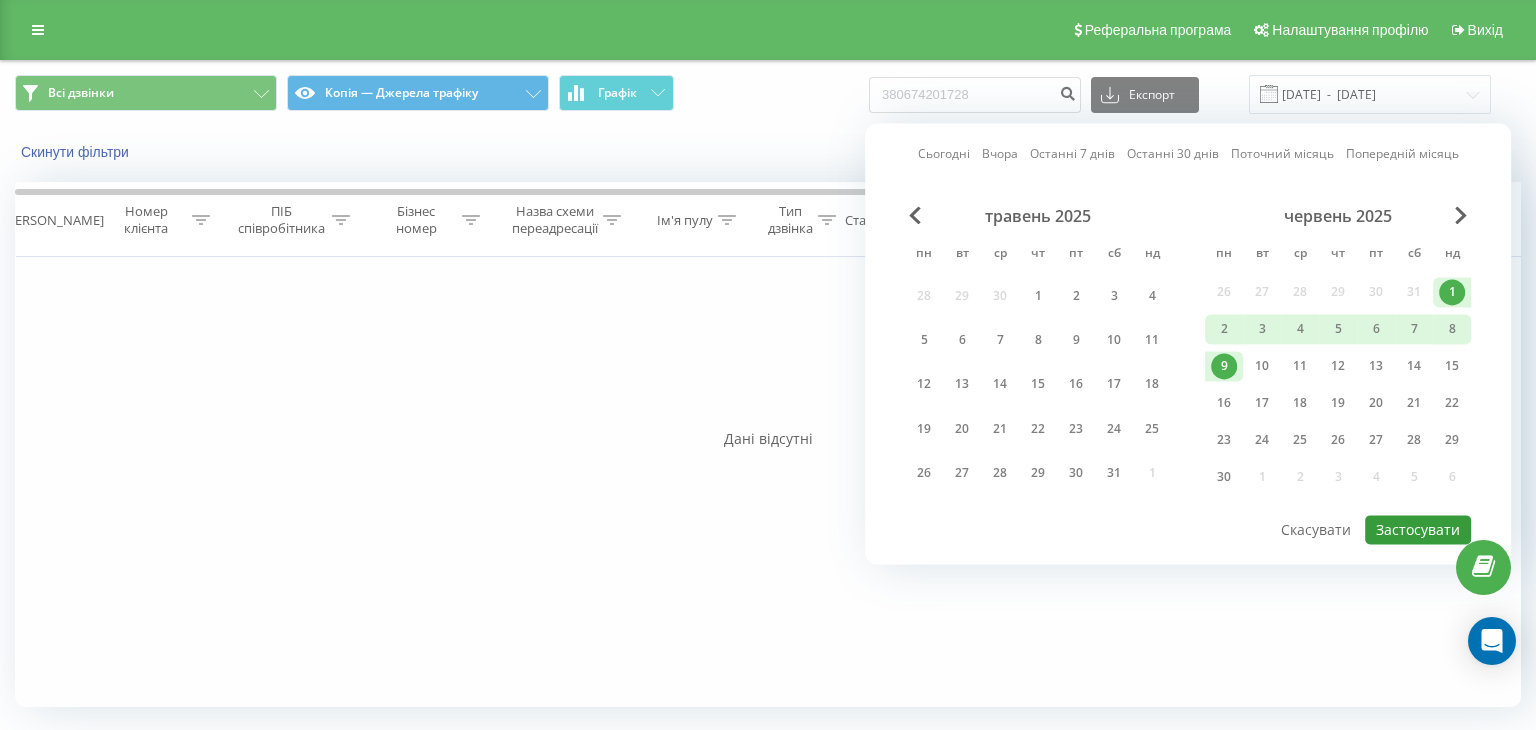 click on "Застосувати" at bounding box center (1418, 529) 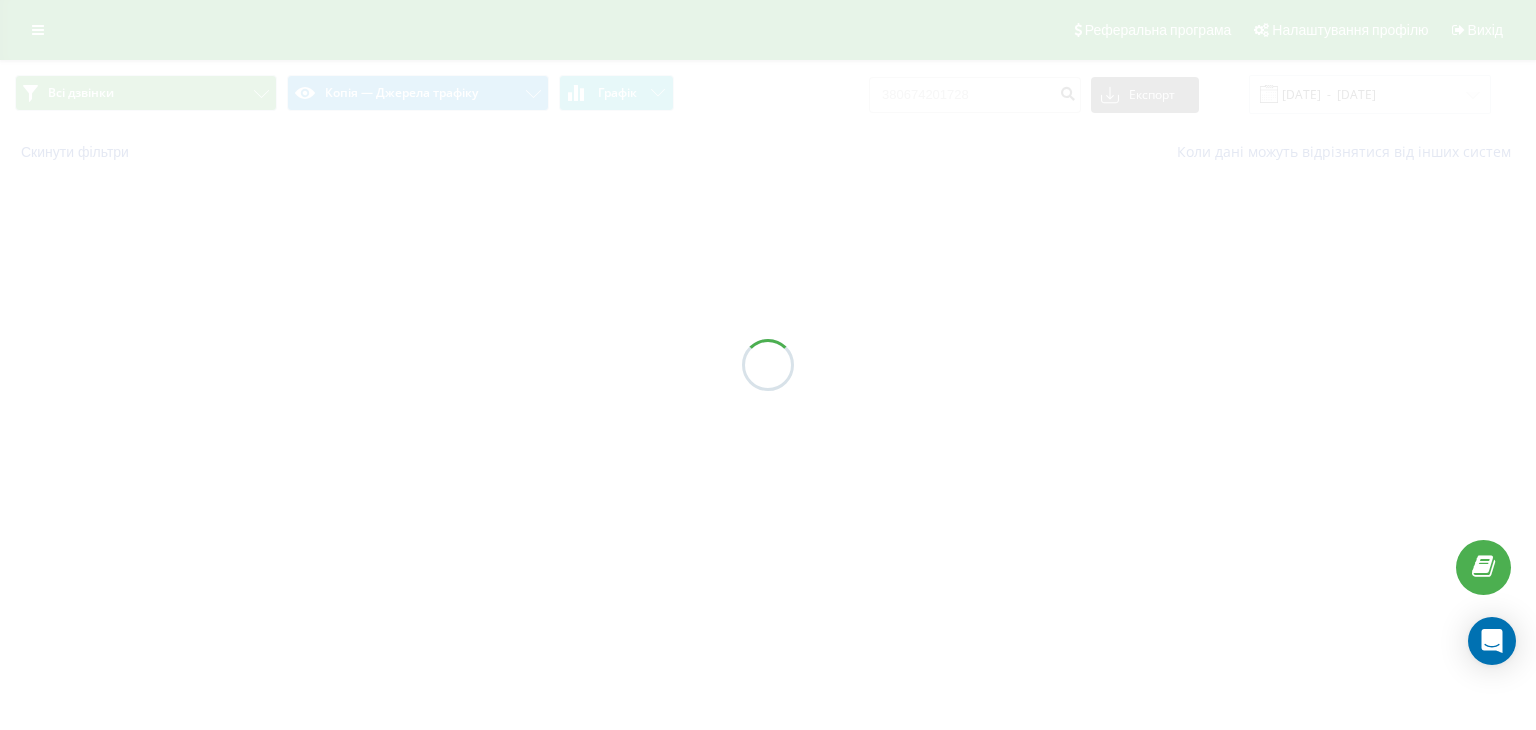 click at bounding box center [768, 365] 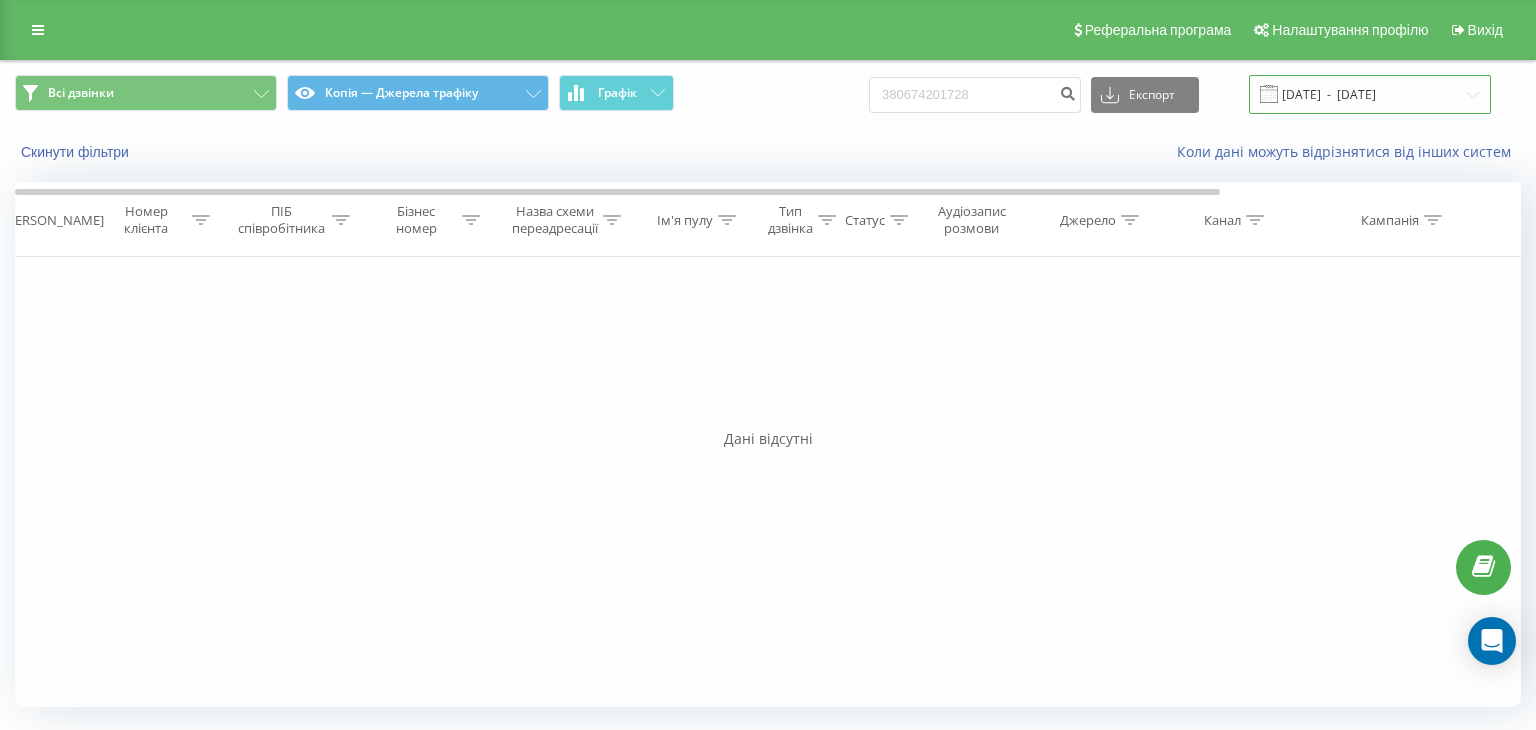 click on "01.06.2025  -  09.06.2025" at bounding box center (1370, 94) 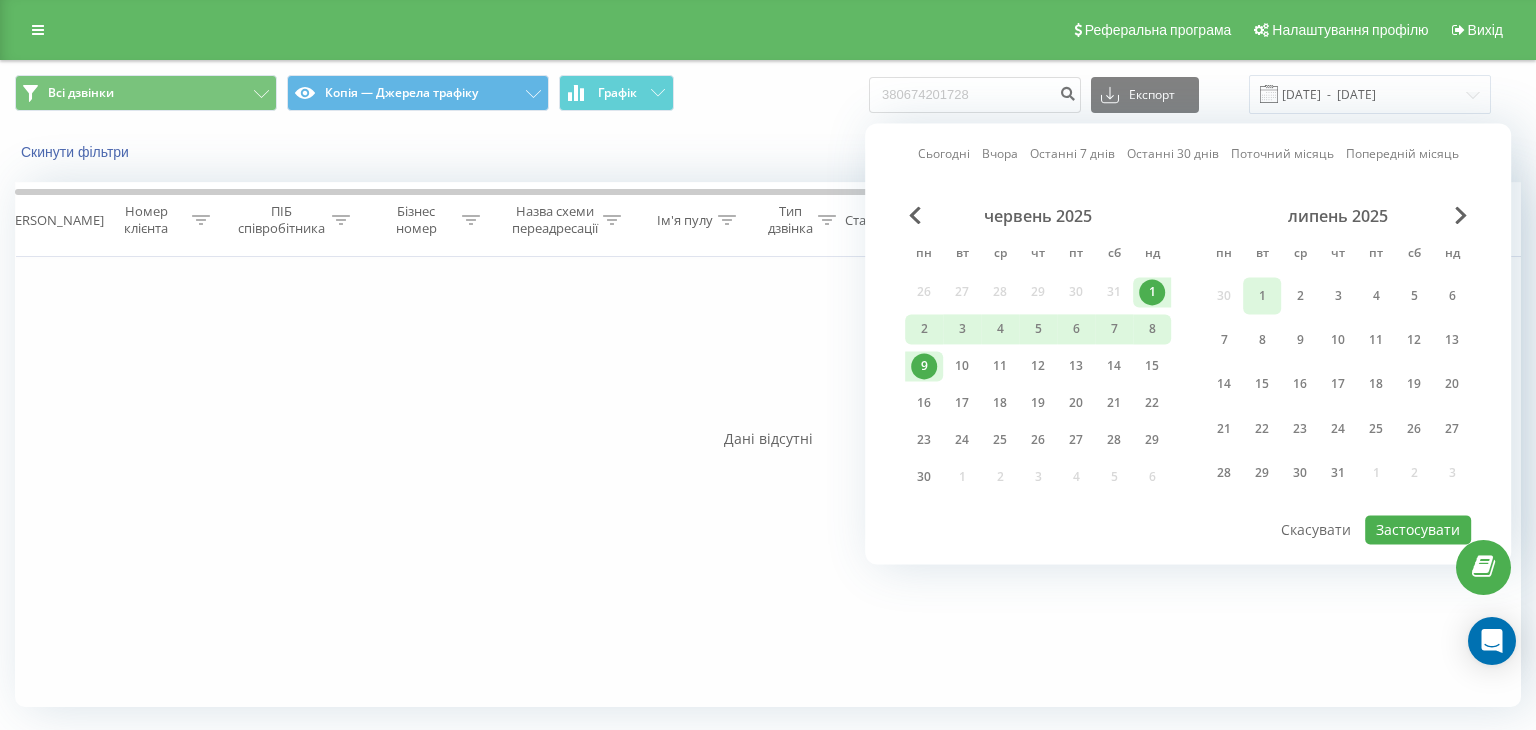 click on "1" at bounding box center (1262, 296) 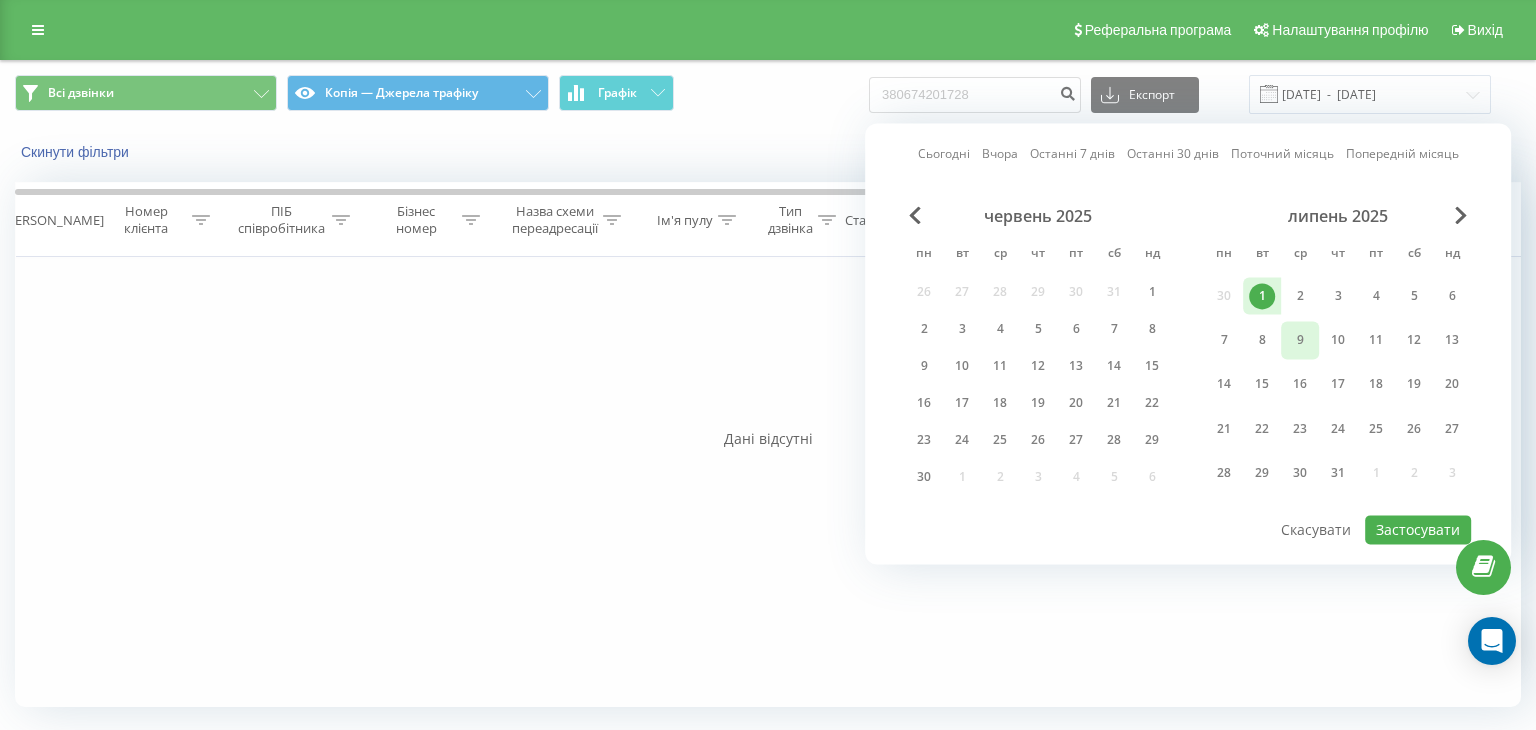 click on "9" at bounding box center [1300, 340] 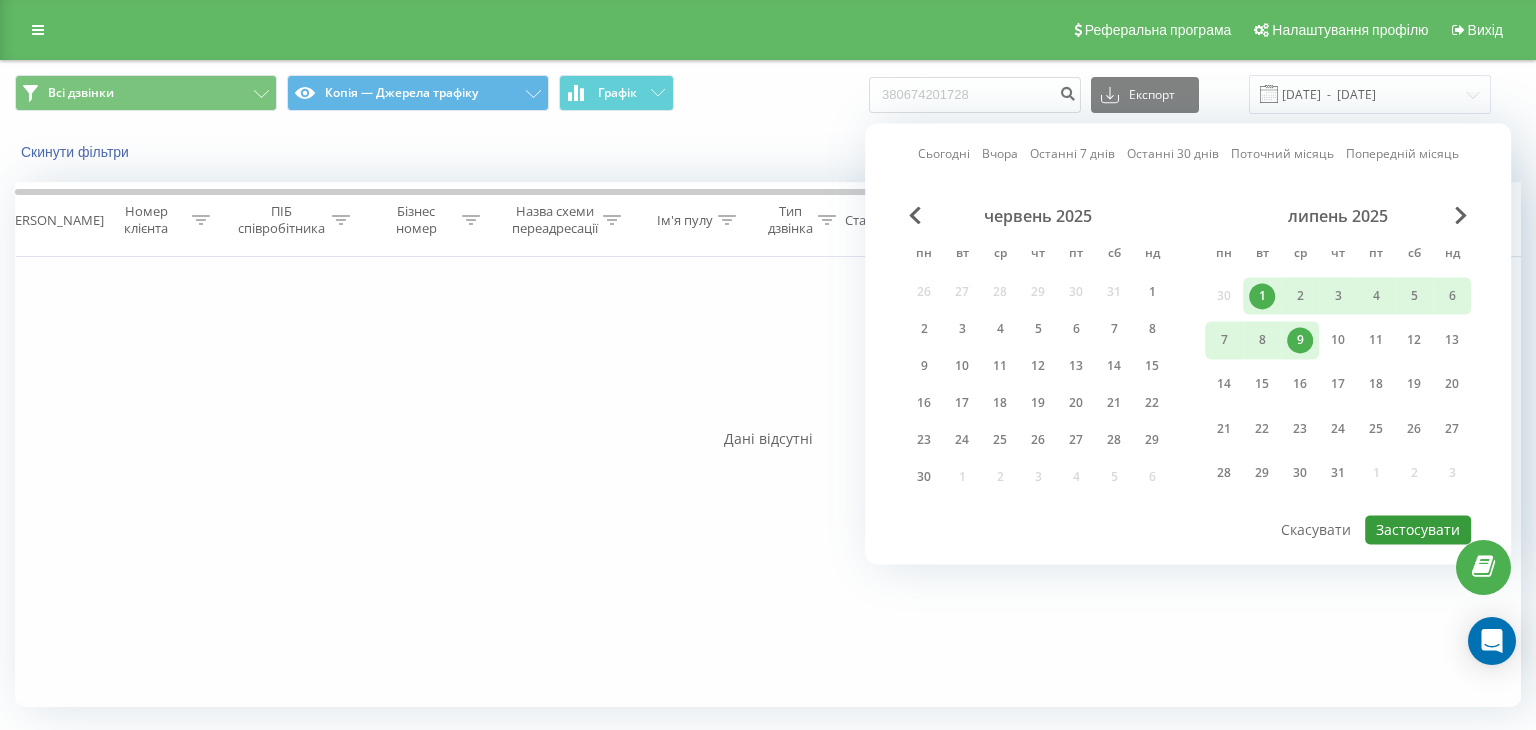 click on "Застосувати" at bounding box center (1418, 529) 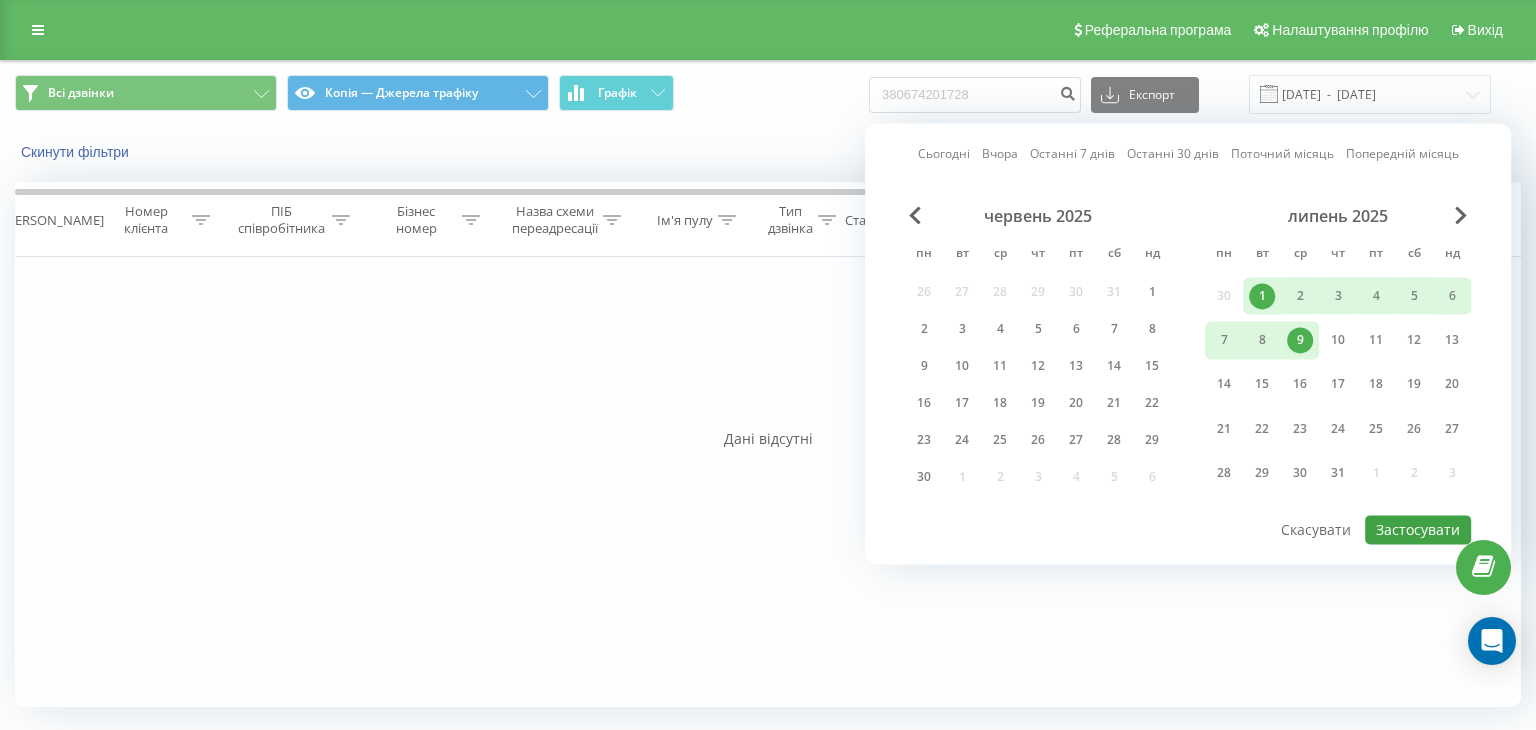type on "01.07.2025  -  09.07.2025" 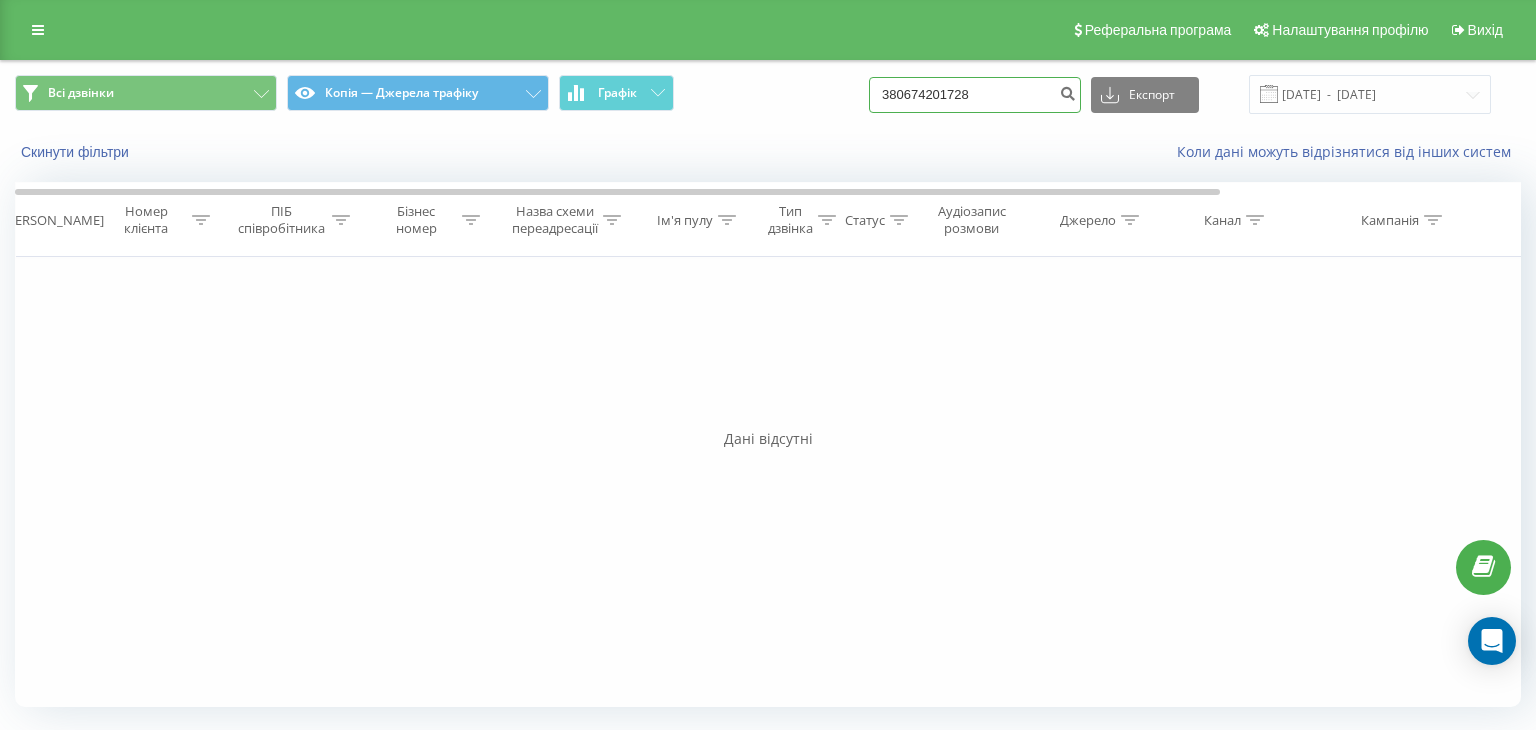 drag, startPoint x: 1050, startPoint y: 87, endPoint x: 825, endPoint y: 94, distance: 225.10886 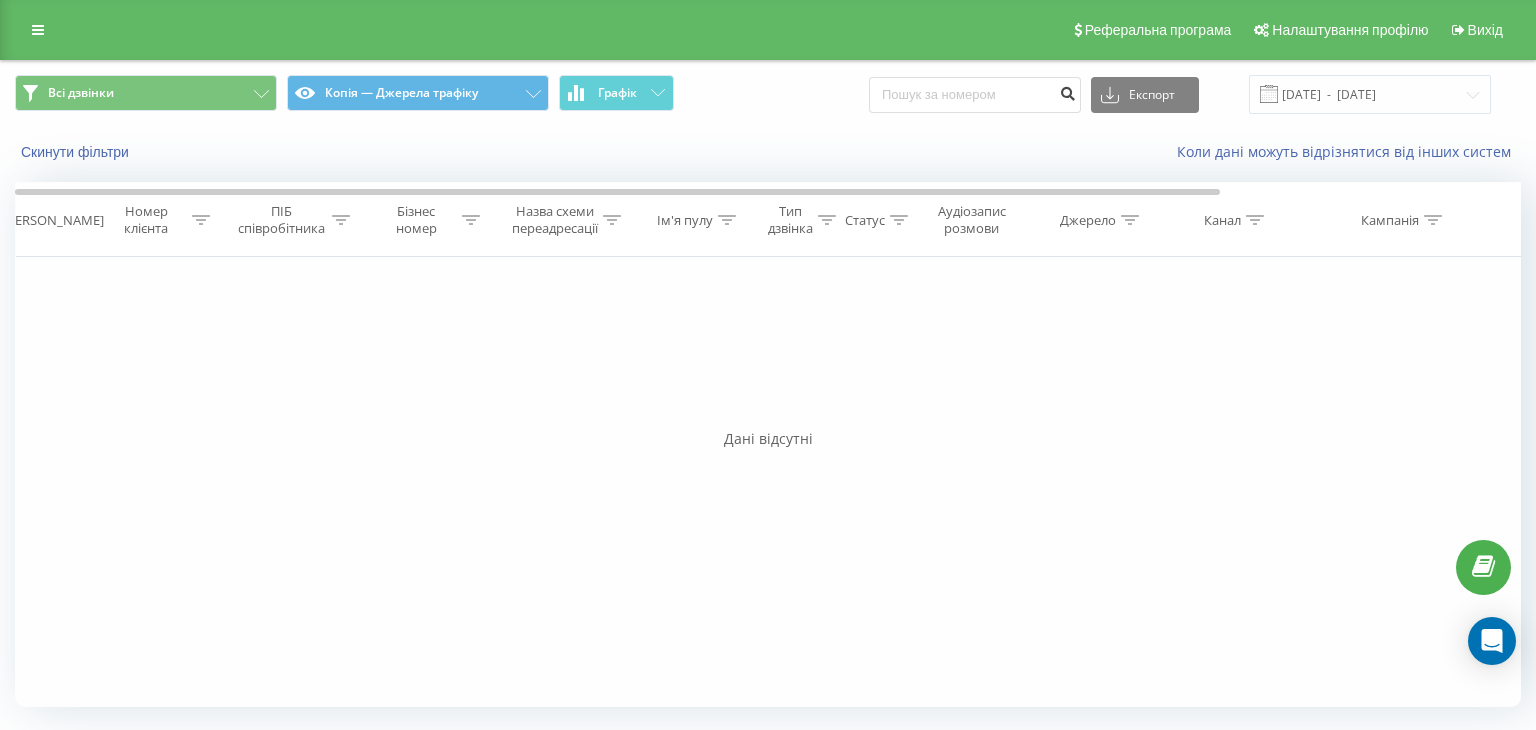 click at bounding box center (1067, 91) 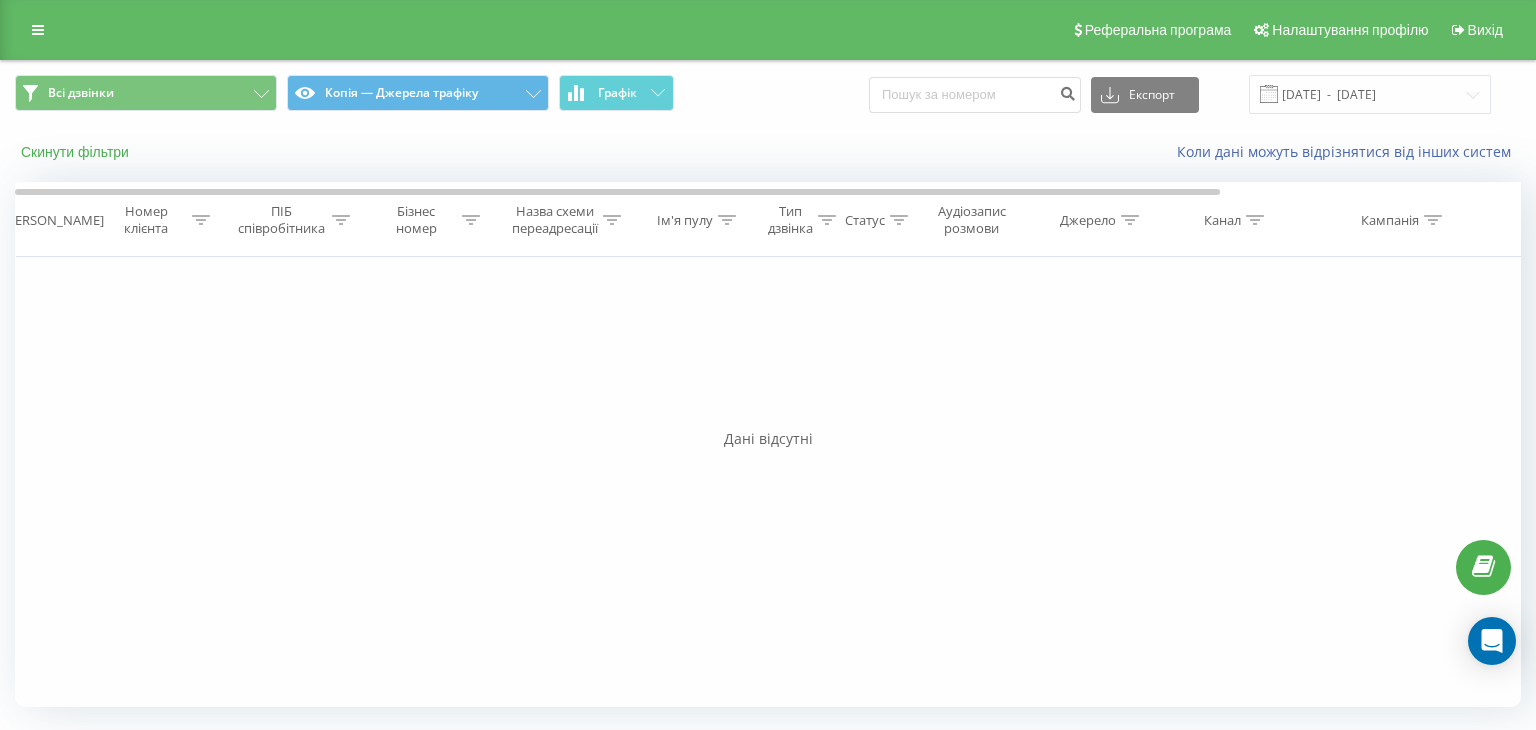 click on "Скинути фільтри" at bounding box center [77, 152] 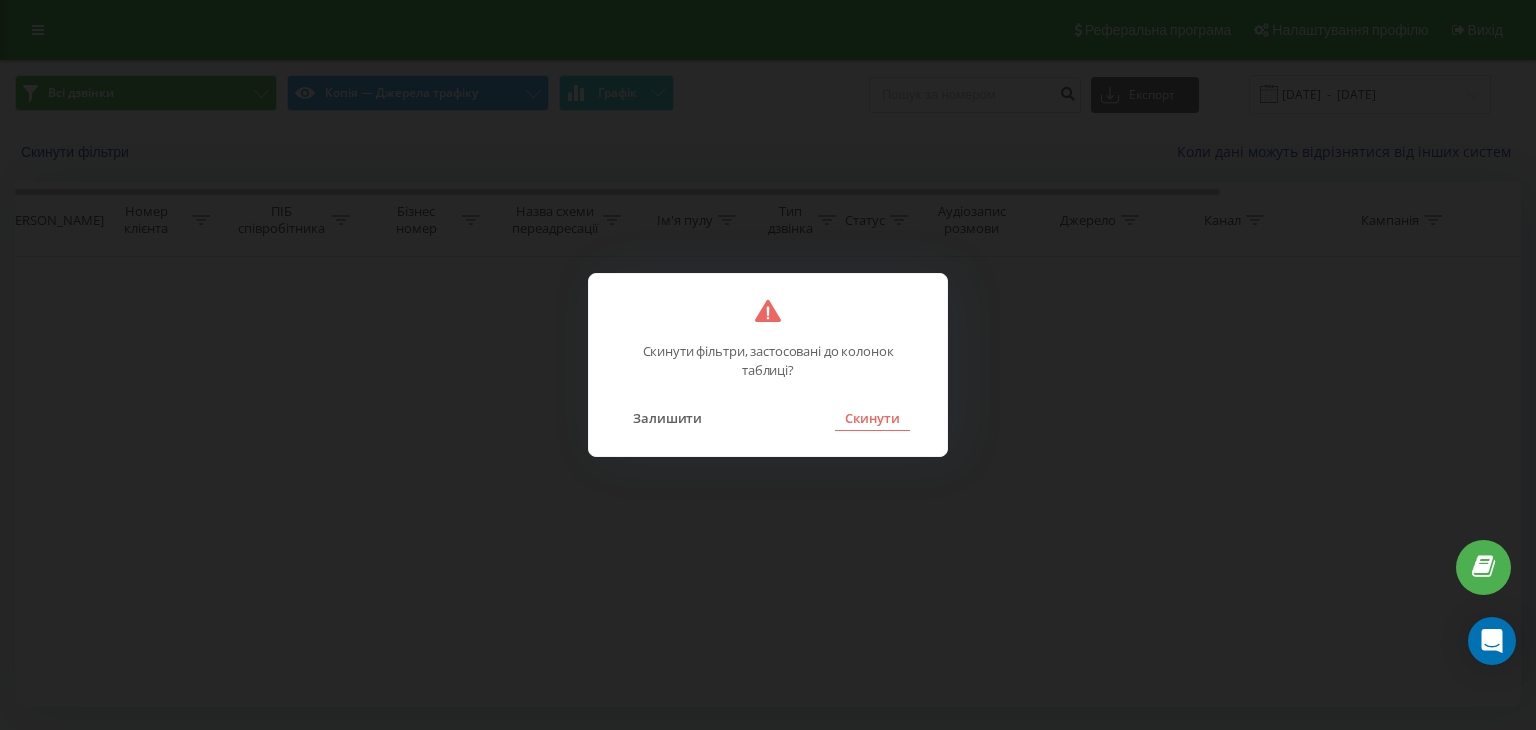 click on "Скинути" at bounding box center (872, 418) 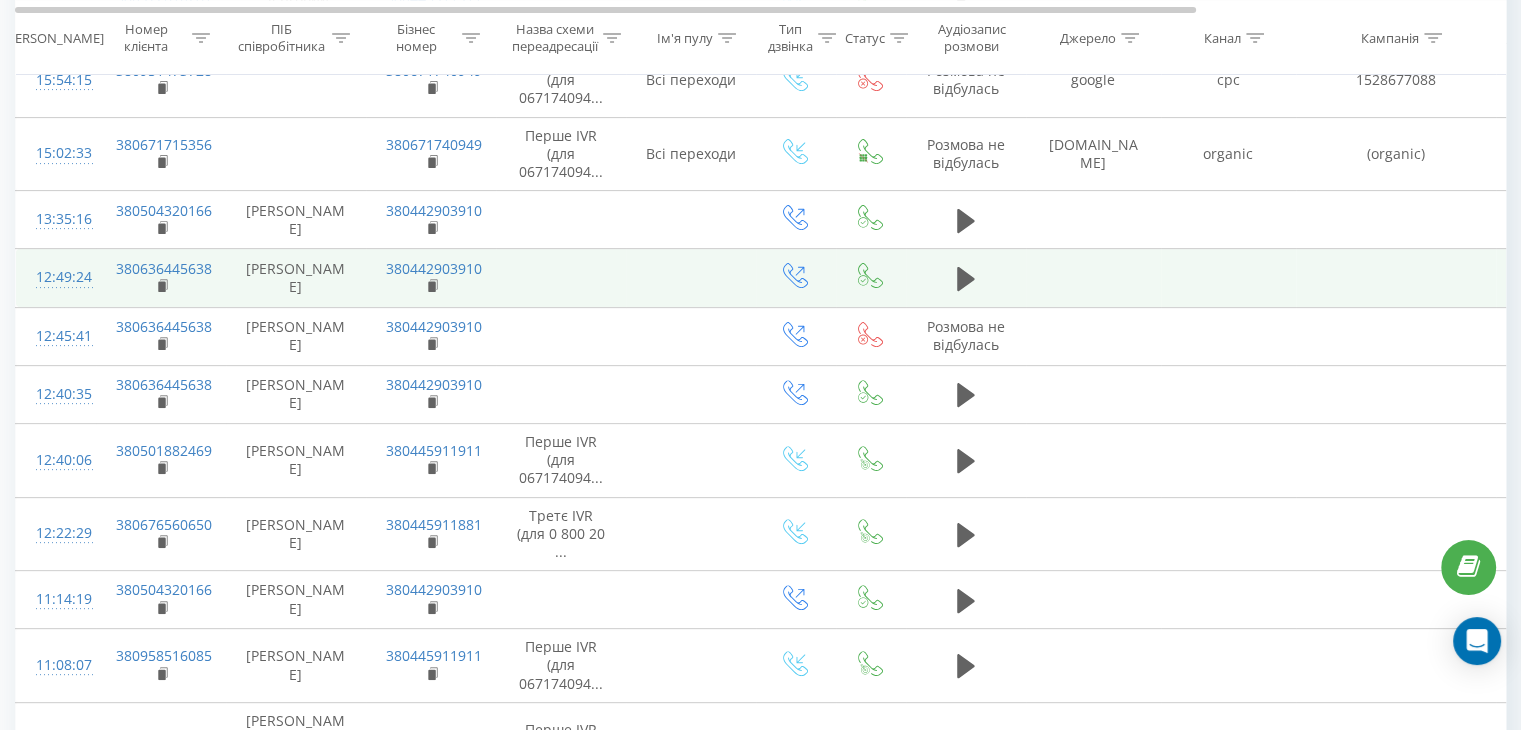 scroll, scrollTop: 600, scrollLeft: 0, axis: vertical 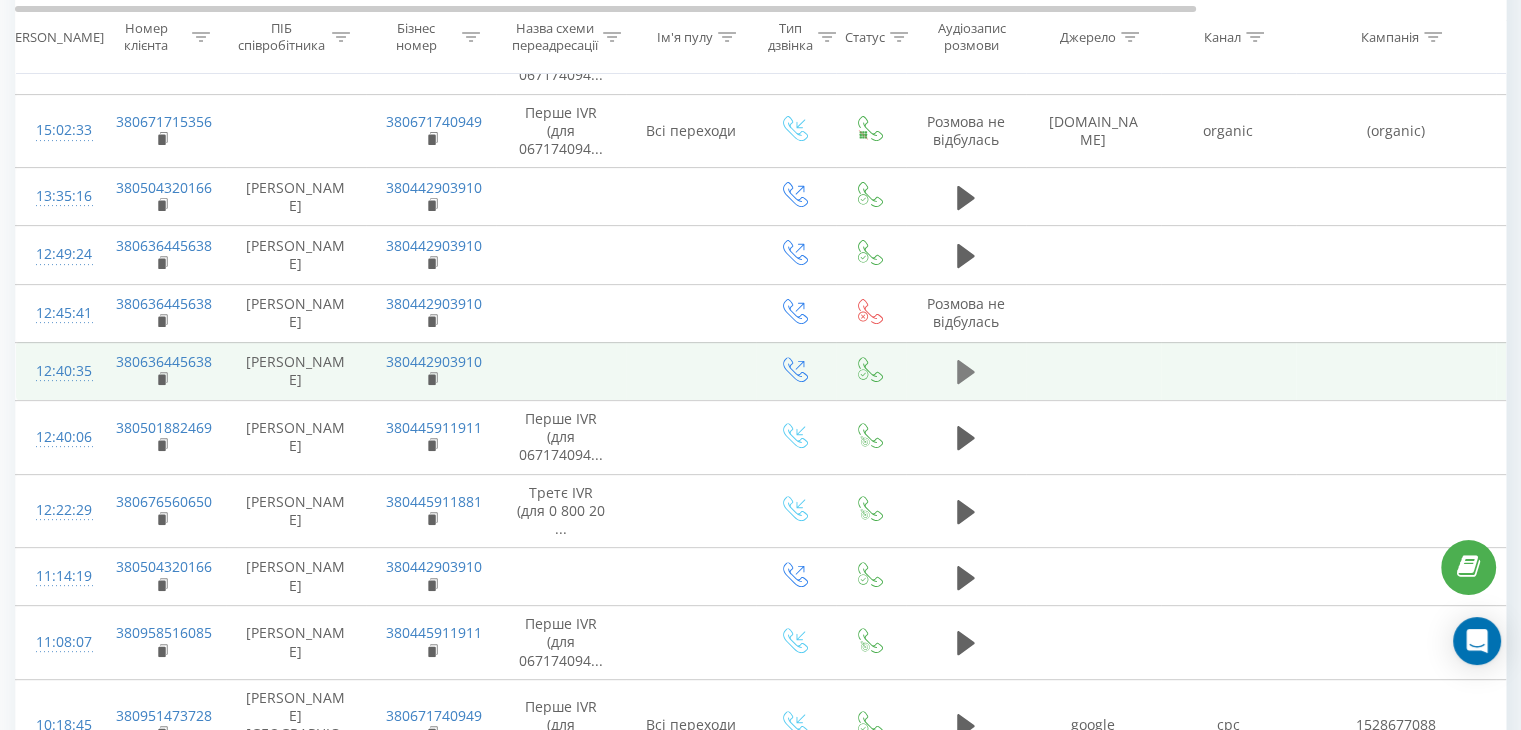 click 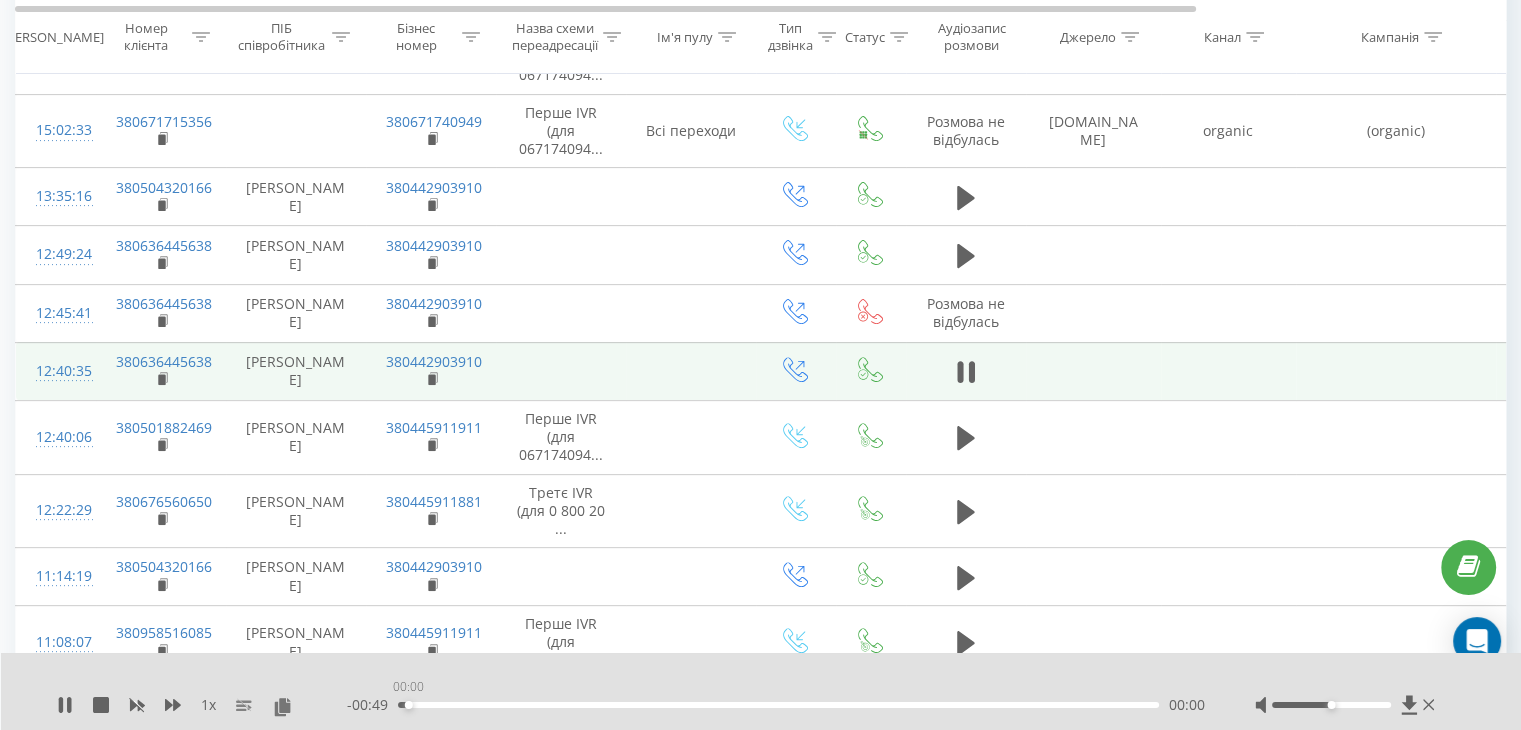 click on "00:00" at bounding box center [778, 705] 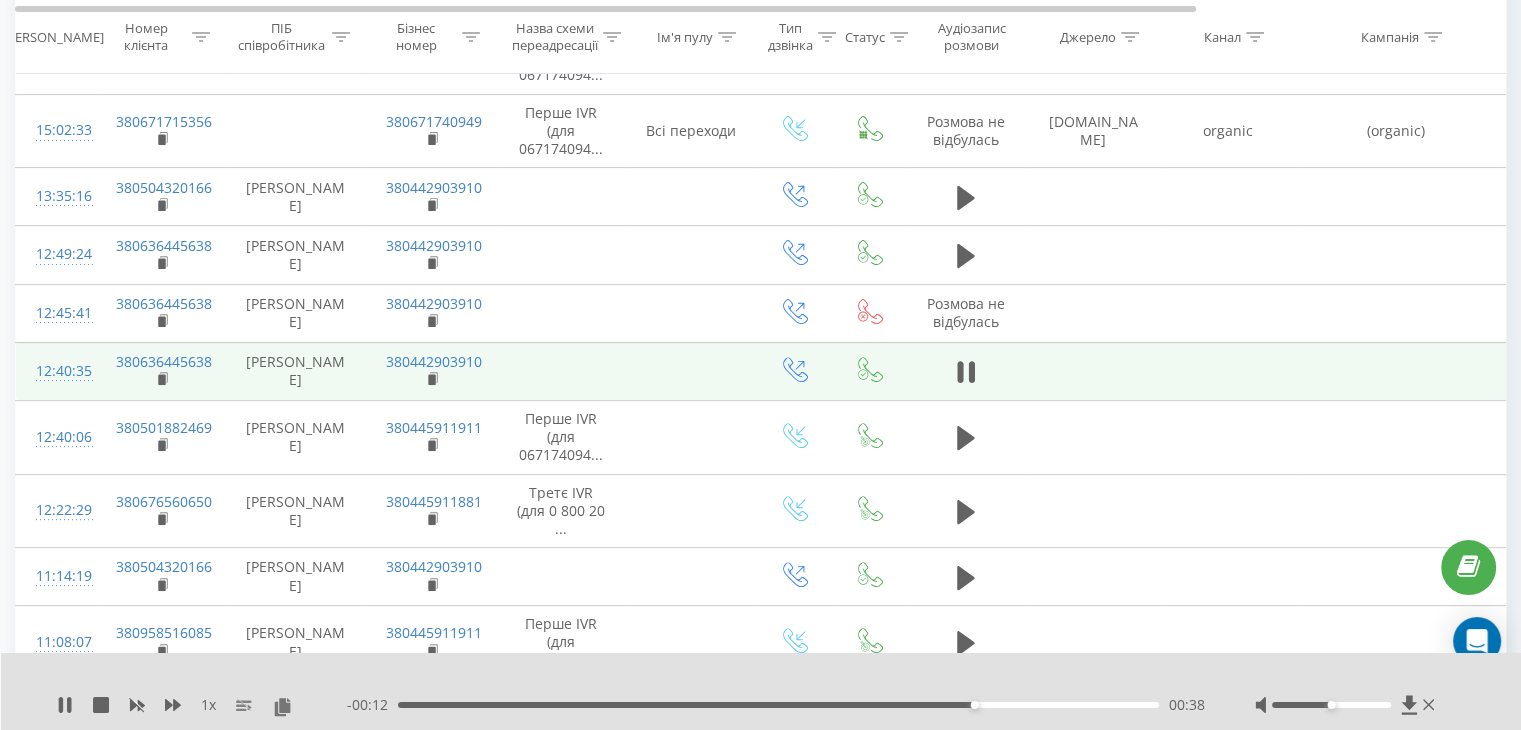 click on "00:38" at bounding box center (778, 705) 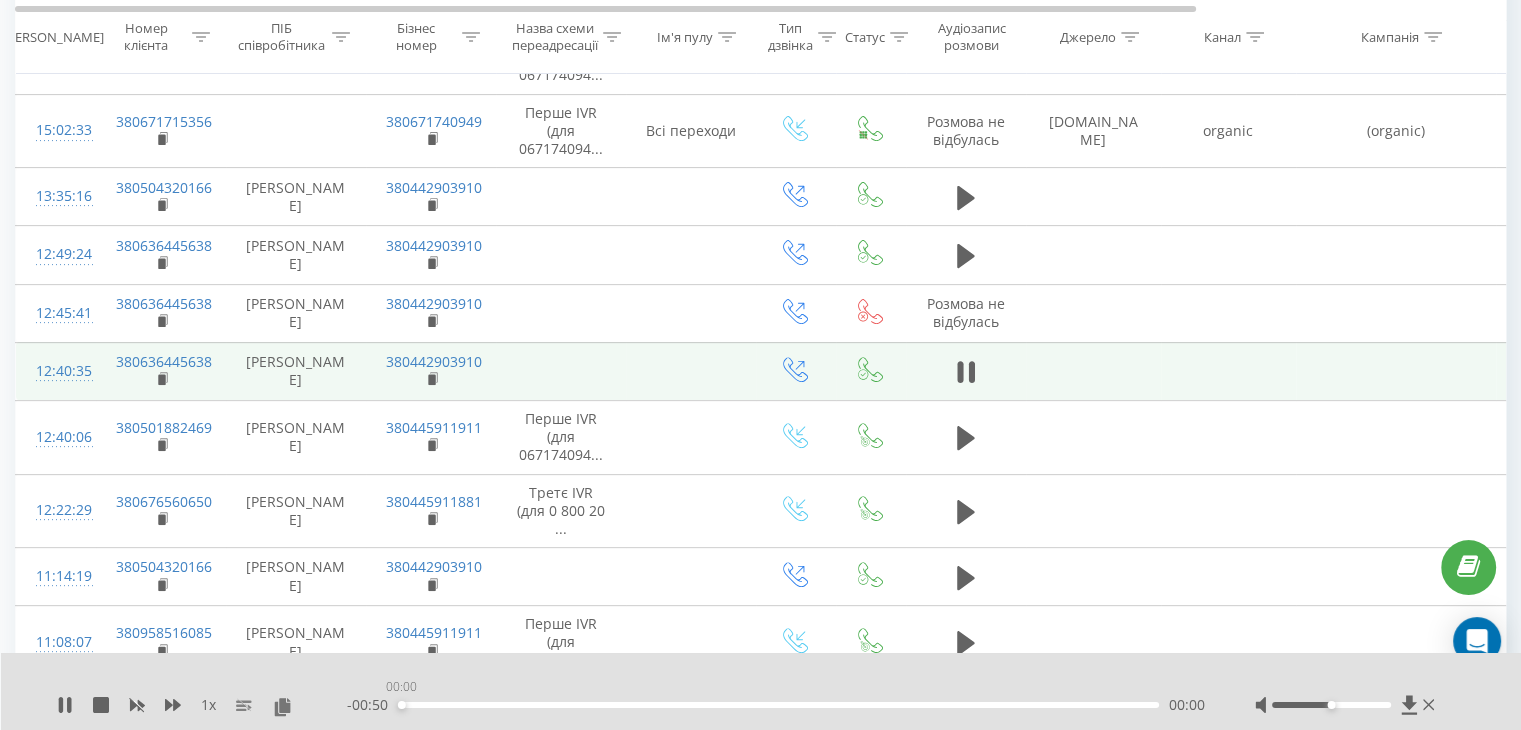 drag, startPoint x: 1084, startPoint y: 706, endPoint x: 402, endPoint y: 712, distance: 682.02637 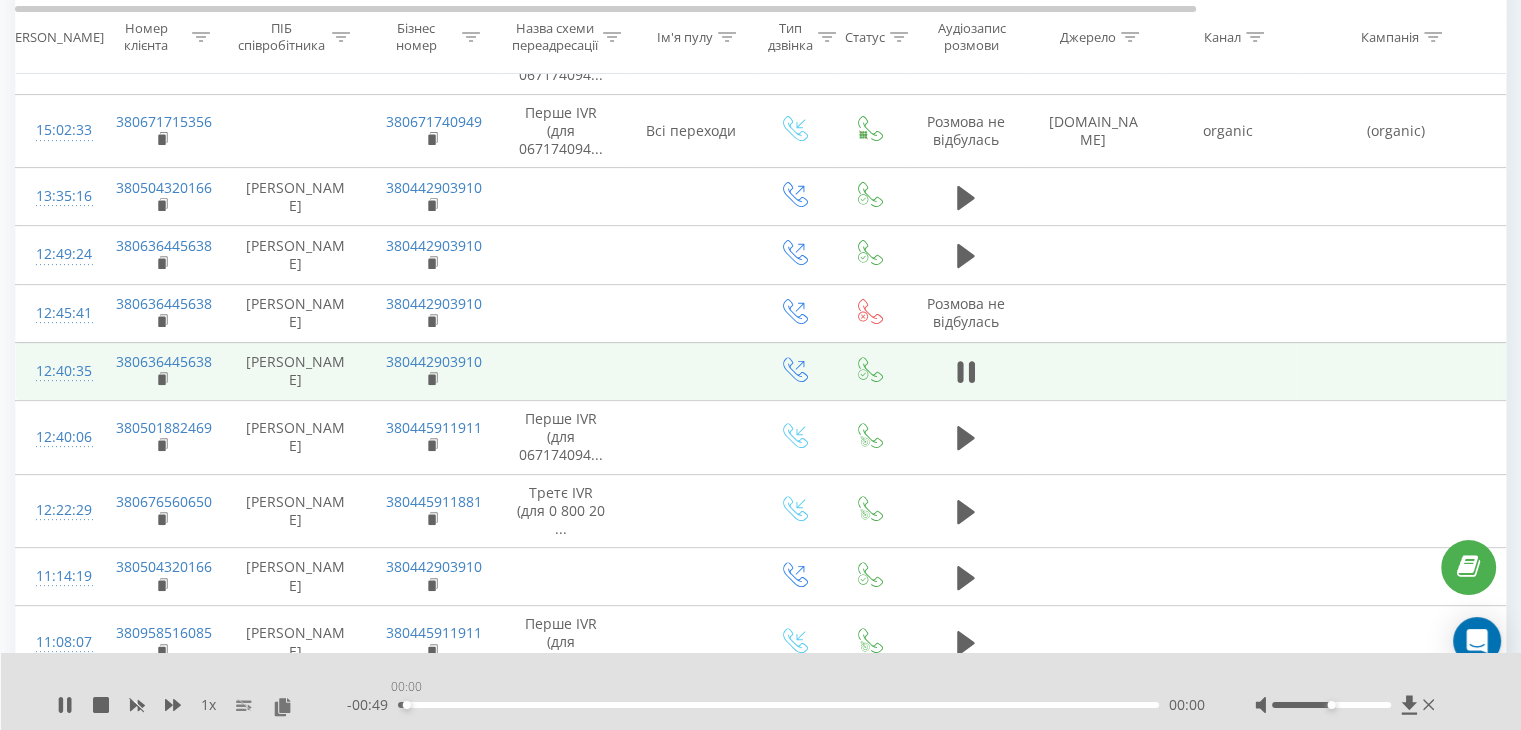 drag, startPoint x: 668, startPoint y: 705, endPoint x: 406, endPoint y: 714, distance: 262.15454 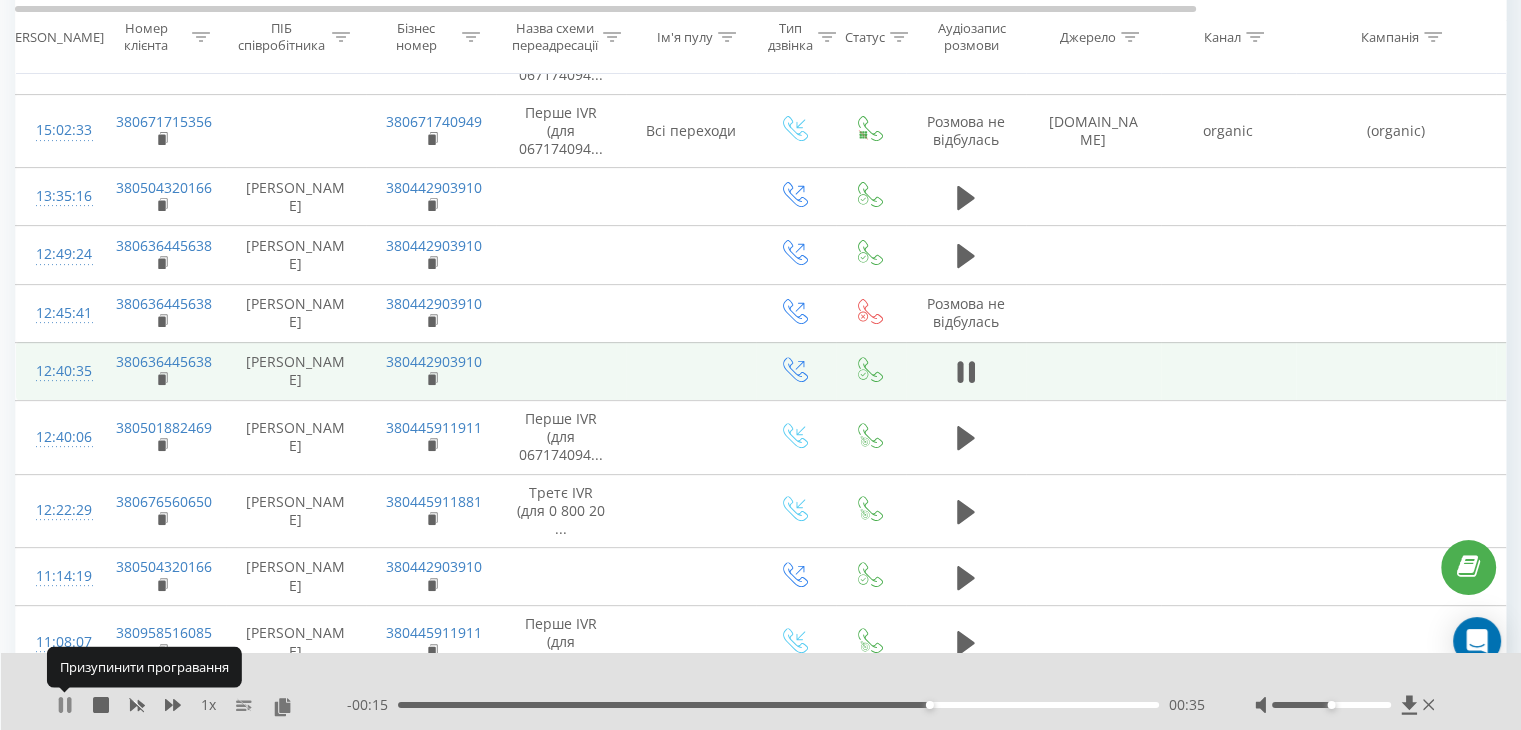 click 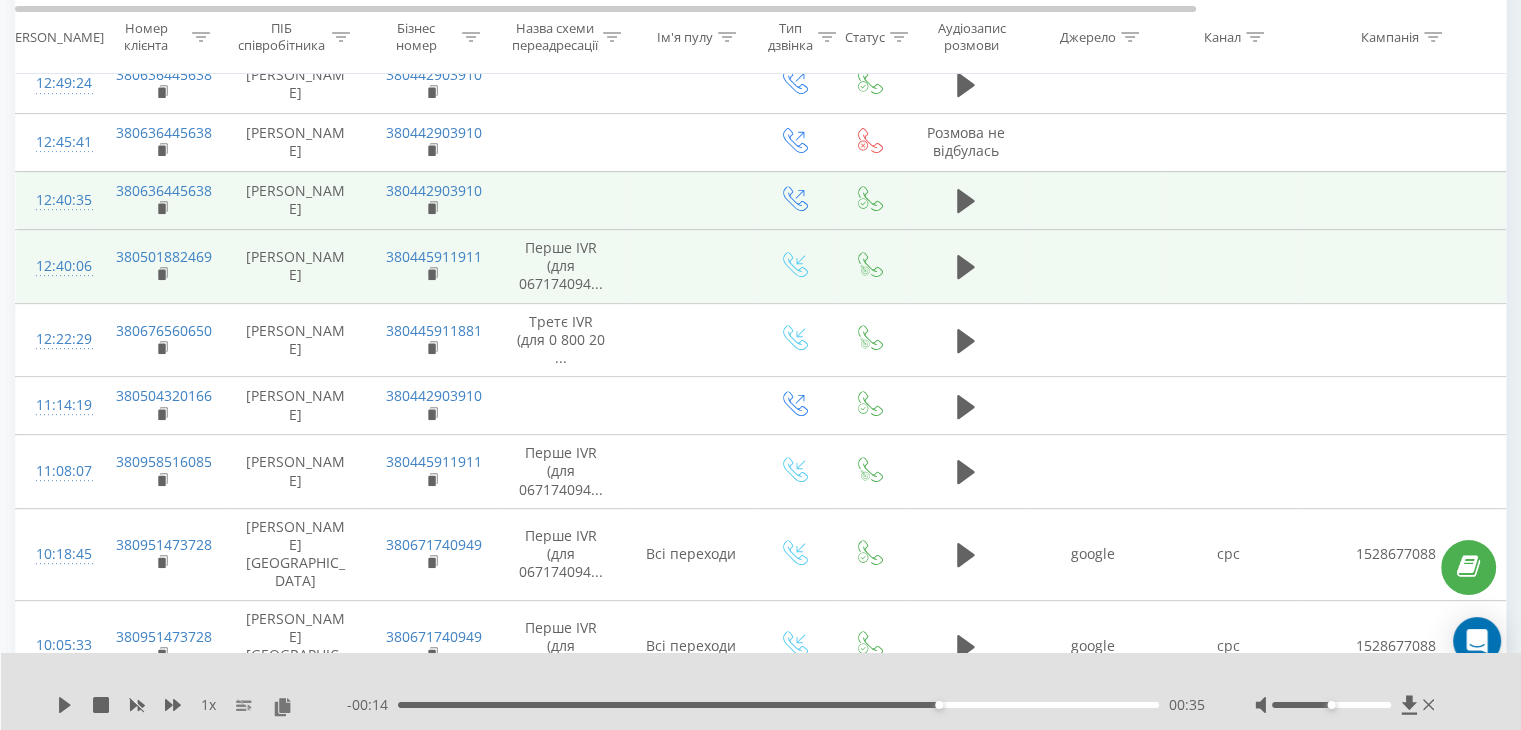 scroll, scrollTop: 800, scrollLeft: 0, axis: vertical 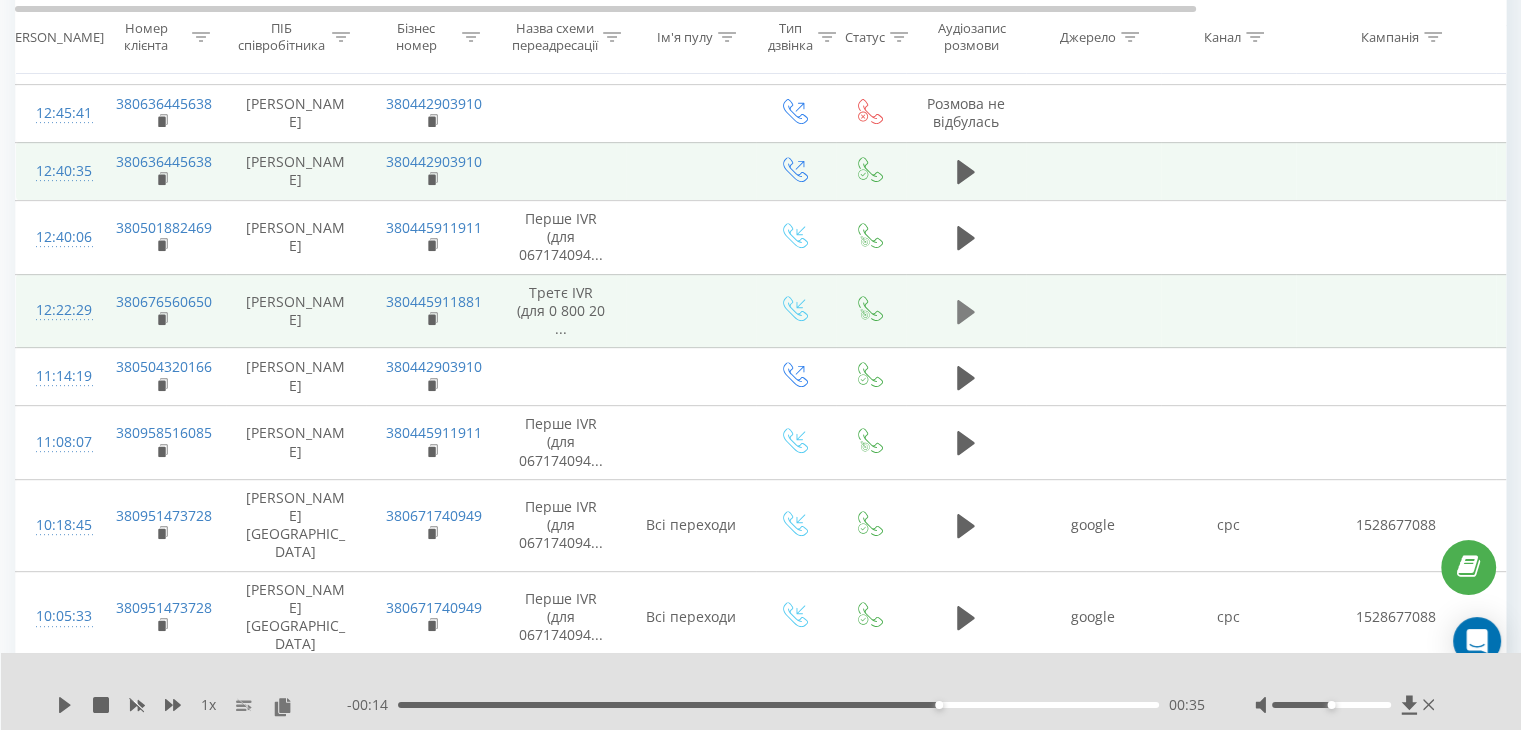 click 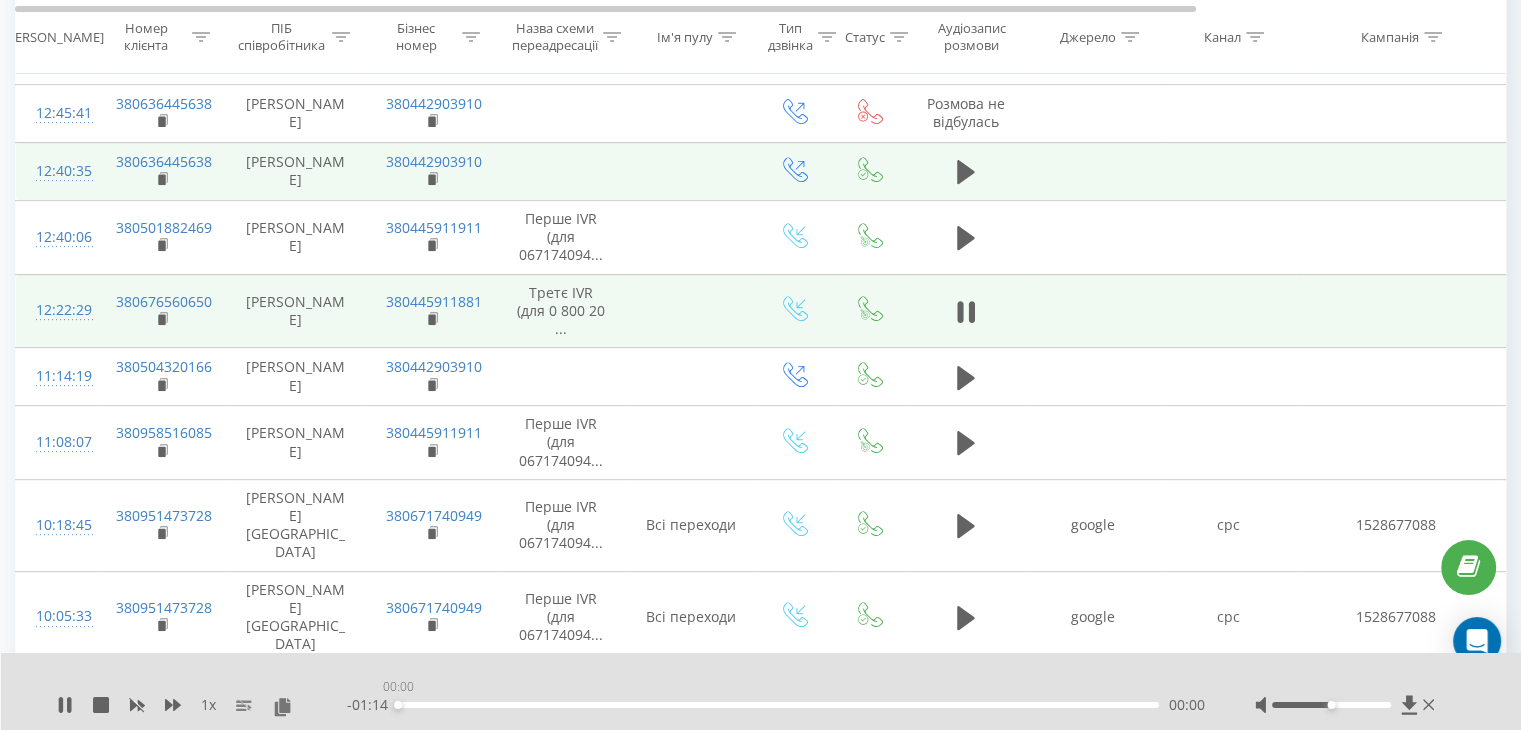 drag, startPoint x: 449, startPoint y: 704, endPoint x: 380, endPoint y: 705, distance: 69.00725 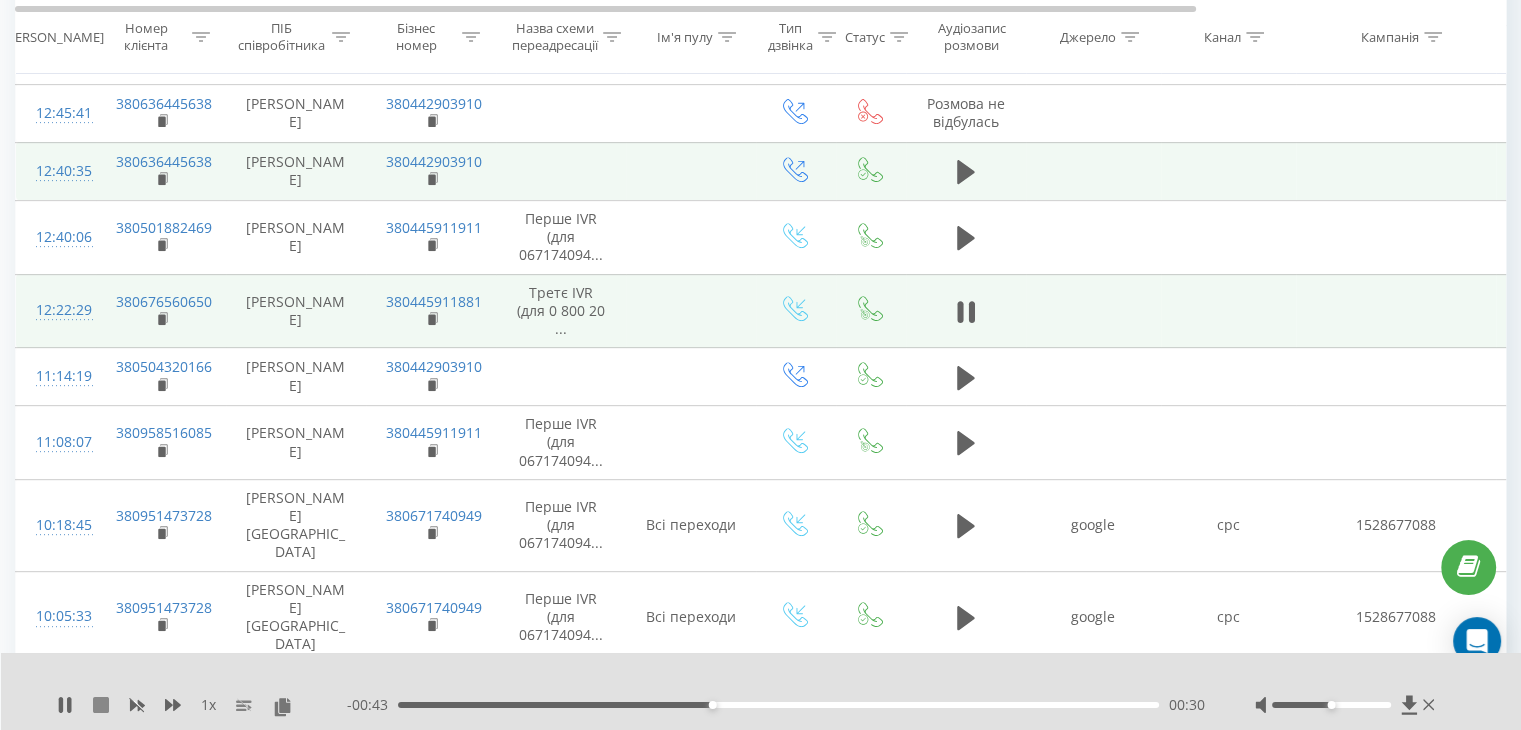 click 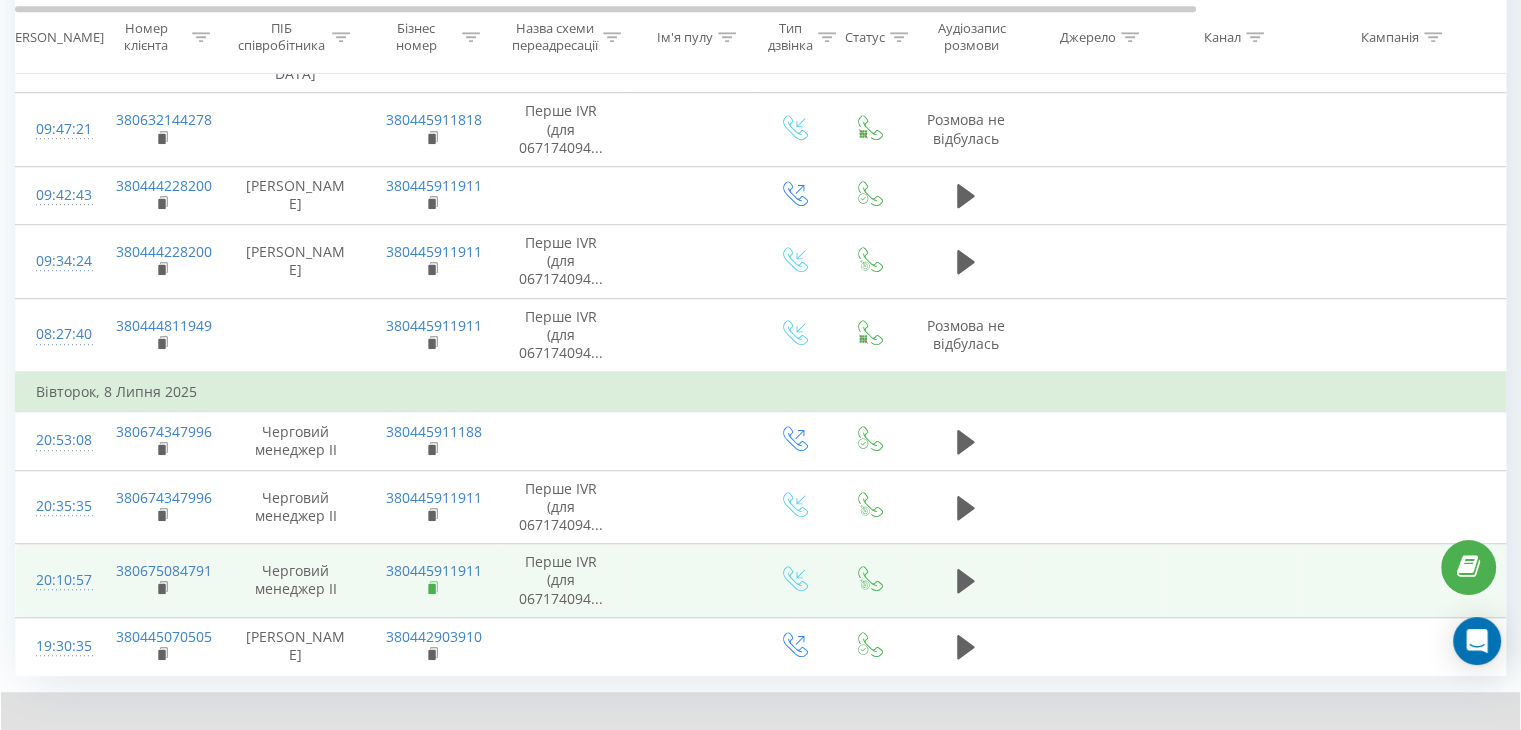 scroll, scrollTop: 1400, scrollLeft: 0, axis: vertical 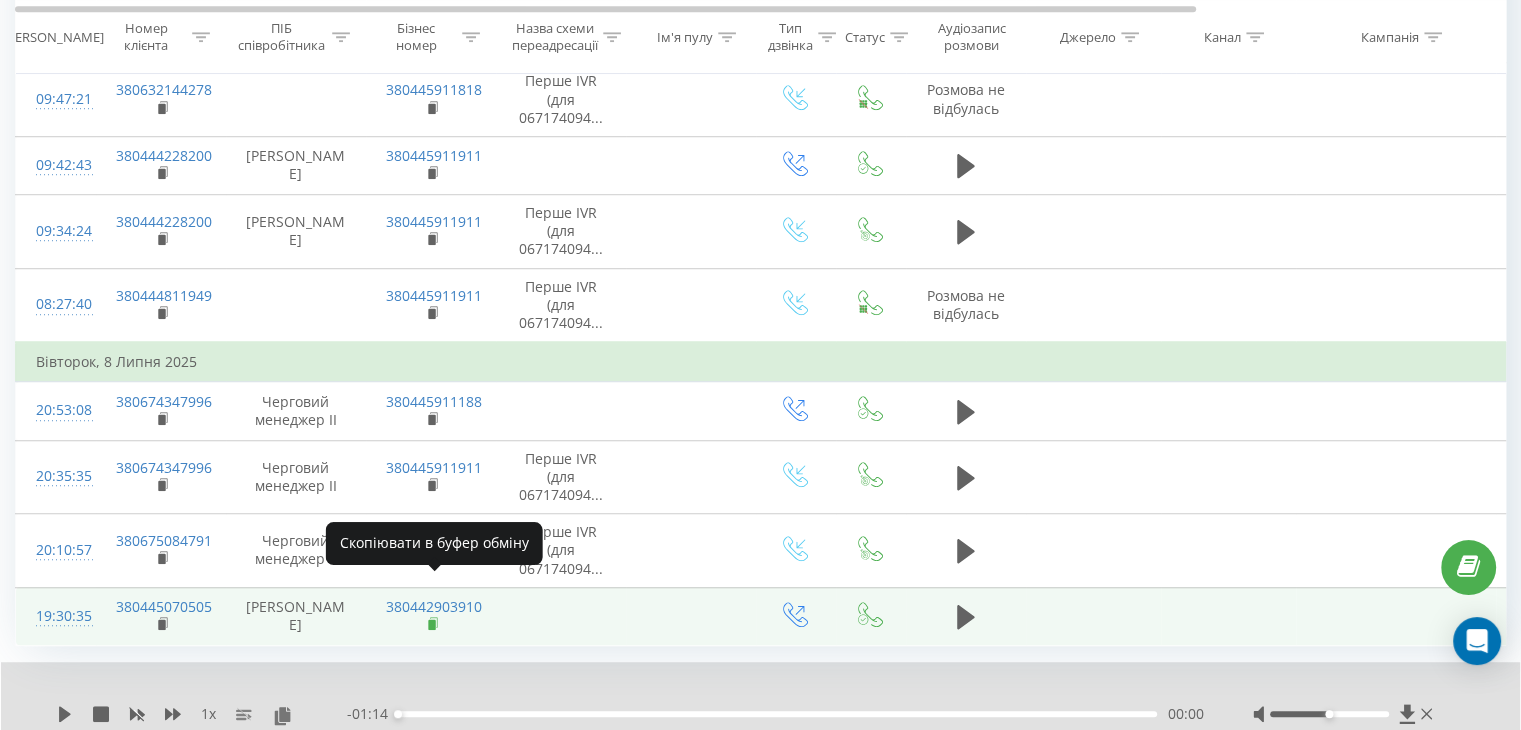 click 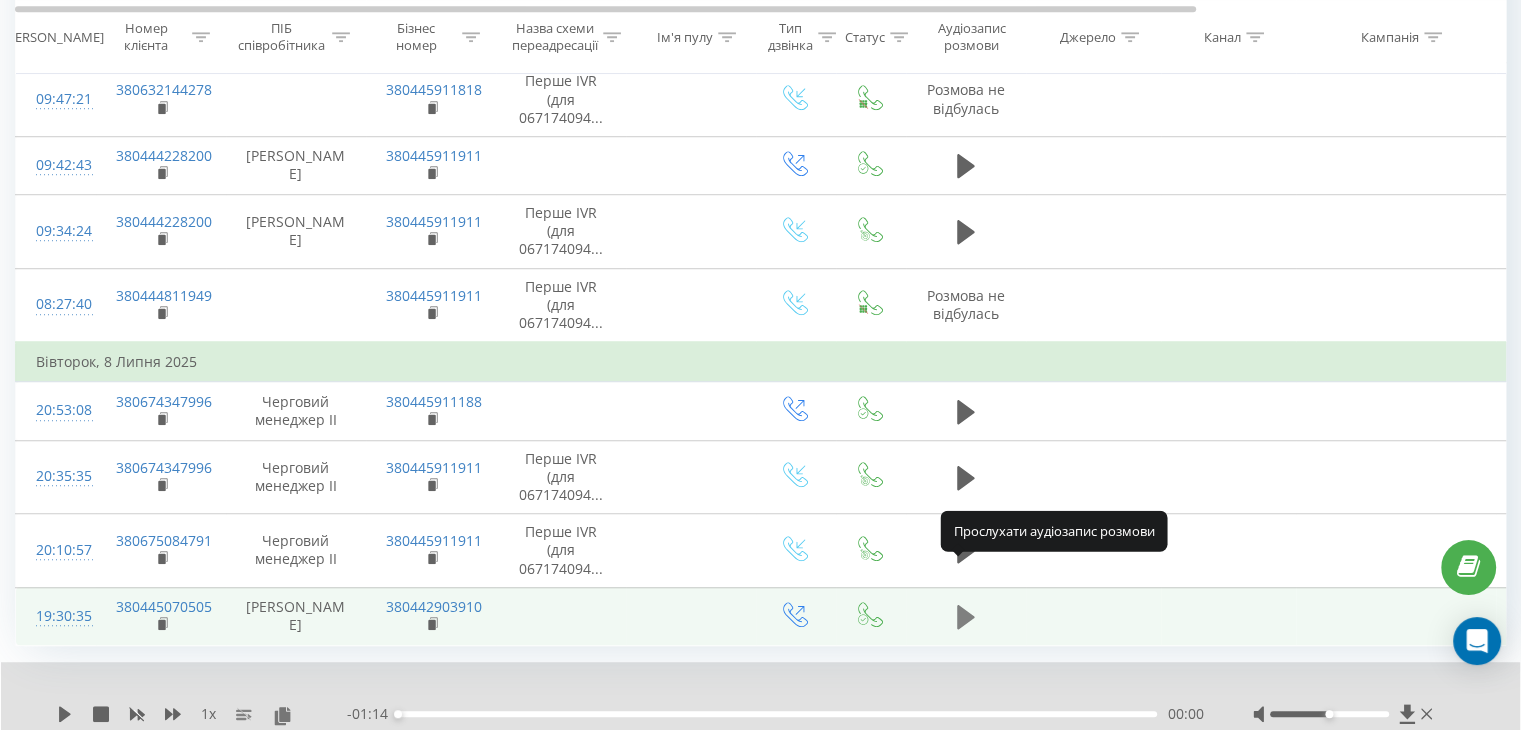 click 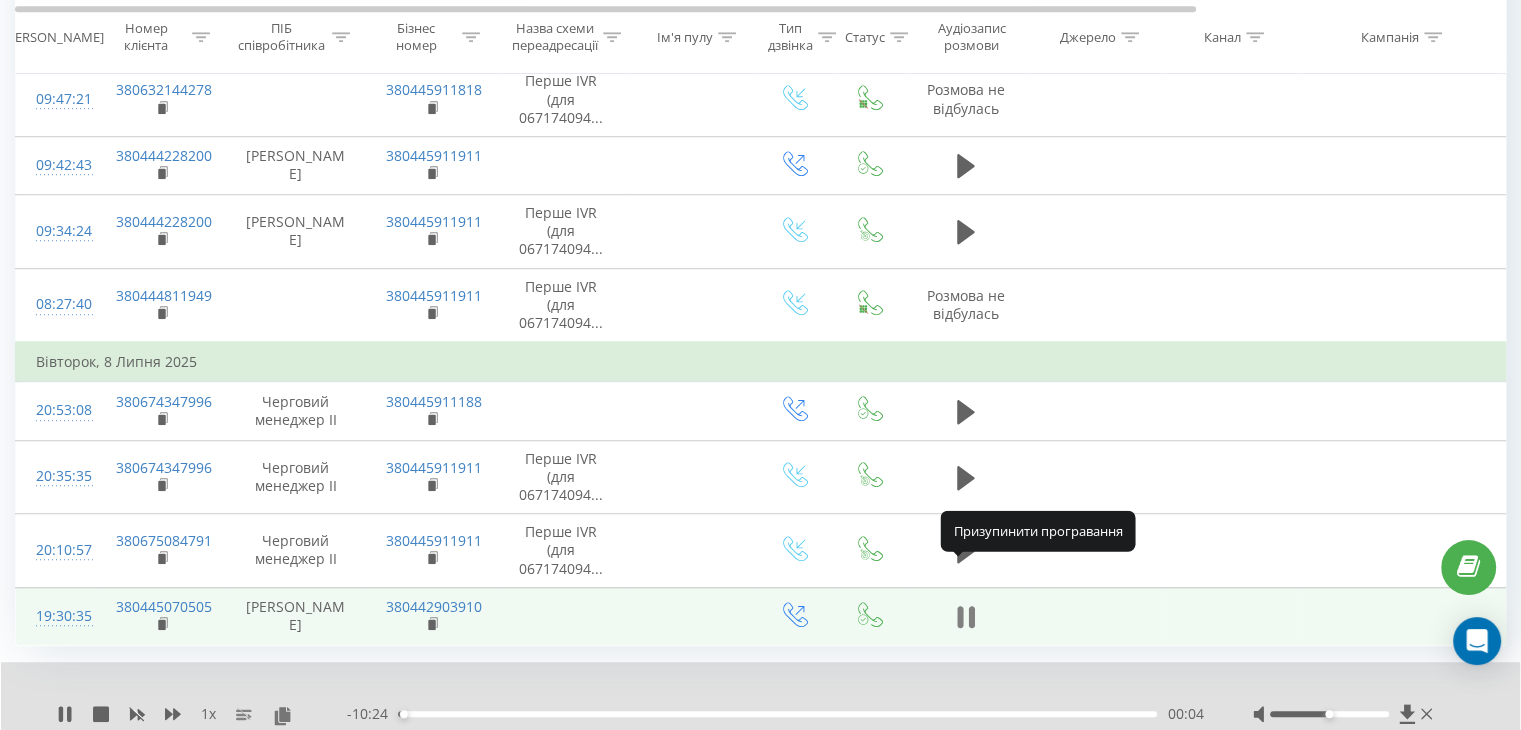 click 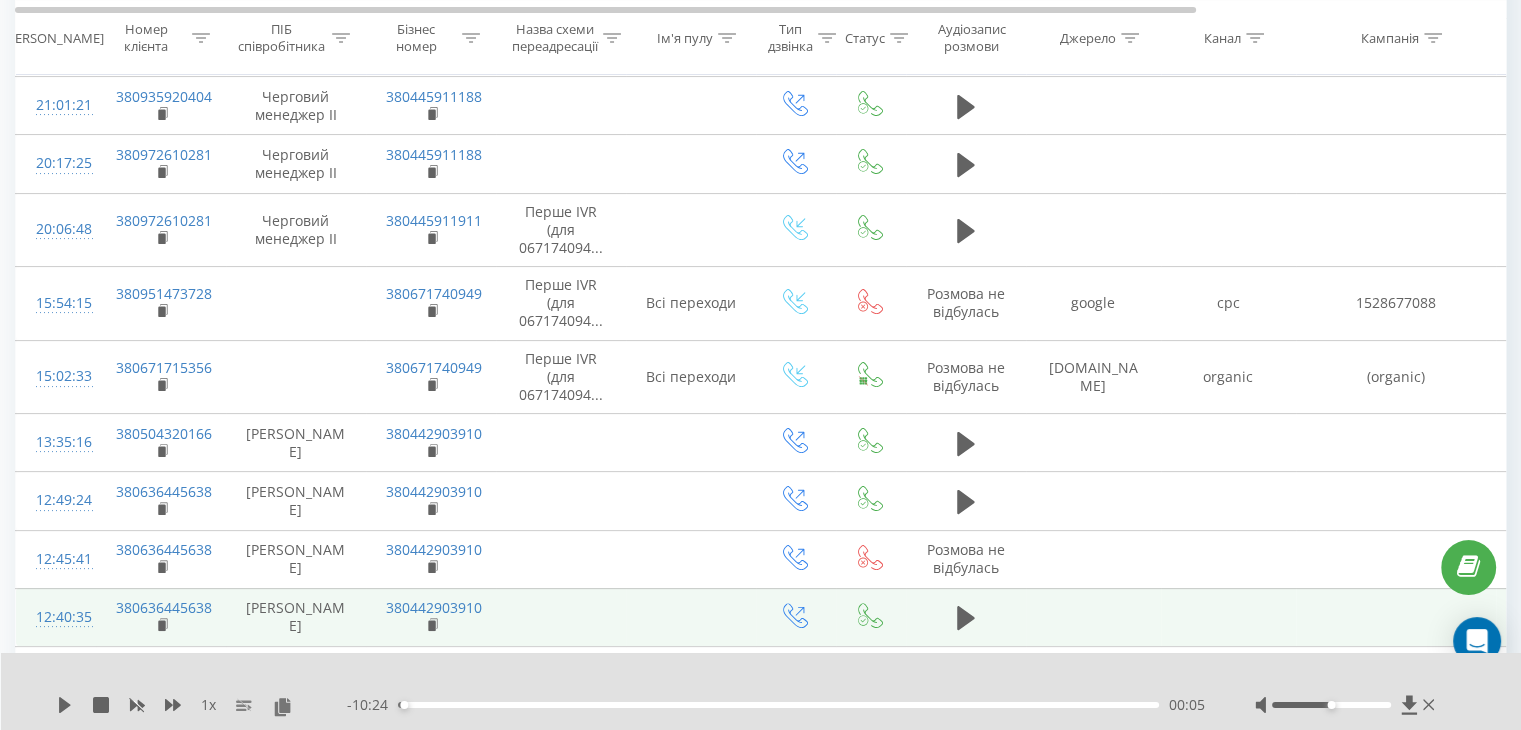 scroll, scrollTop: 0, scrollLeft: 0, axis: both 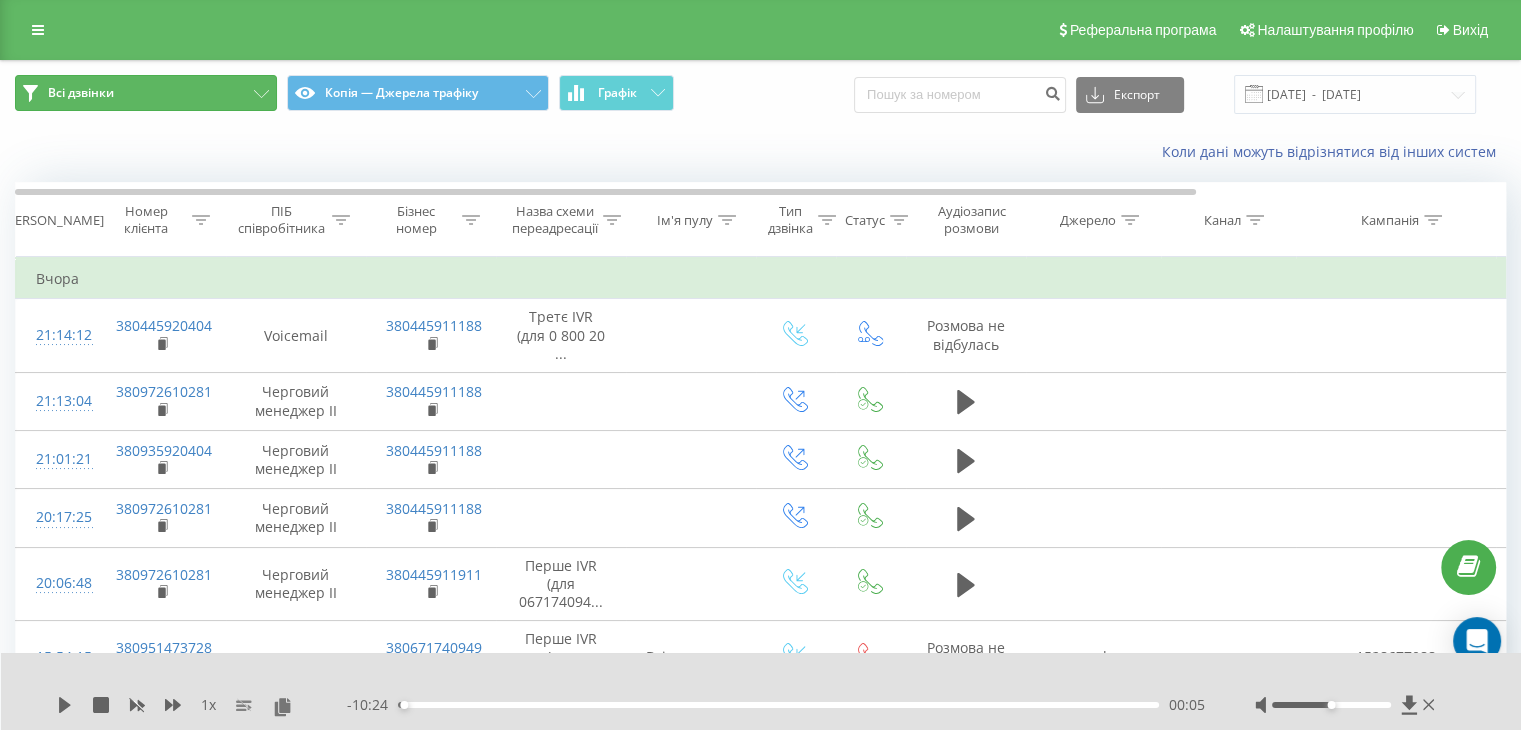 click on "Всі дзвінки" at bounding box center [146, 93] 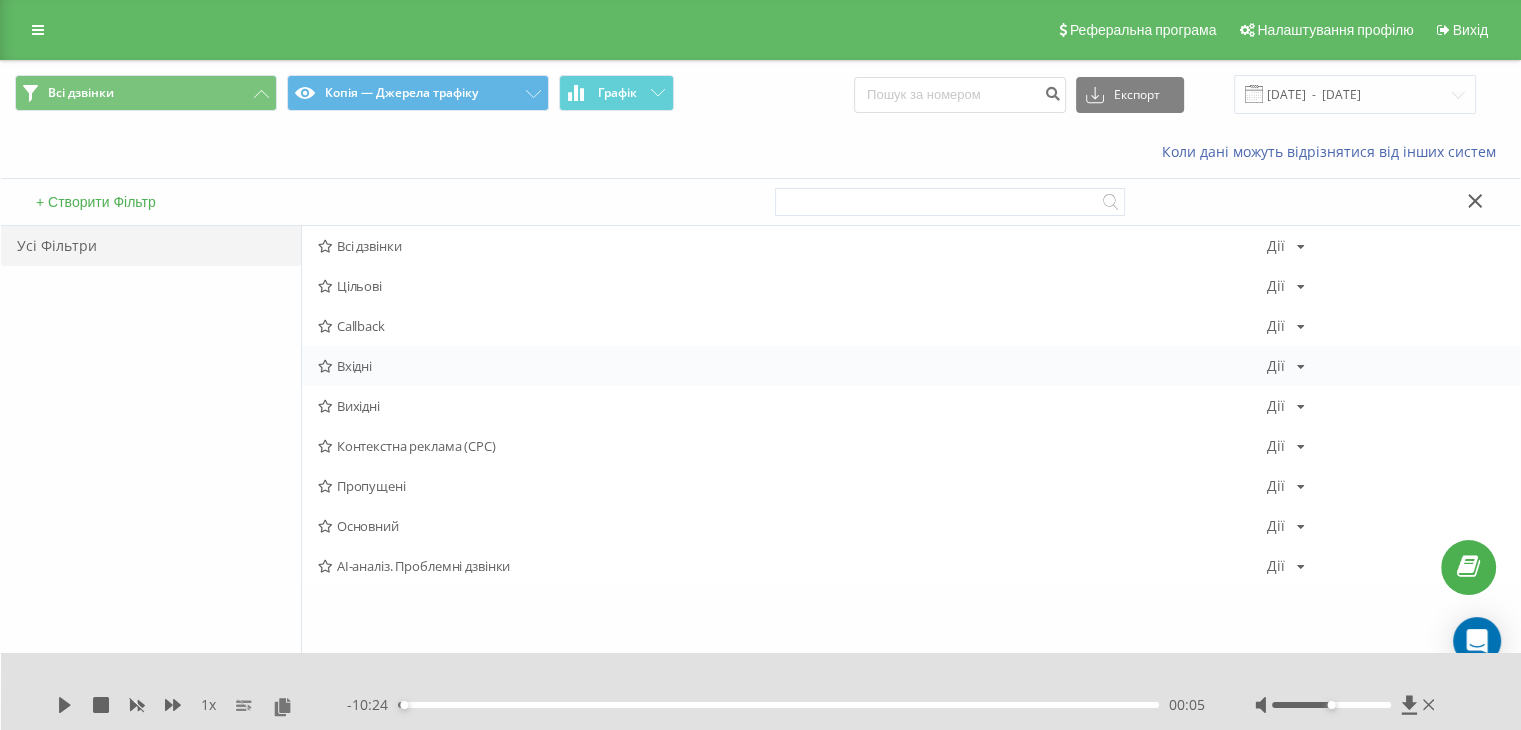 click on "Вхідні" at bounding box center (792, 366) 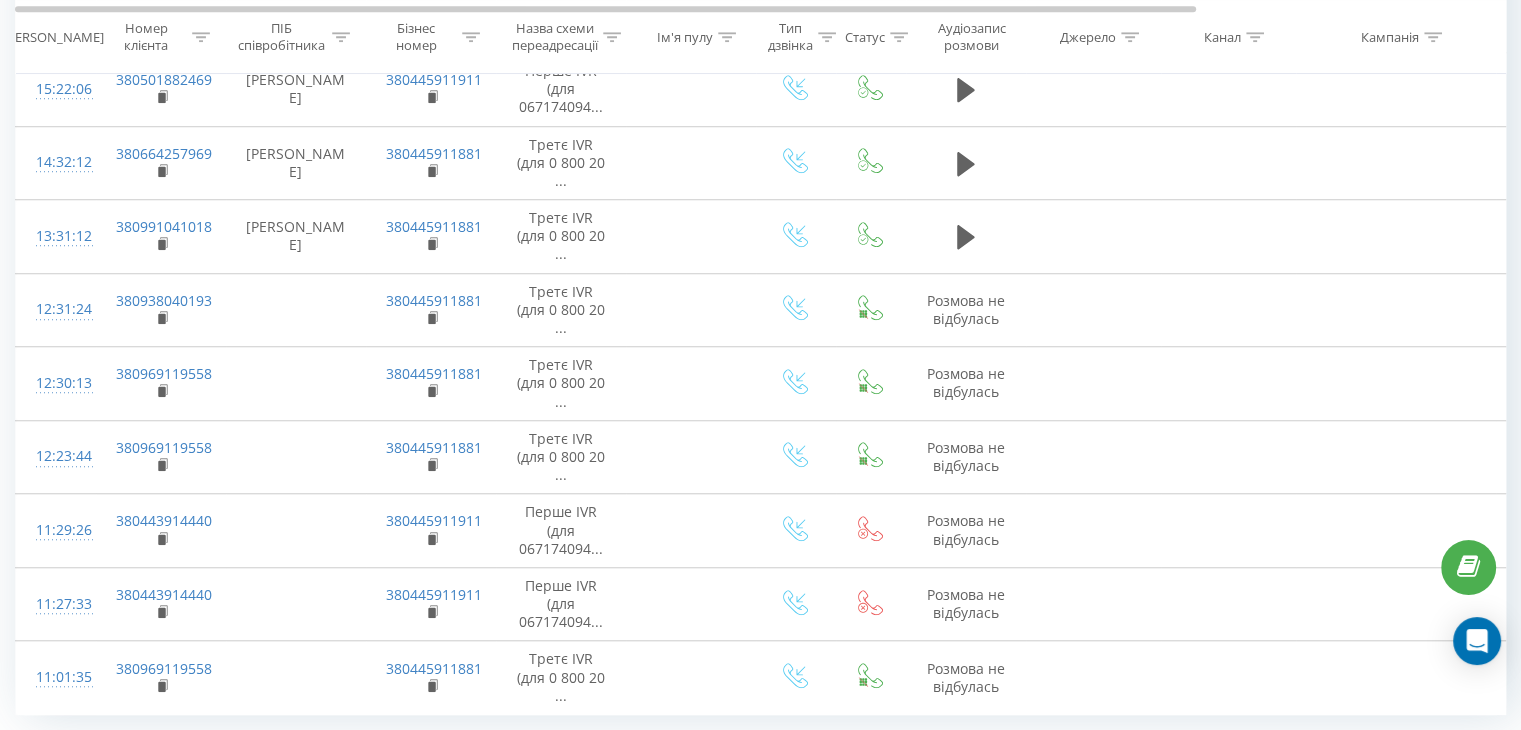 scroll, scrollTop: 1595, scrollLeft: 0, axis: vertical 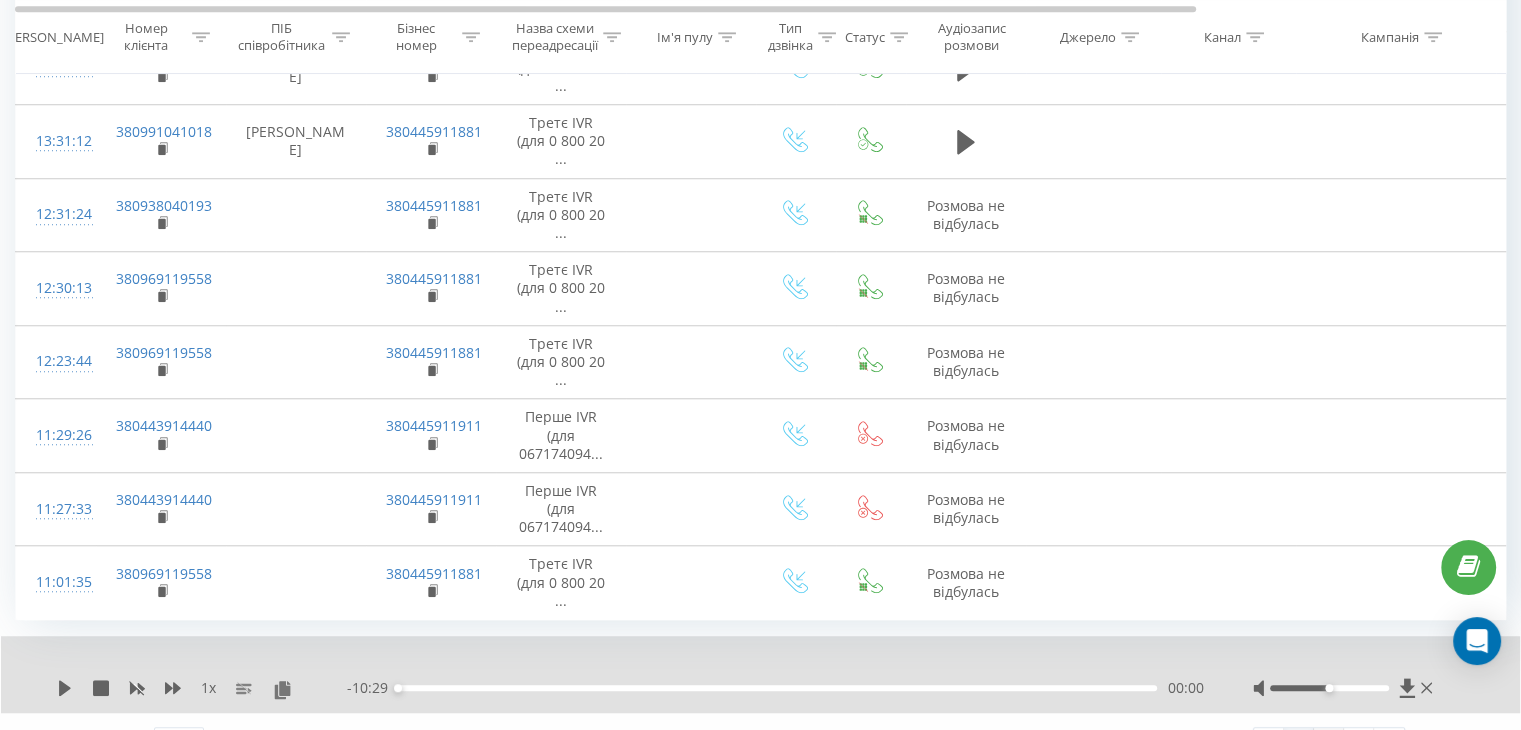 click on "2" at bounding box center (1329, 742) 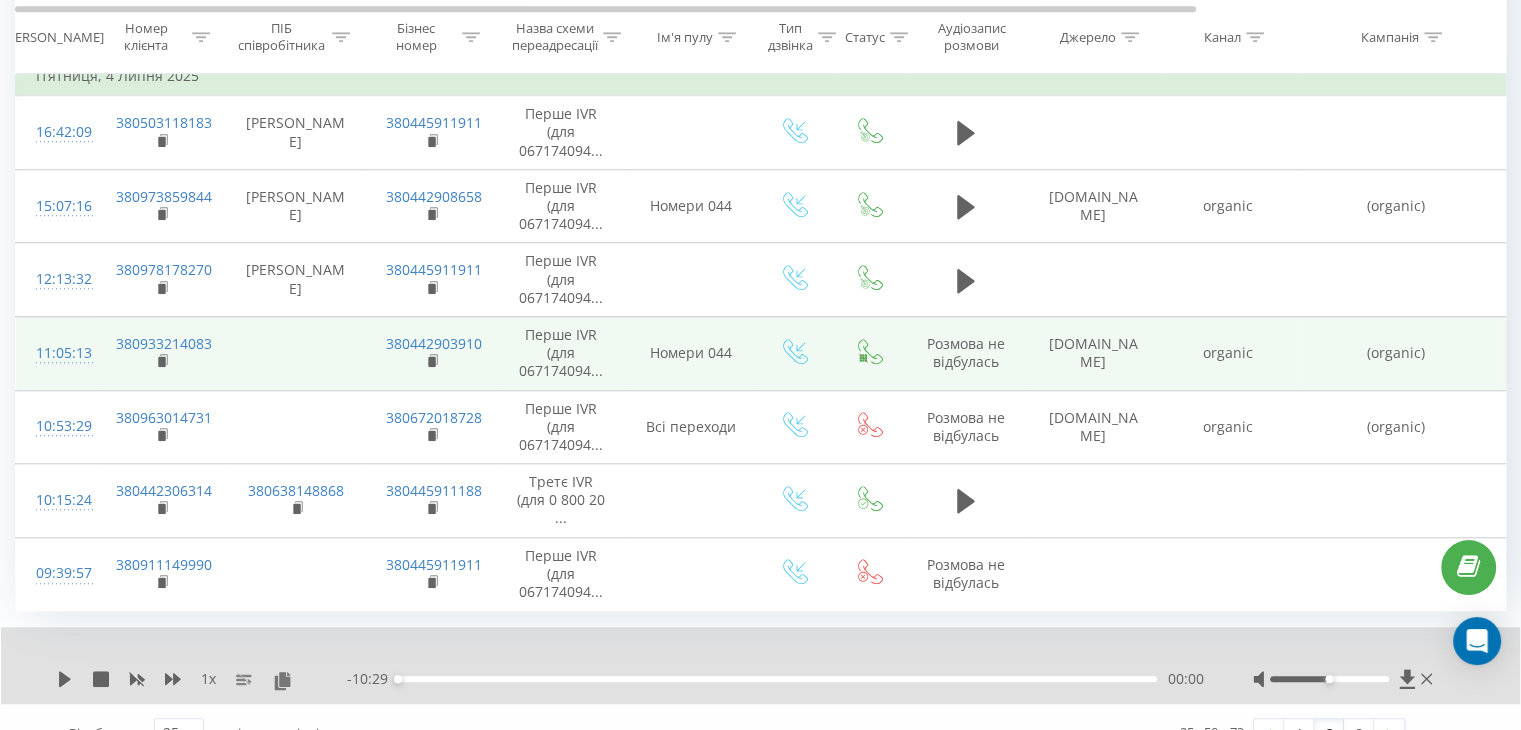 scroll, scrollTop: 1714, scrollLeft: 0, axis: vertical 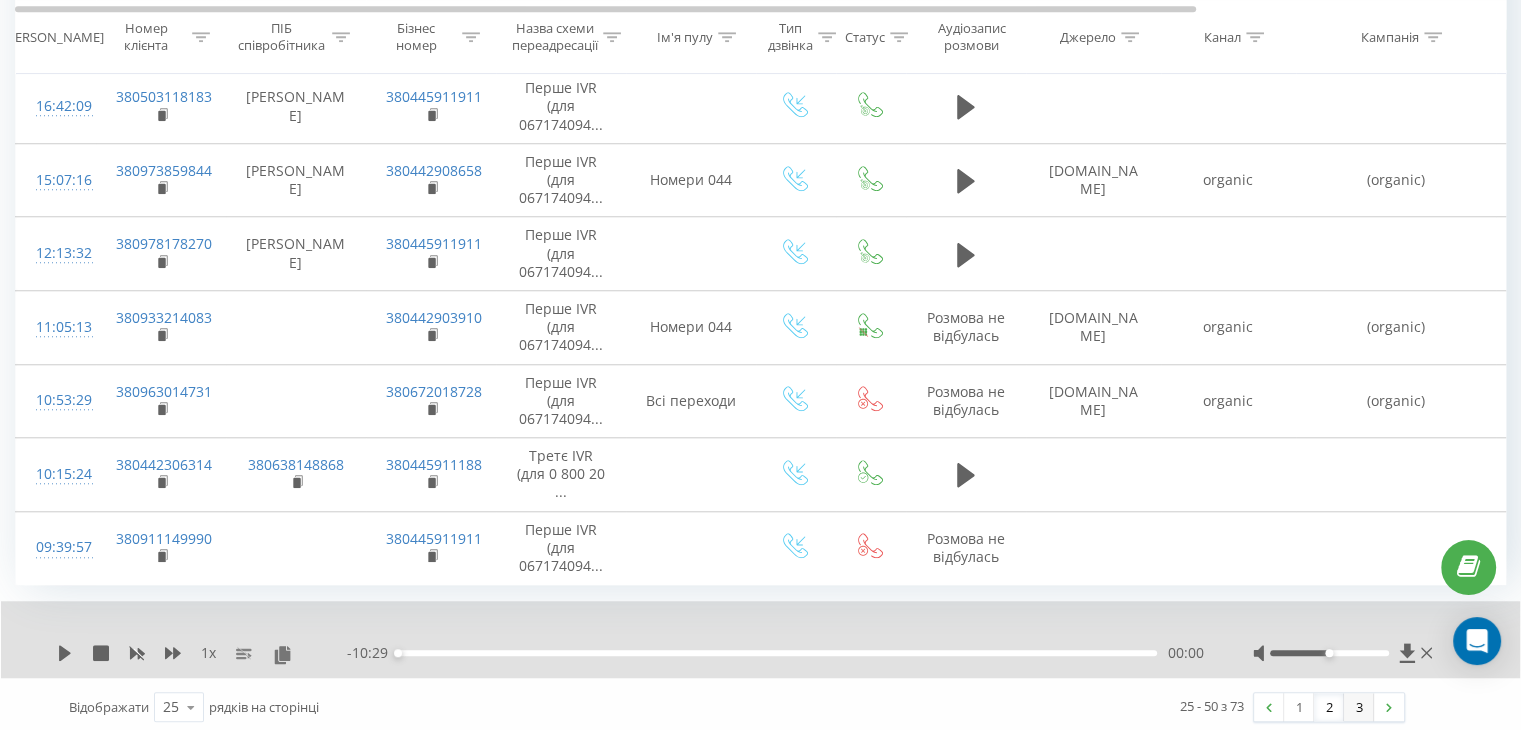 click on "3" at bounding box center (1359, 707) 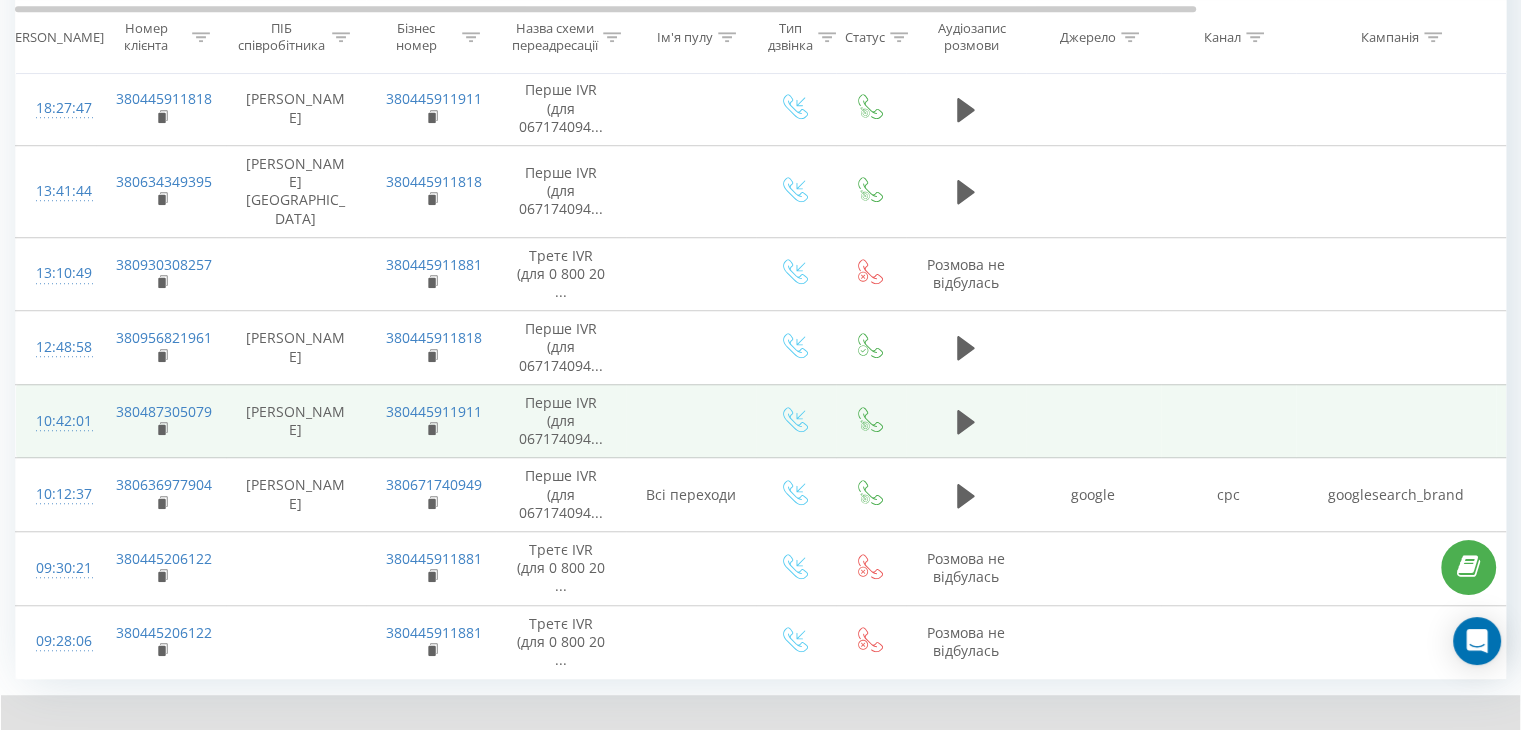 scroll, scrollTop: 1528, scrollLeft: 0, axis: vertical 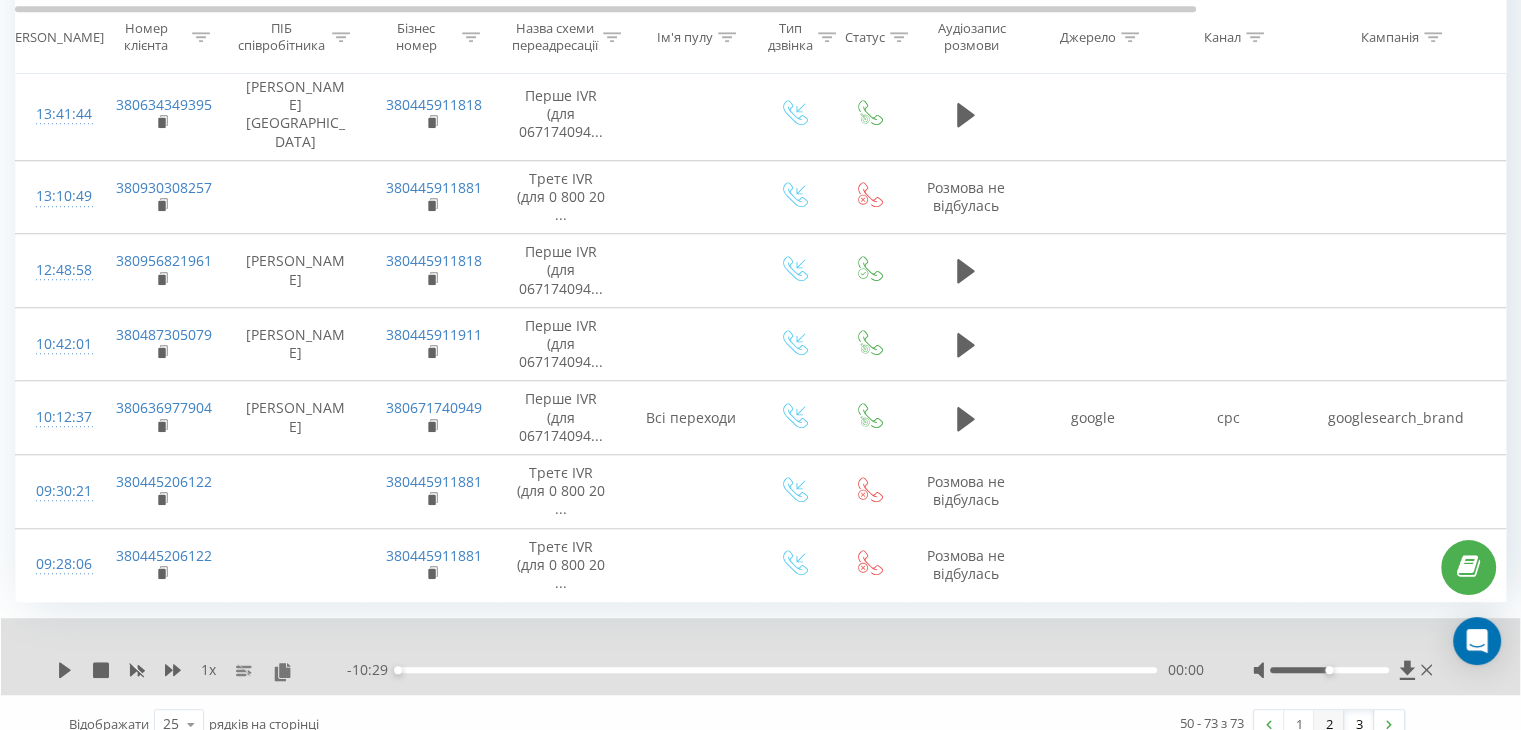 click on "2" at bounding box center (1329, 724) 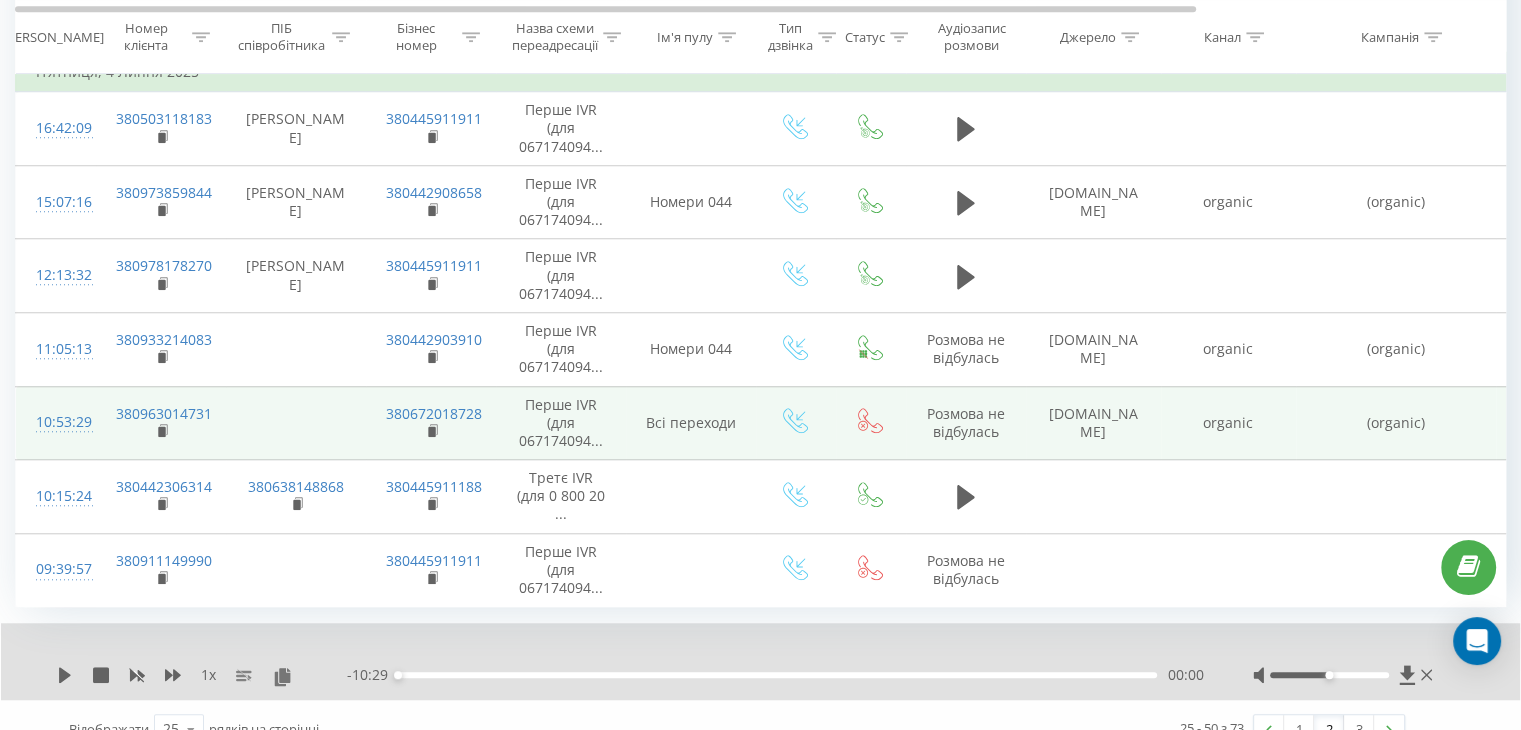 scroll, scrollTop: 1714, scrollLeft: 0, axis: vertical 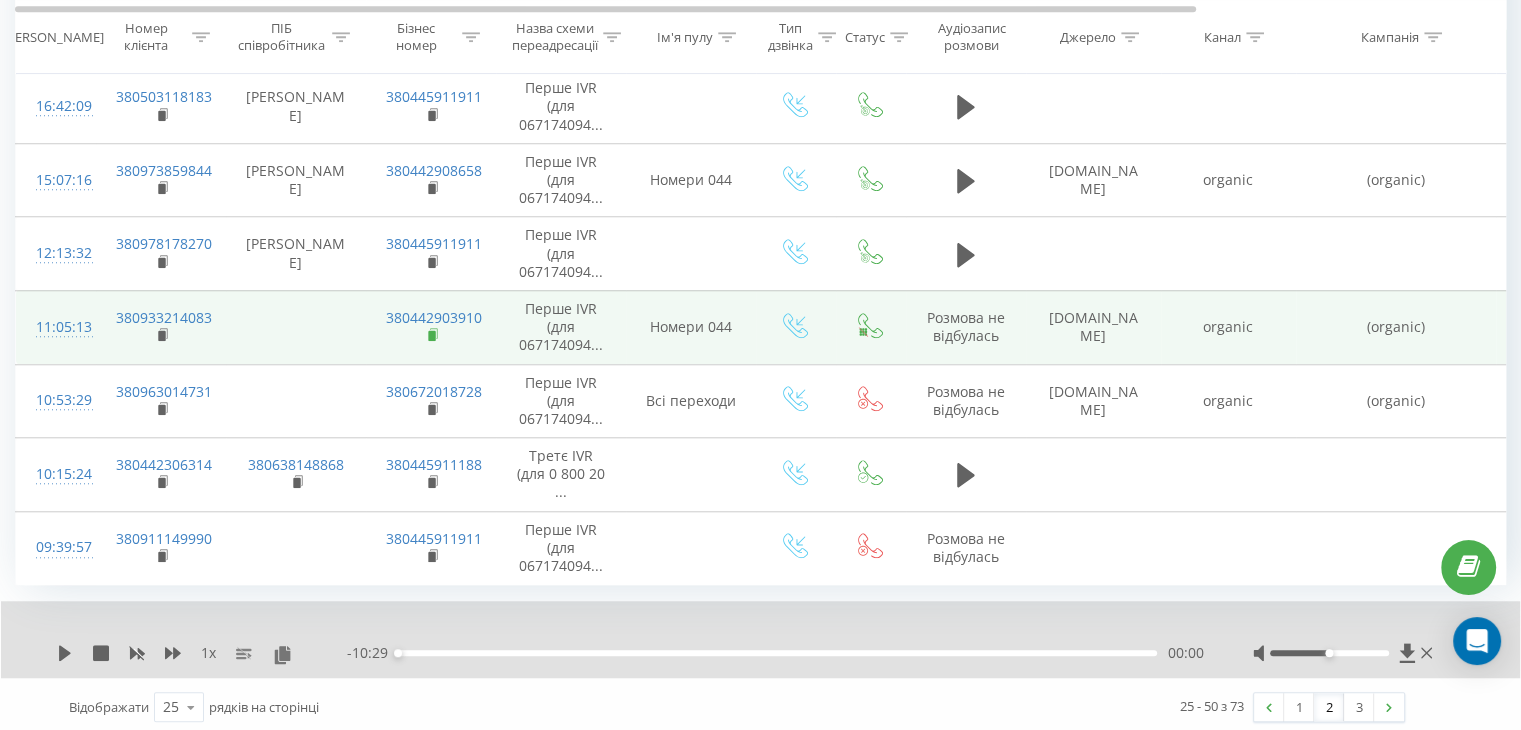 click 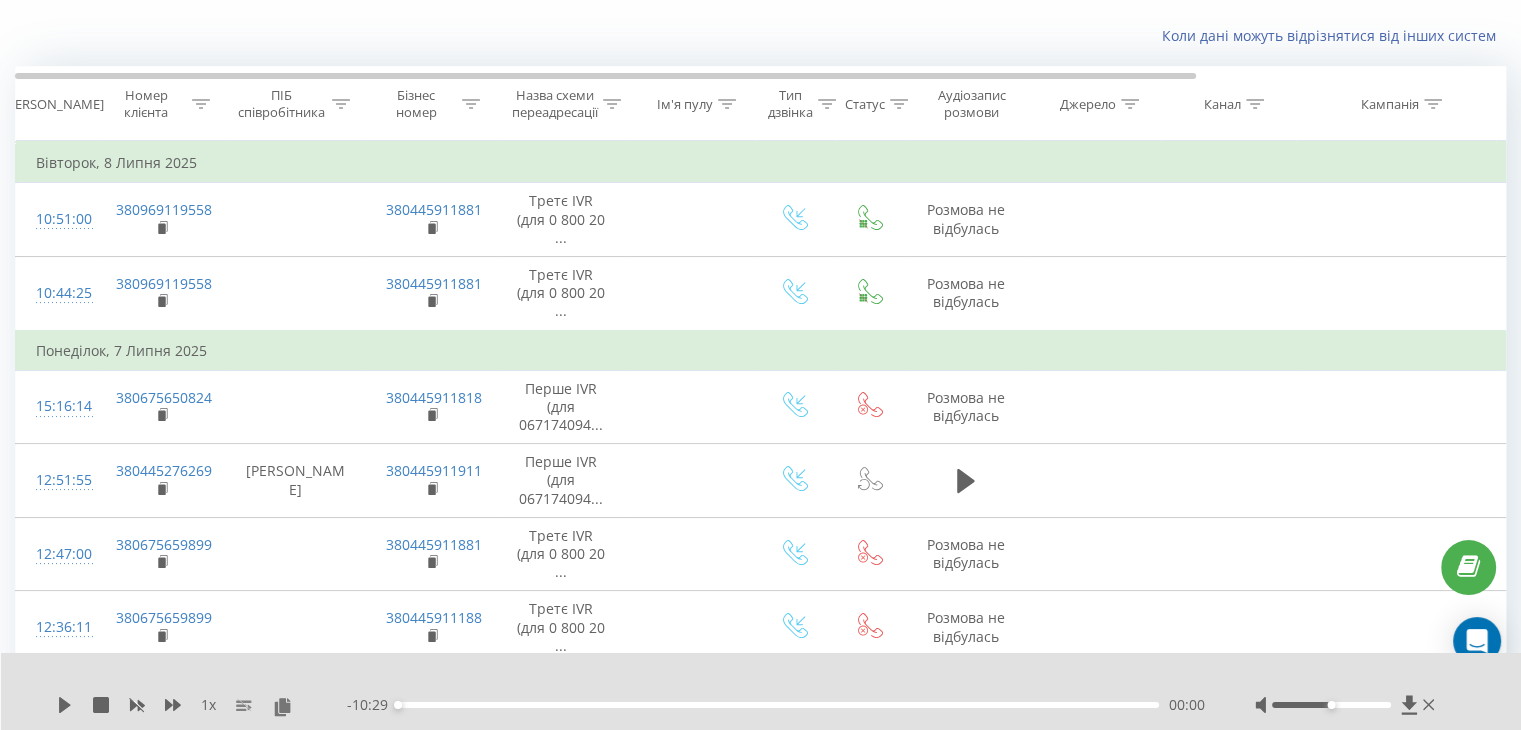 scroll, scrollTop: 0, scrollLeft: 0, axis: both 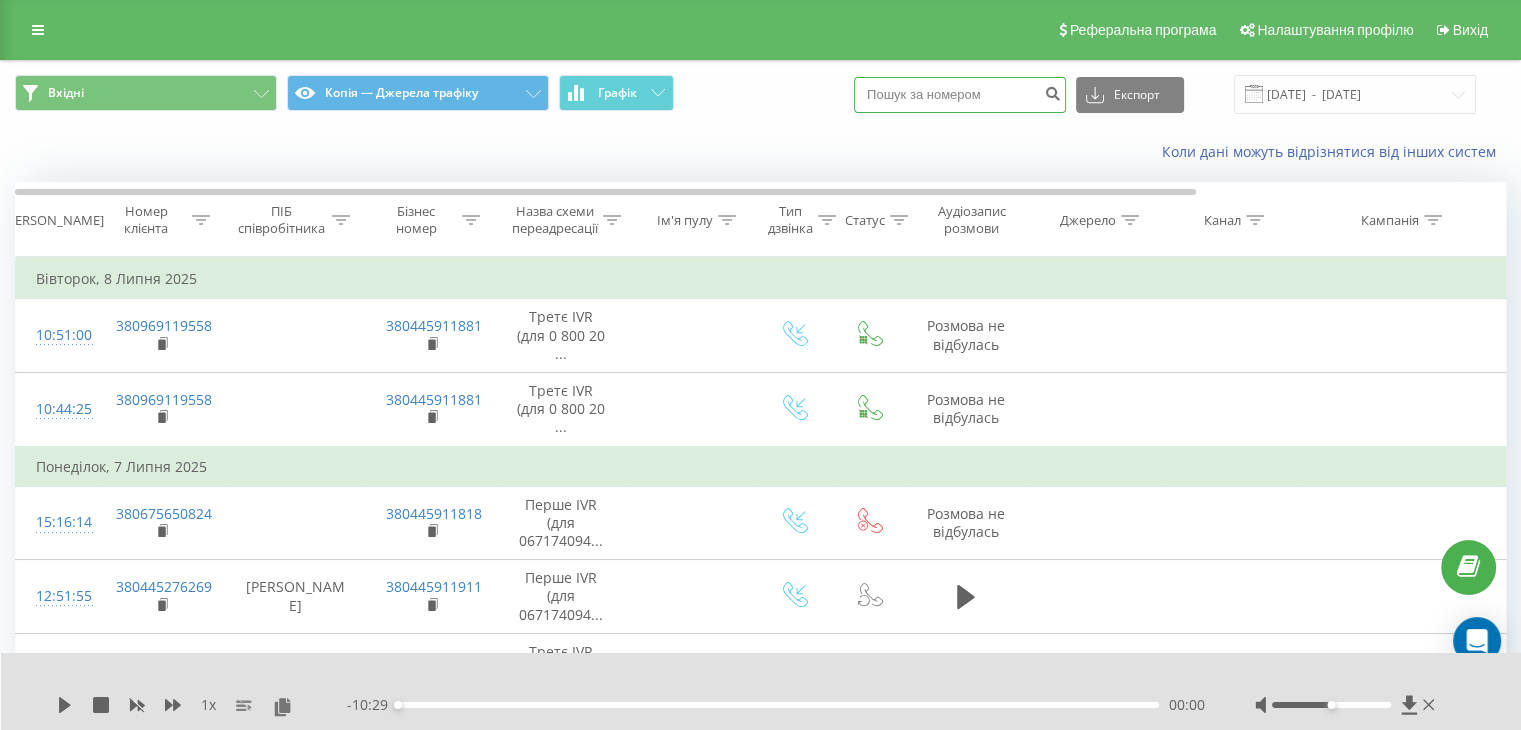 click at bounding box center [960, 95] 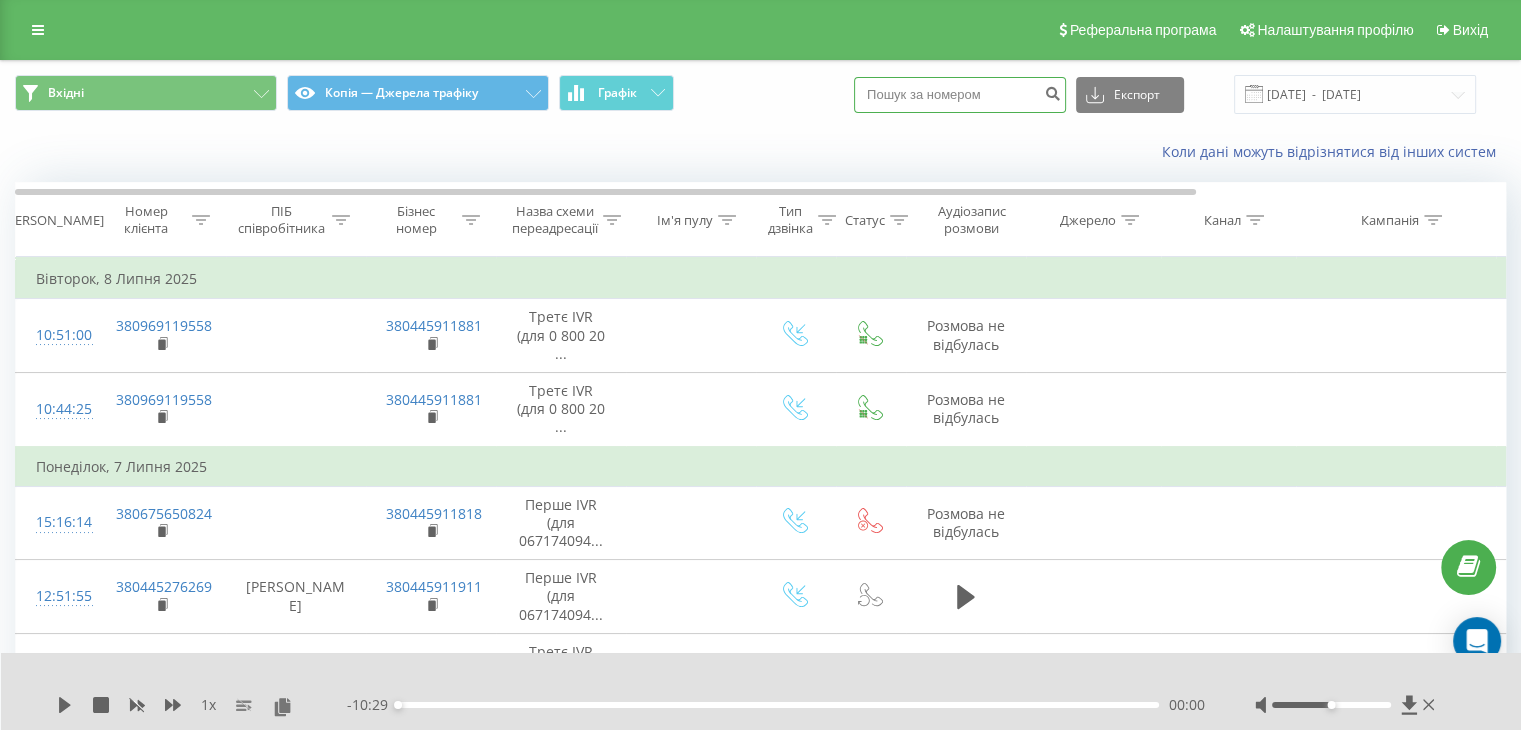 paste on "380442903910" 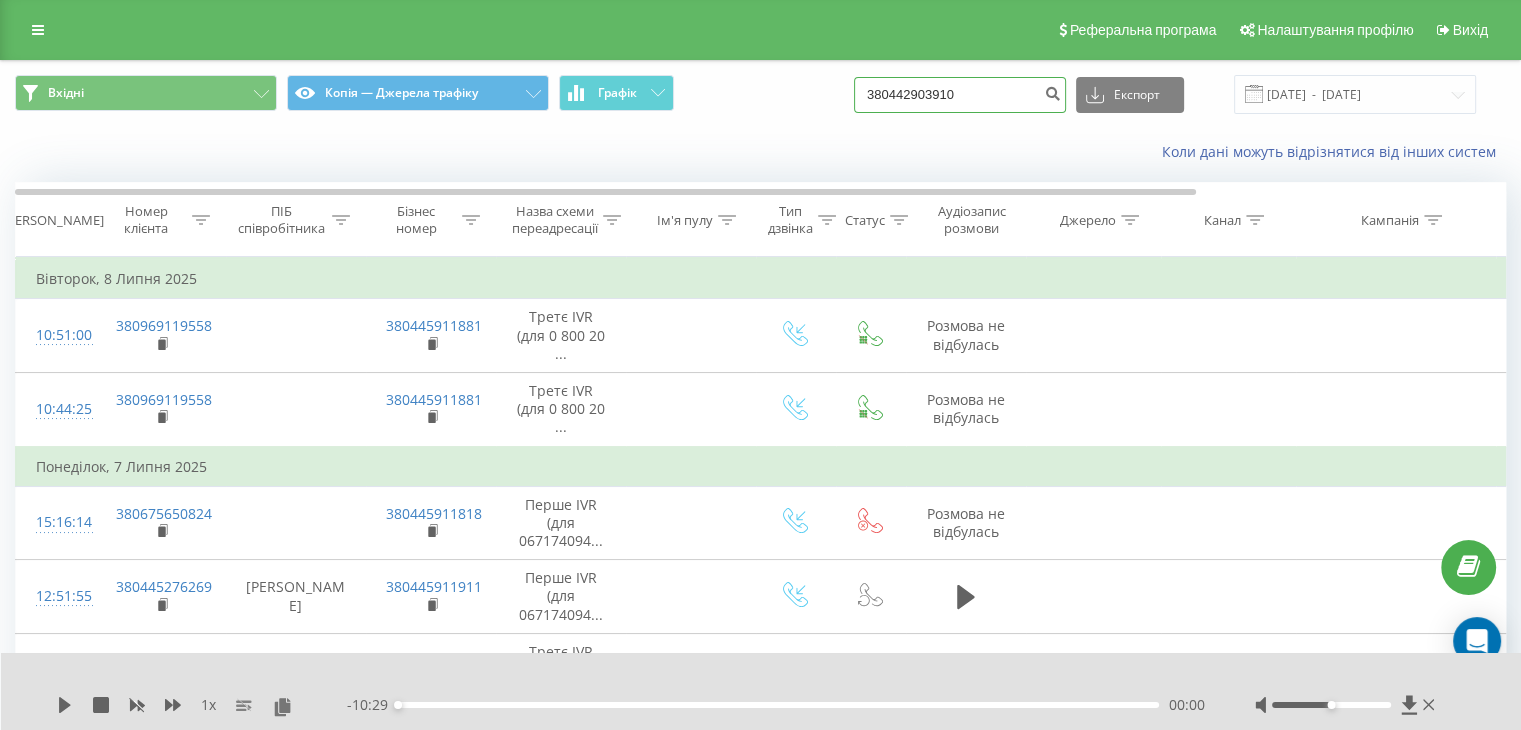 type on "380442903910" 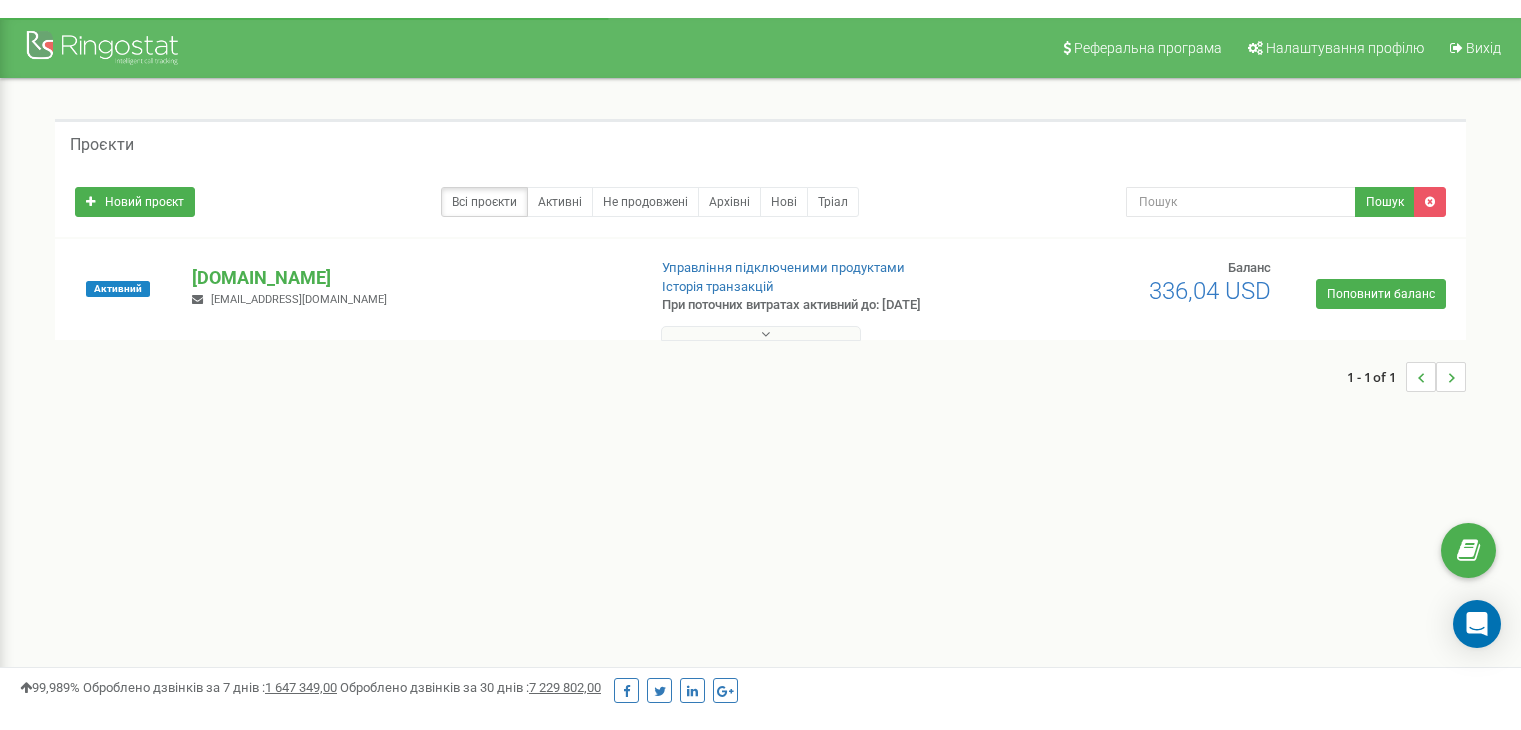 scroll, scrollTop: 0, scrollLeft: 0, axis: both 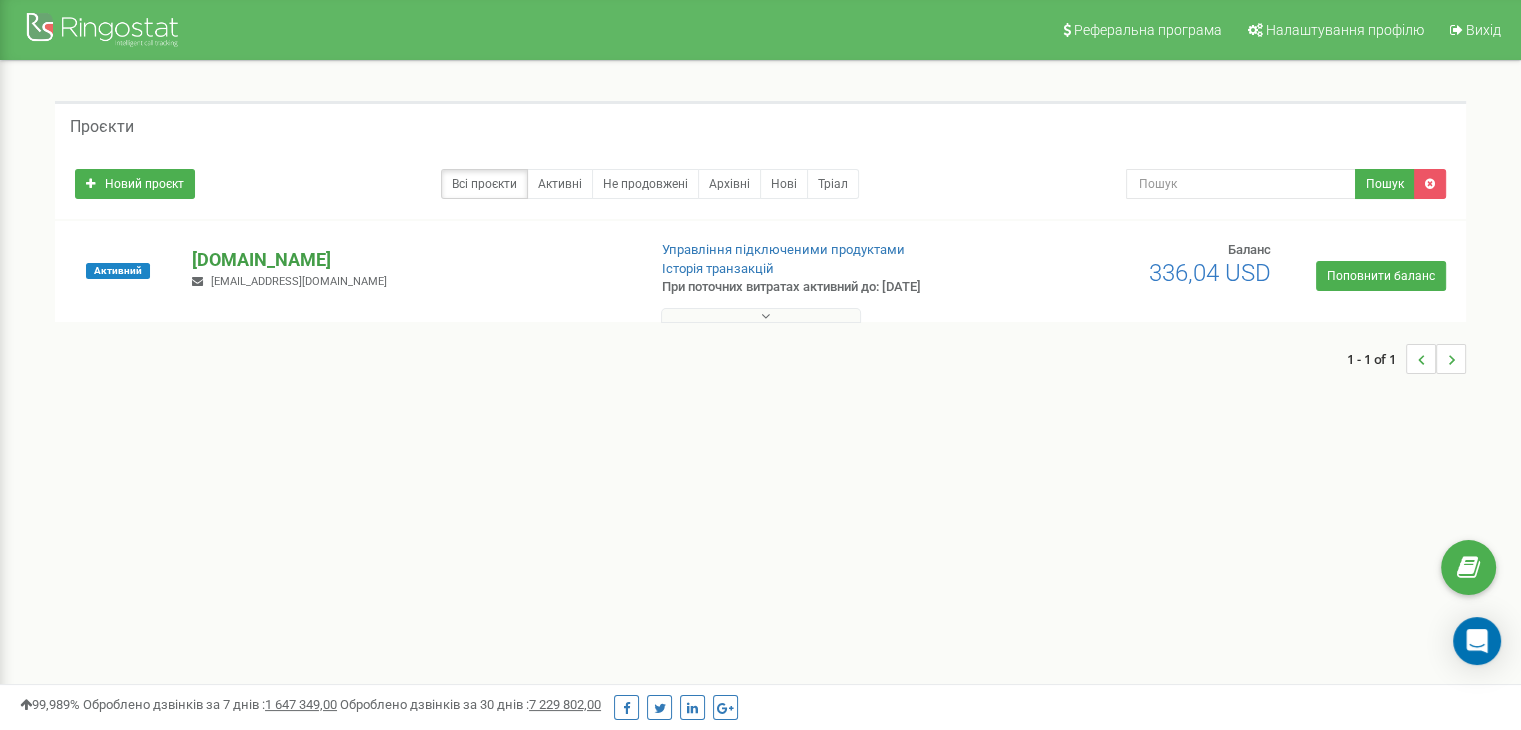 click on "[DOMAIN_NAME]" at bounding box center (410, 260) 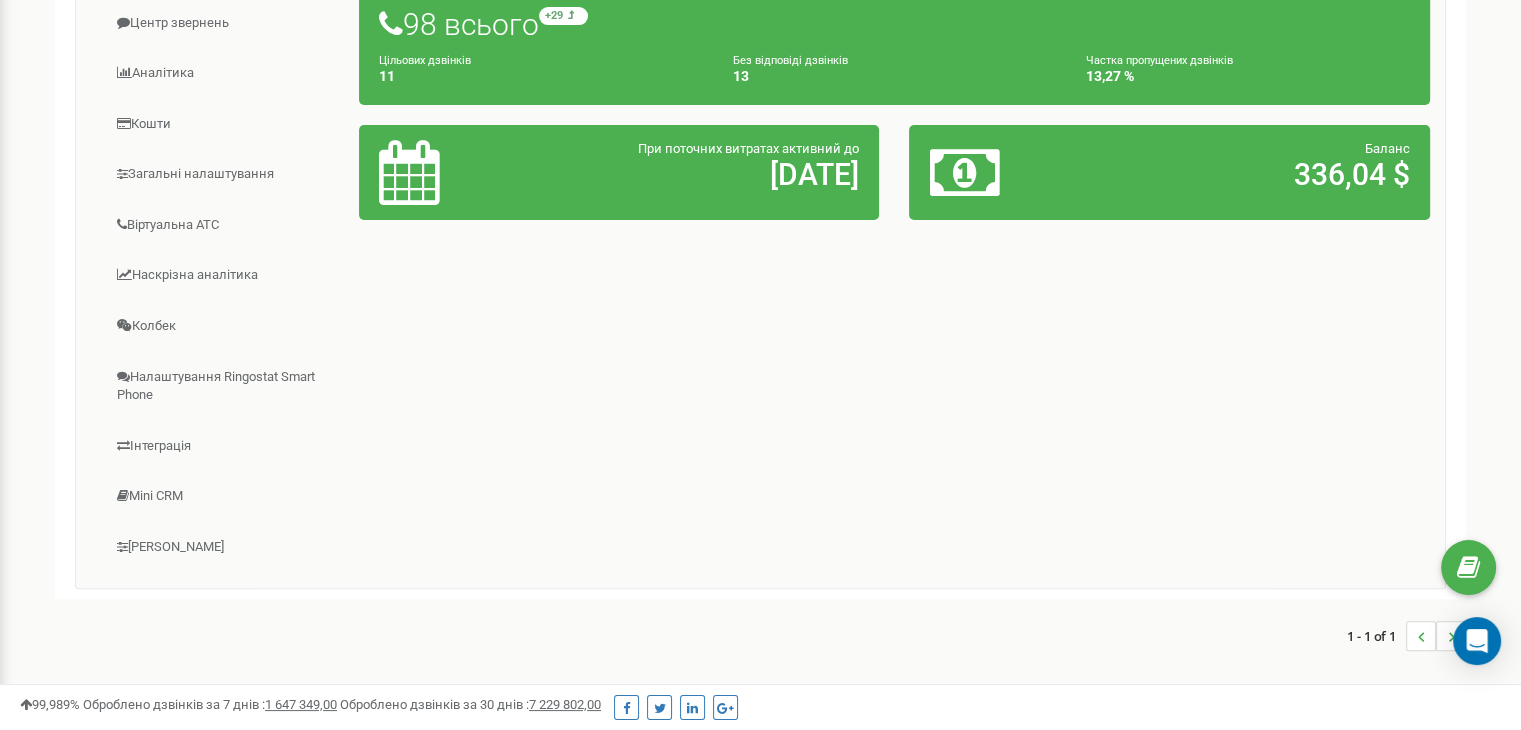 scroll, scrollTop: 470, scrollLeft: 0, axis: vertical 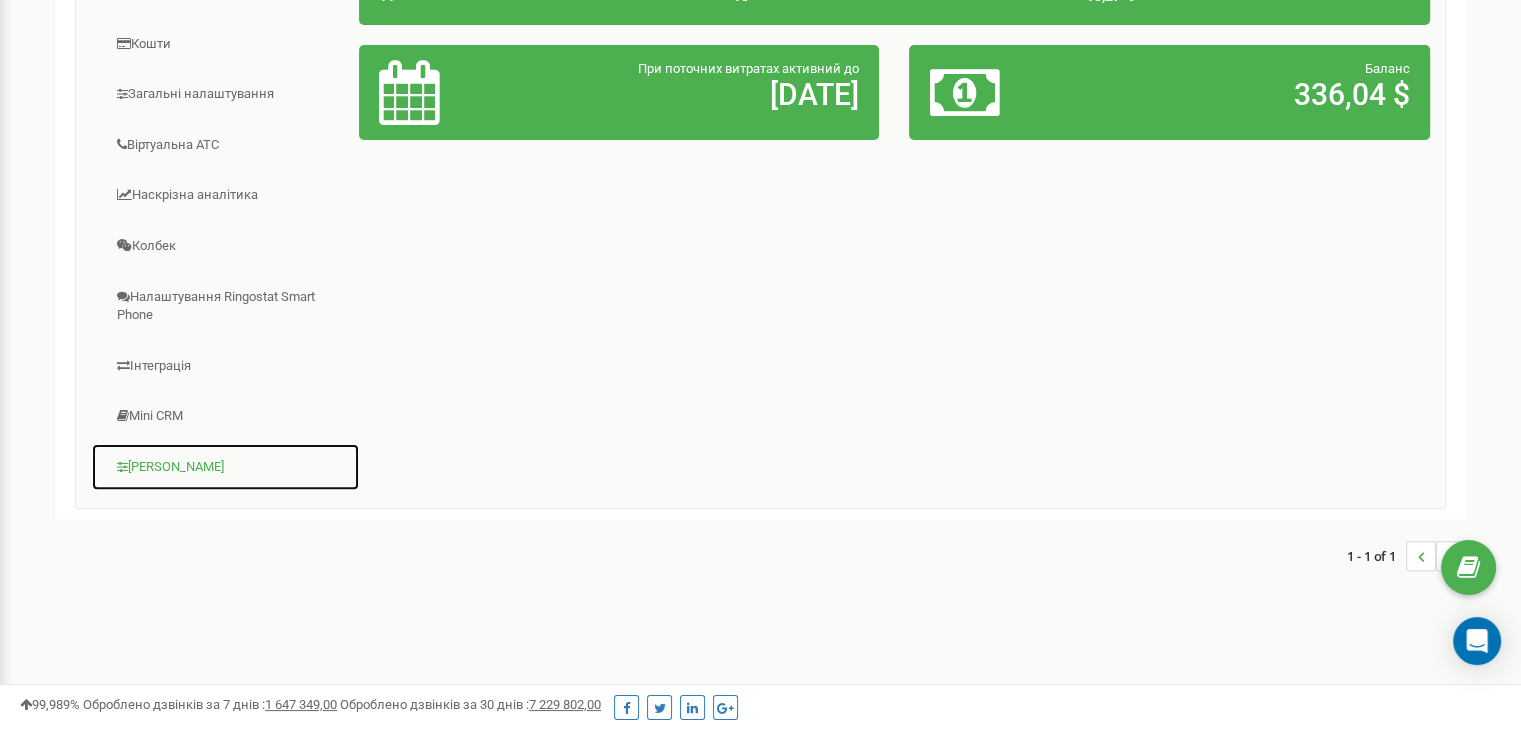 click on "[PERSON_NAME]" at bounding box center (225, 467) 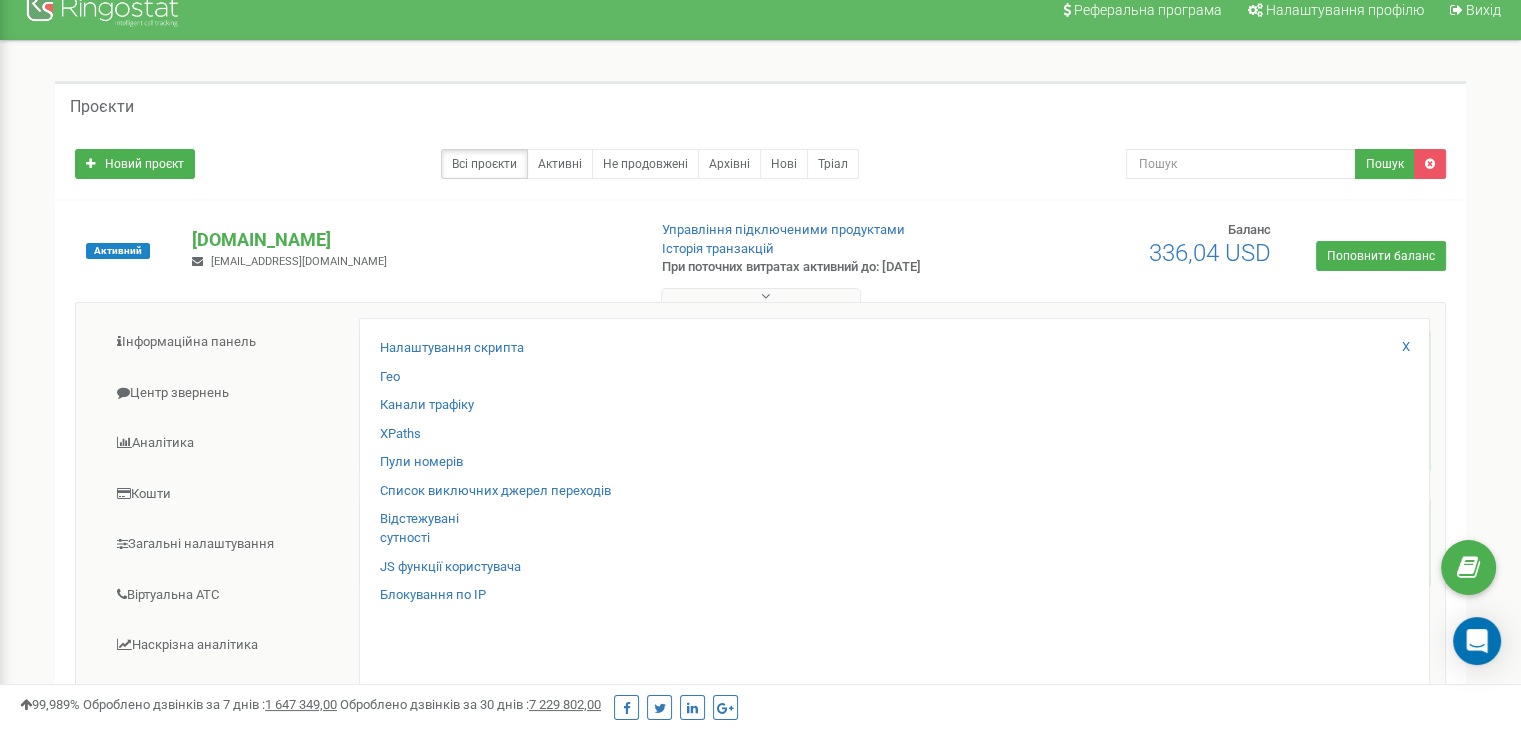 scroll, scrollTop: 0, scrollLeft: 0, axis: both 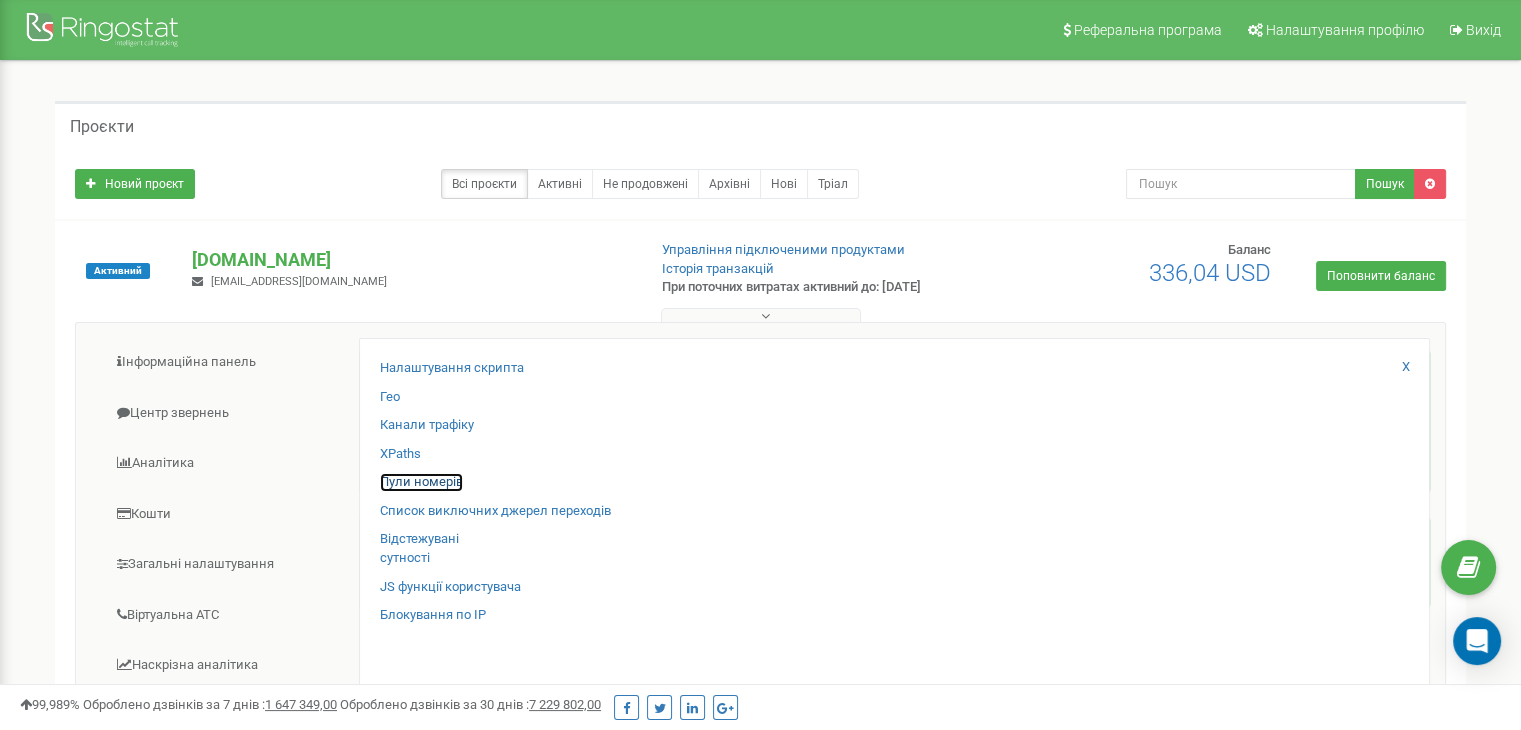 click on "Пули номерів" at bounding box center [421, 482] 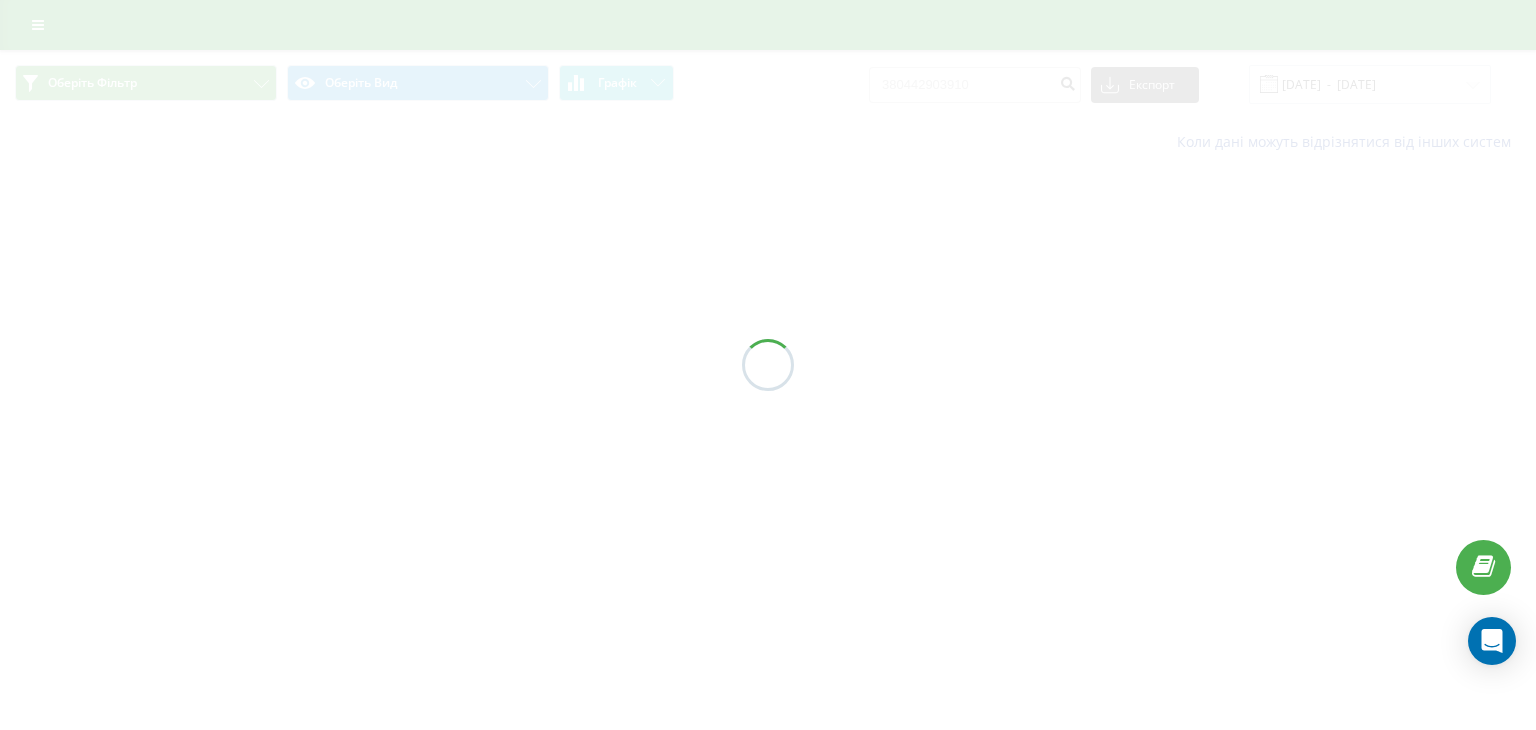 scroll, scrollTop: 0, scrollLeft: 0, axis: both 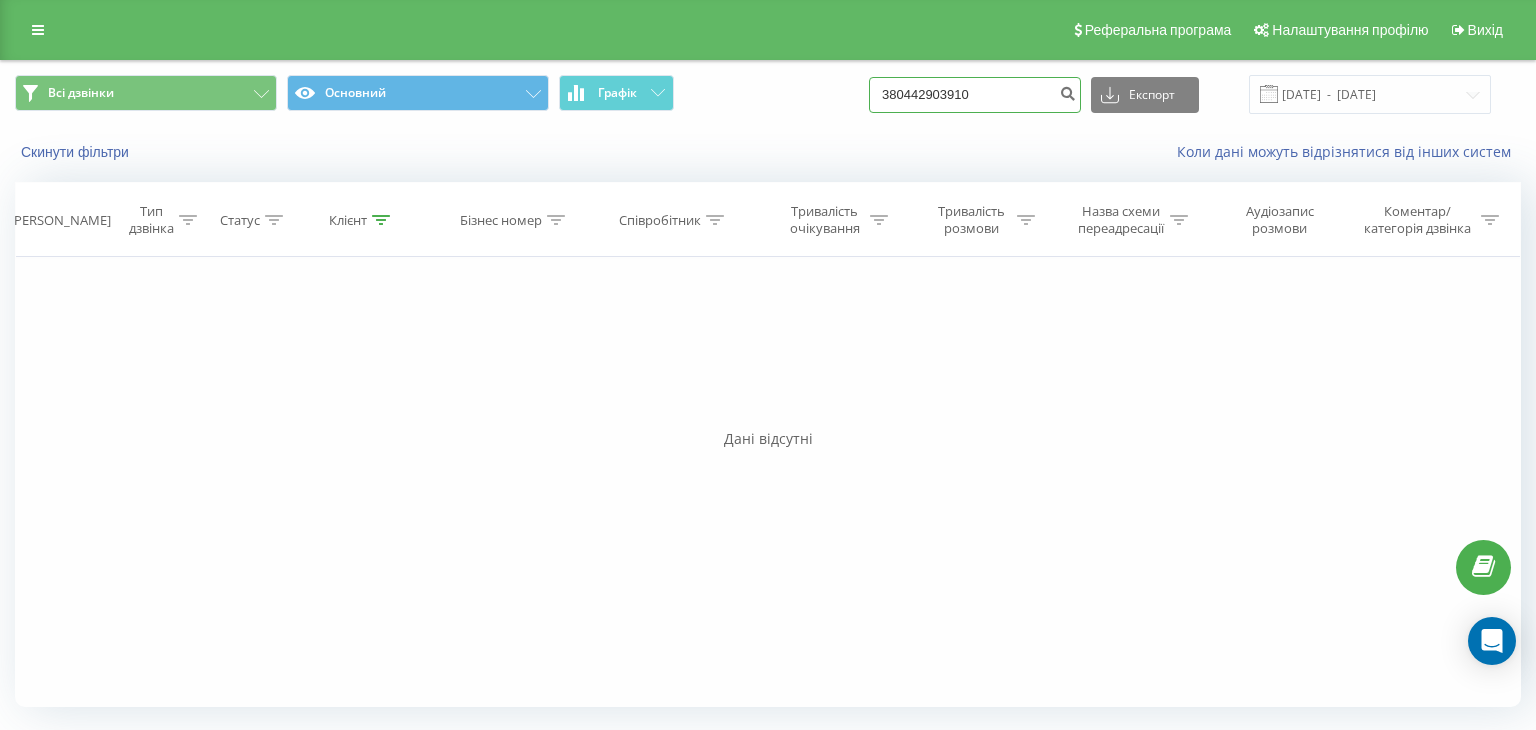 drag, startPoint x: 1024, startPoint y: 97, endPoint x: 839, endPoint y: 94, distance: 185.02432 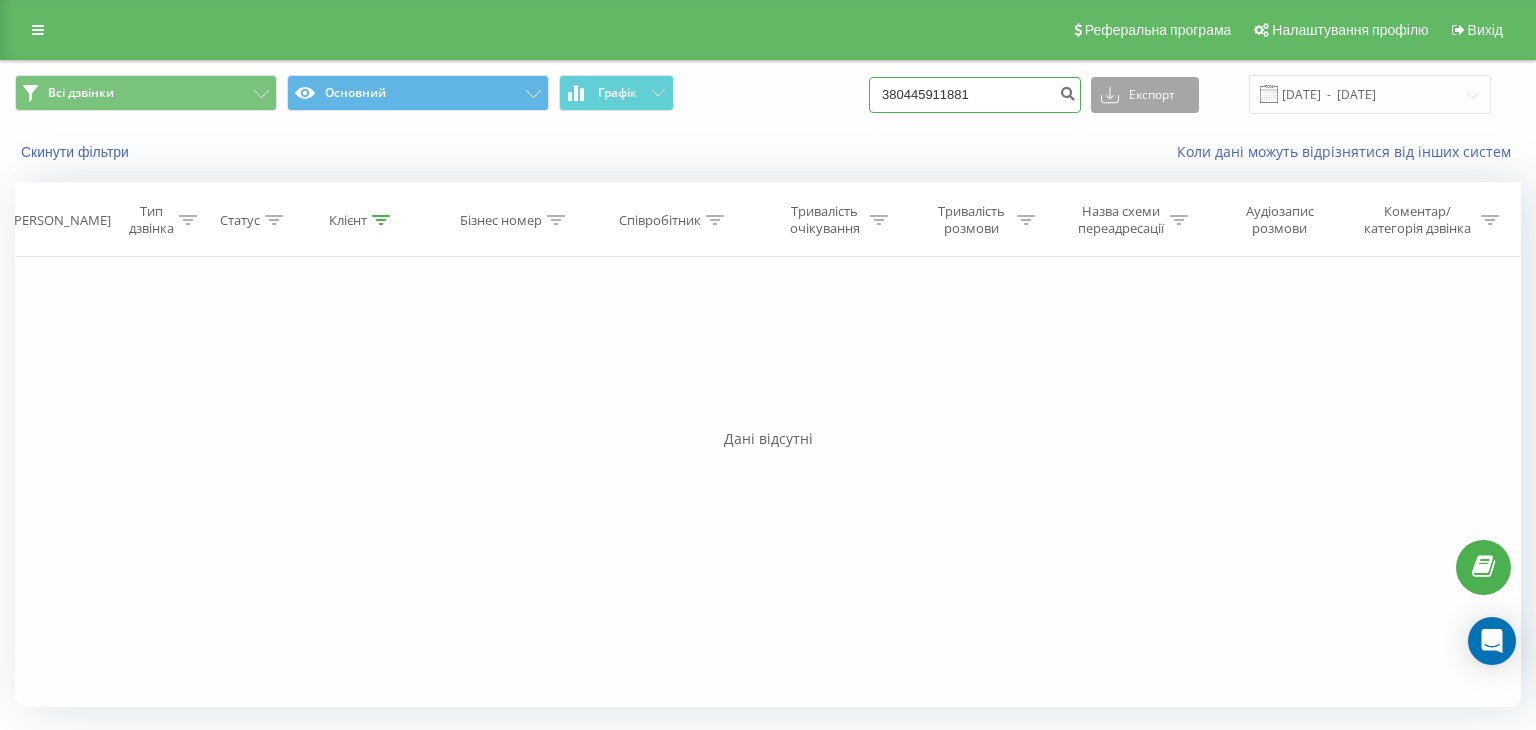 type on "380445911881" 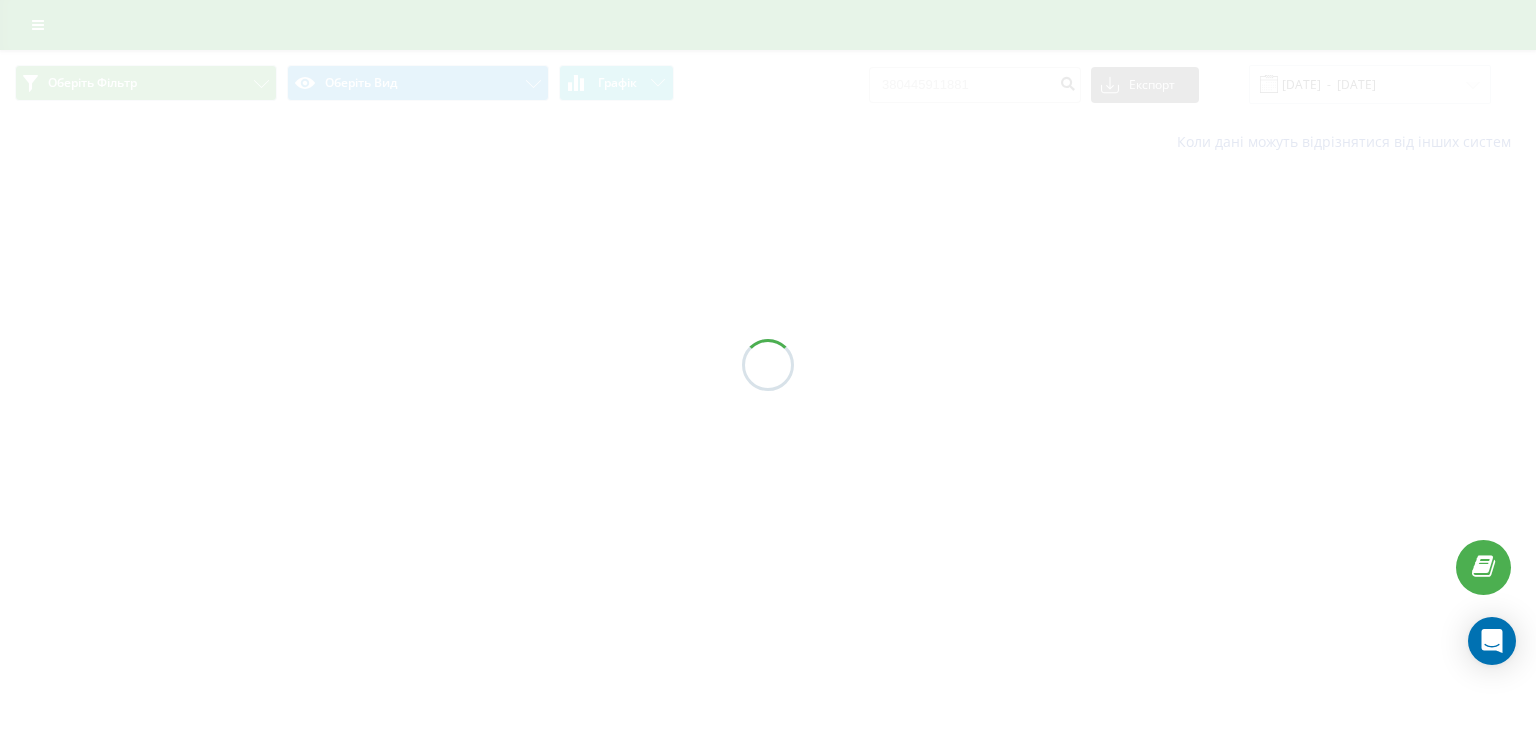 scroll, scrollTop: 0, scrollLeft: 0, axis: both 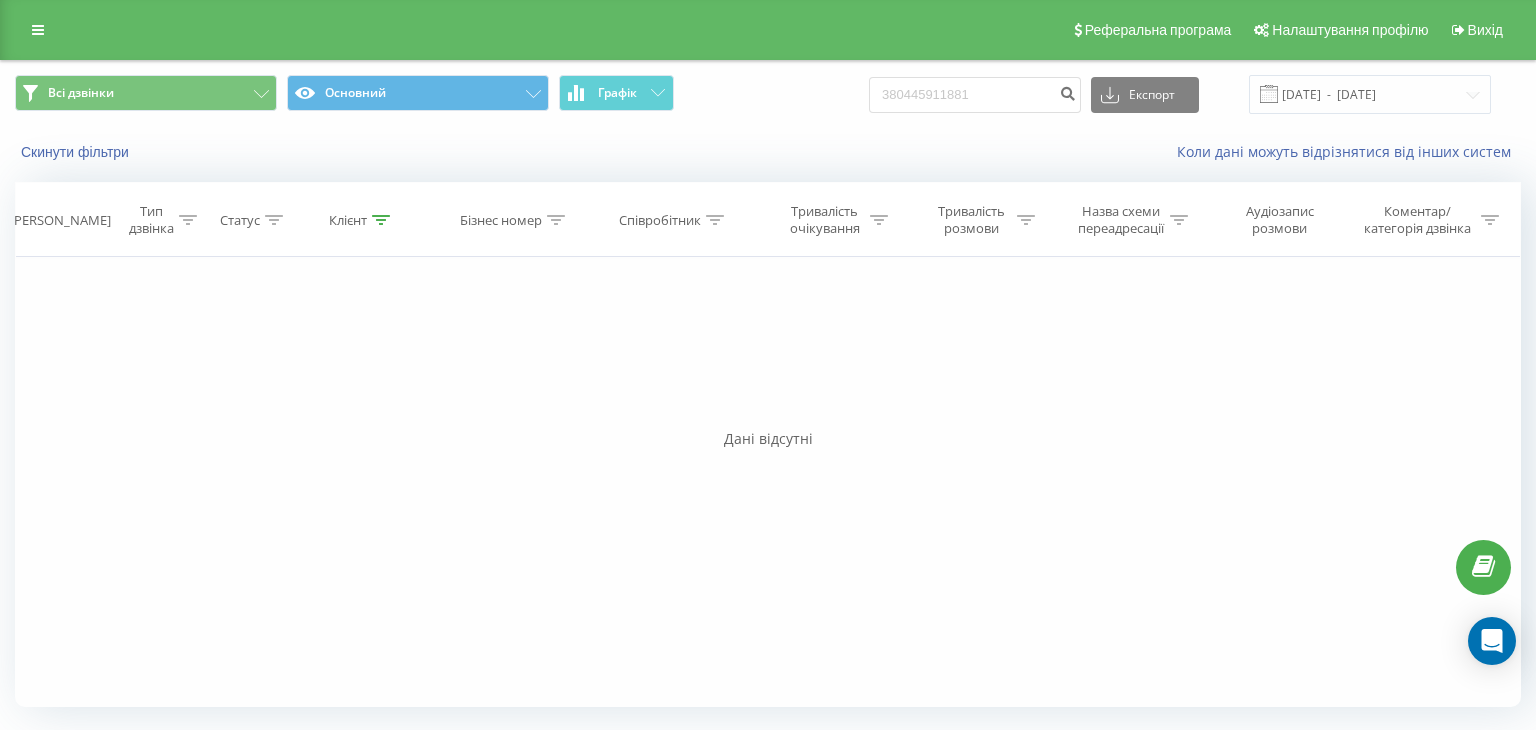 click on "Всі дзвінки Основний Графік 380445911881 Експорт .csv .xls .xlsx 10.04.2025  -  10.07.2025" at bounding box center (768, 94) 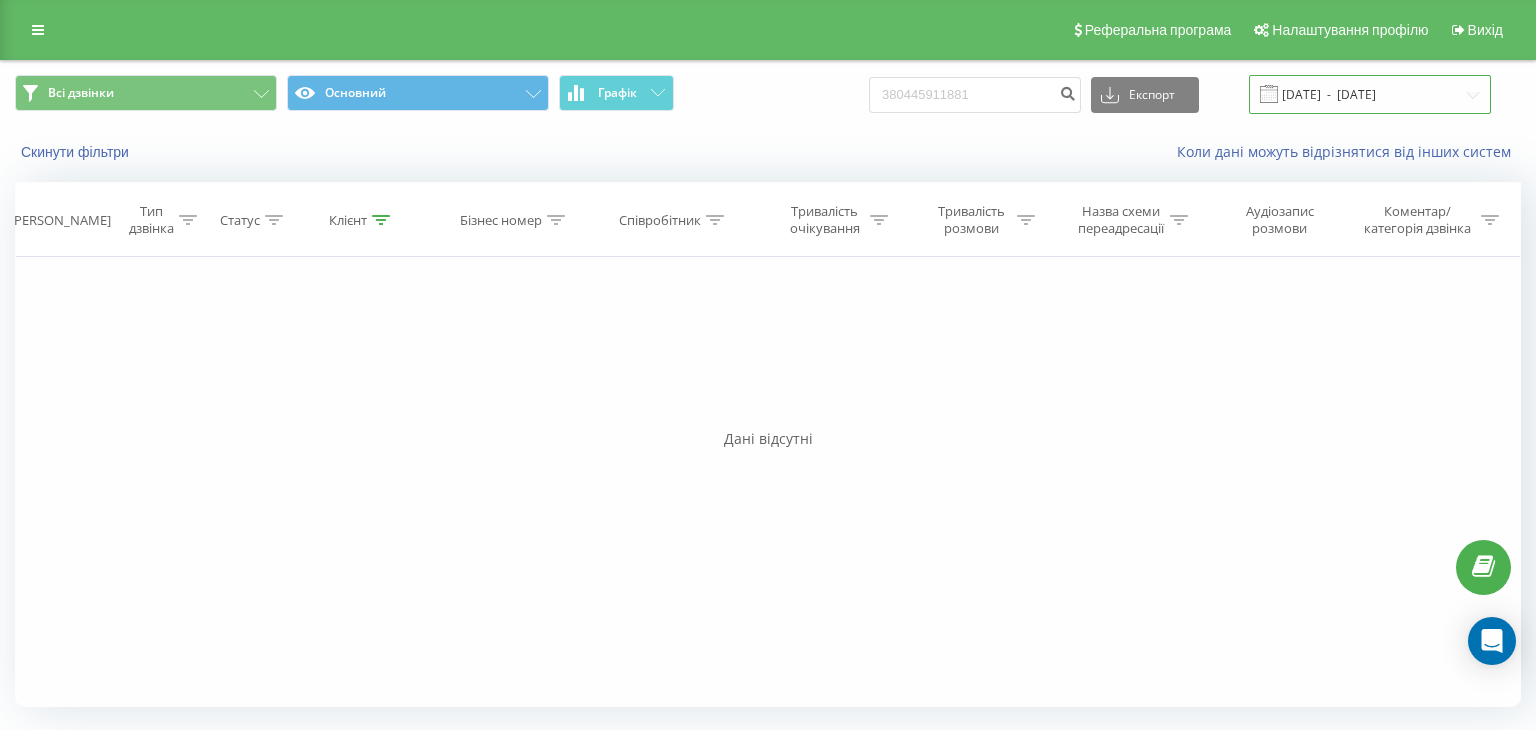 click on "10.04.2025  -  10.07.2025" at bounding box center (1370, 94) 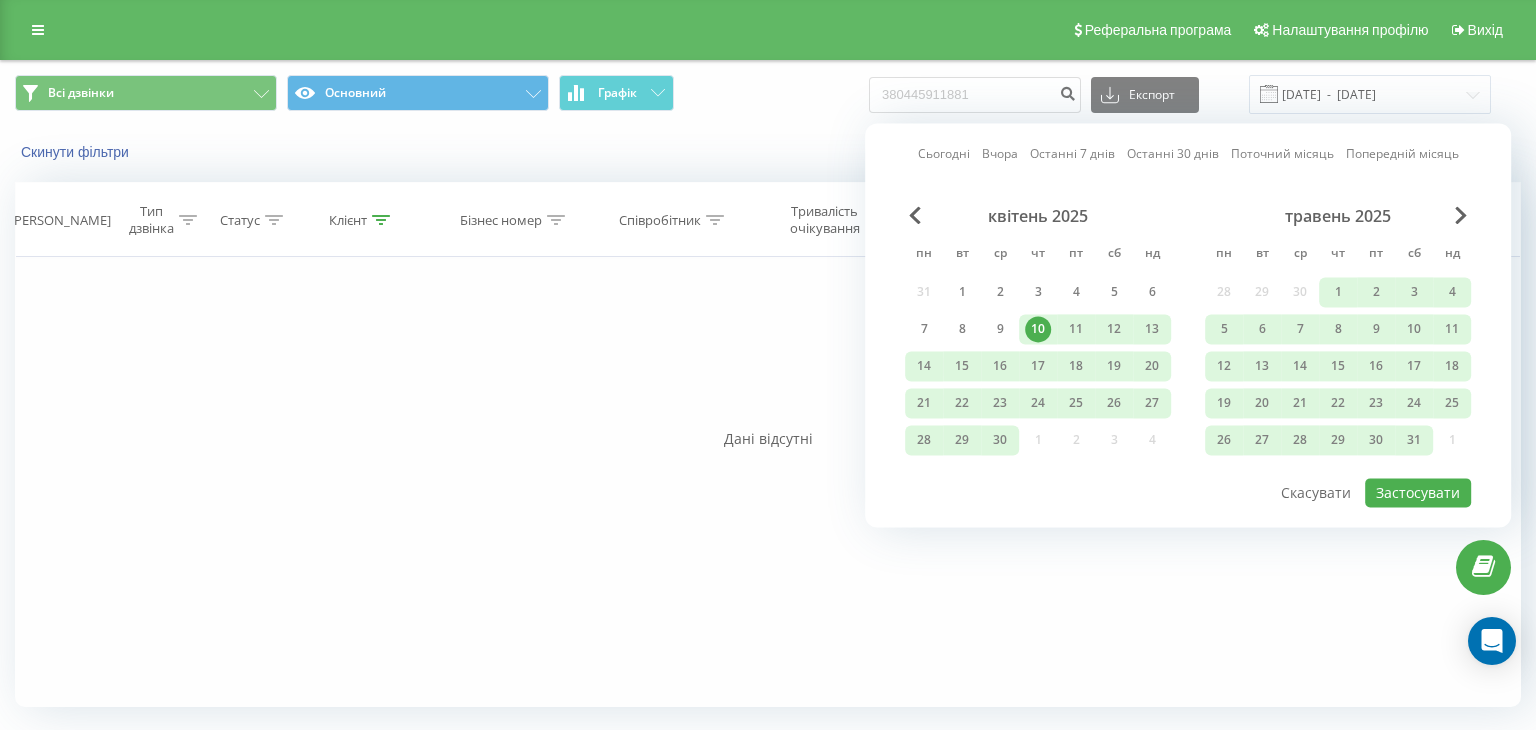 click on "Фільтрувати за умовою Дорівнює Введіть значення Скасувати OK Фільтрувати за умовою Дорівнює Введіть значення Скасувати OK Фільтрувати за умовою Містить Скасувати OK Фільтрувати за умовою Містить Скасувати OK Фільтрувати за умовою Містить Скасувати OK Фільтрувати за умовою Дорівнює Скасувати OK Фільтрувати за умовою Дорівнює Скасувати OK Фільтрувати за умовою Містить Скасувати OK Фільтрувати за умовою Дорівнює Введіть значення Скасувати OK" at bounding box center [768, 482] 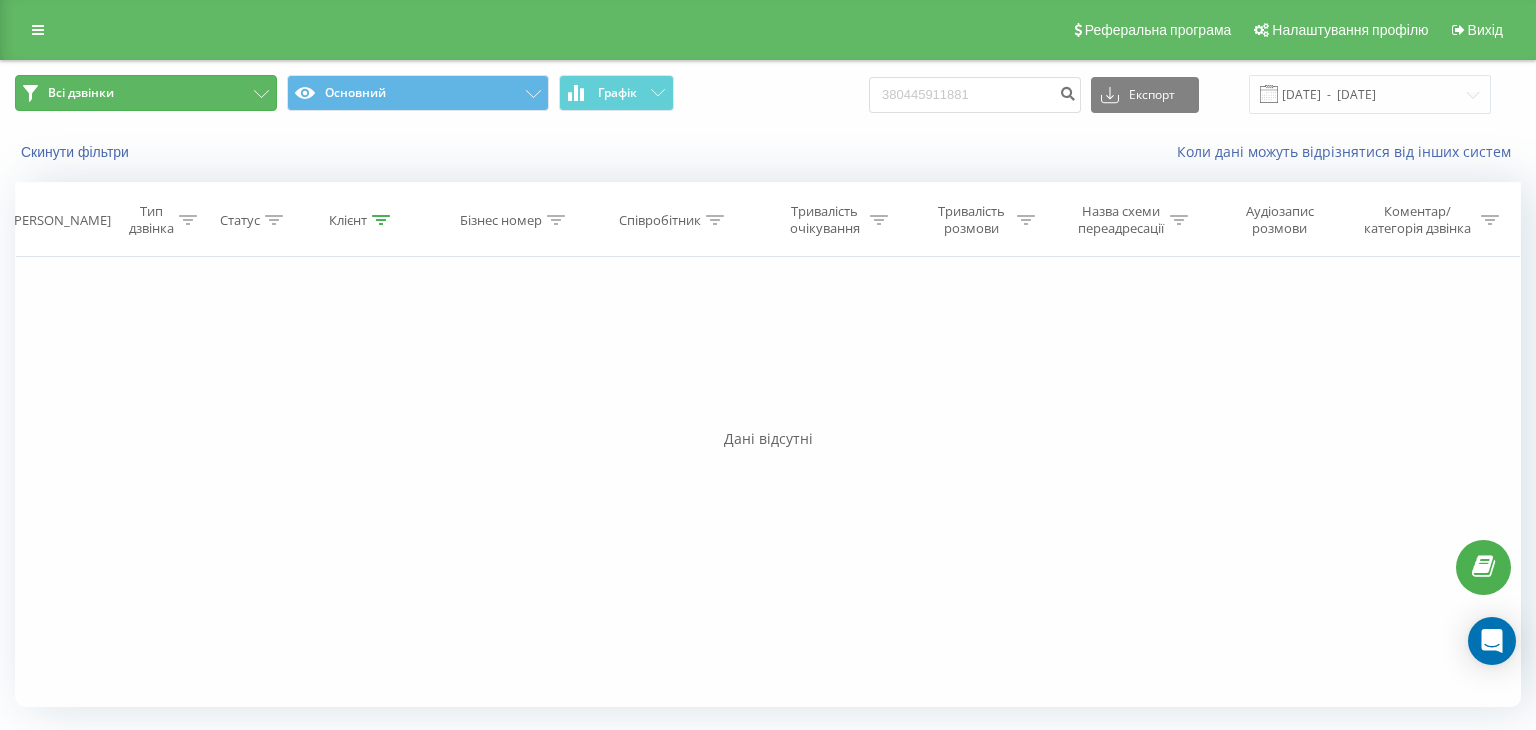 click on "Всі дзвінки" at bounding box center [146, 93] 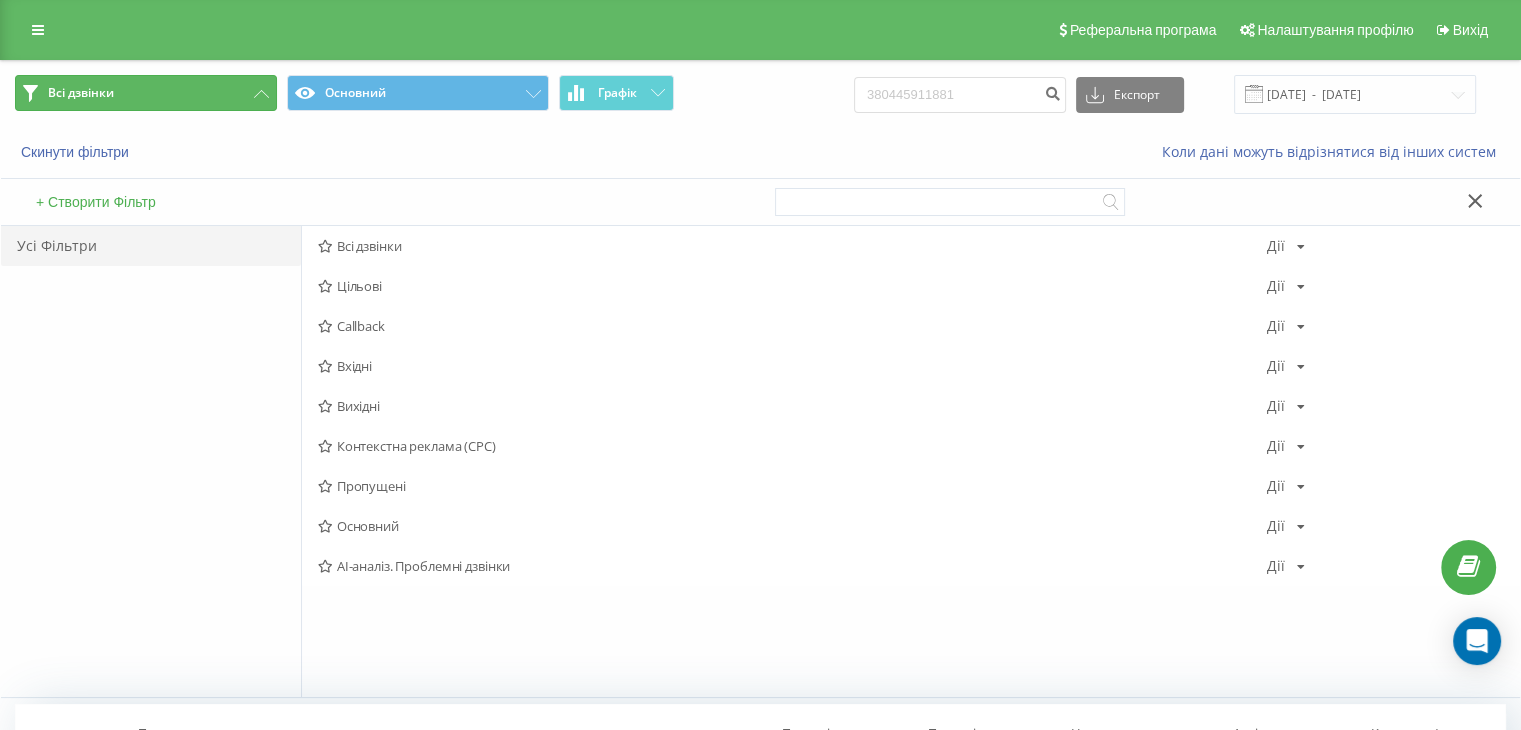 click on "Всі дзвінки" at bounding box center (146, 93) 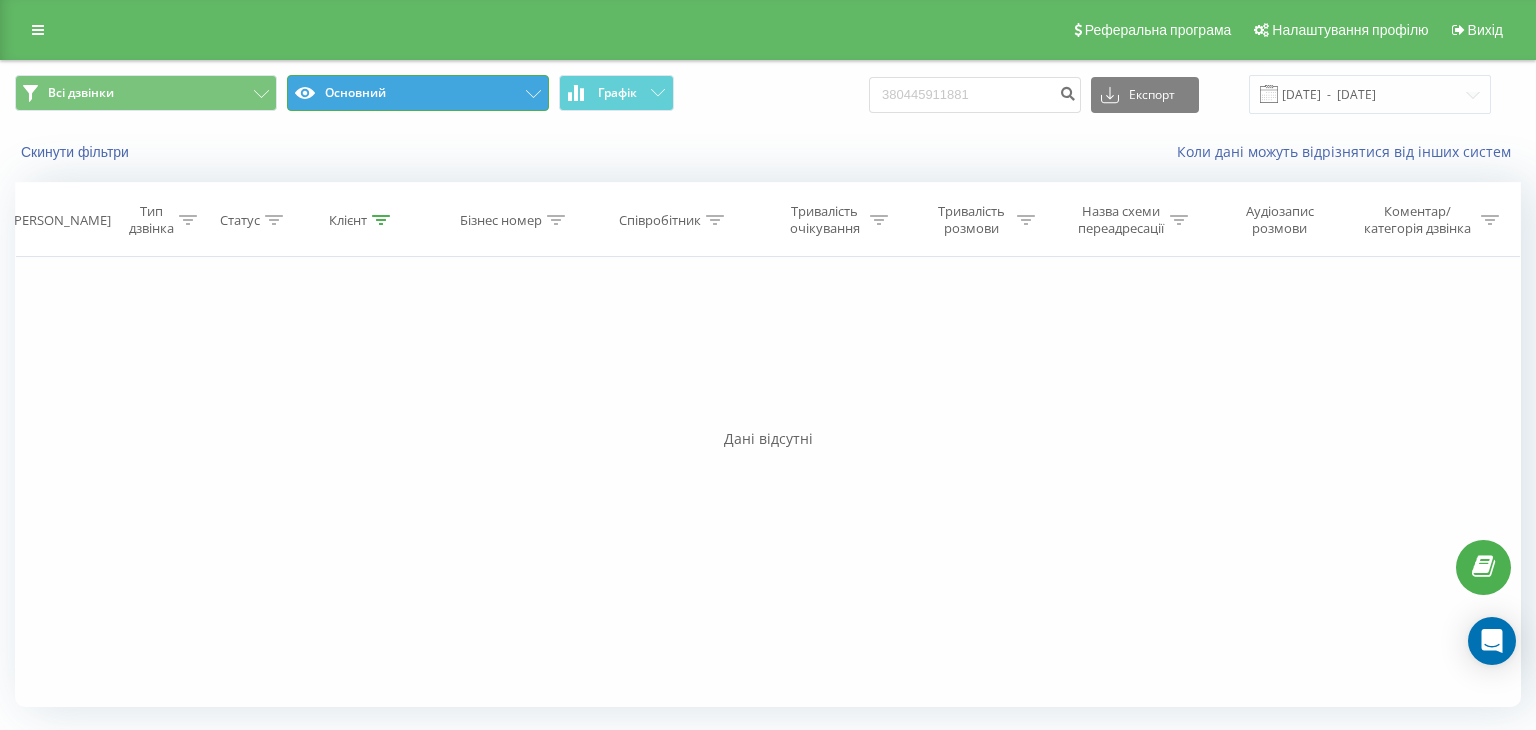 click on "Основний" at bounding box center (418, 93) 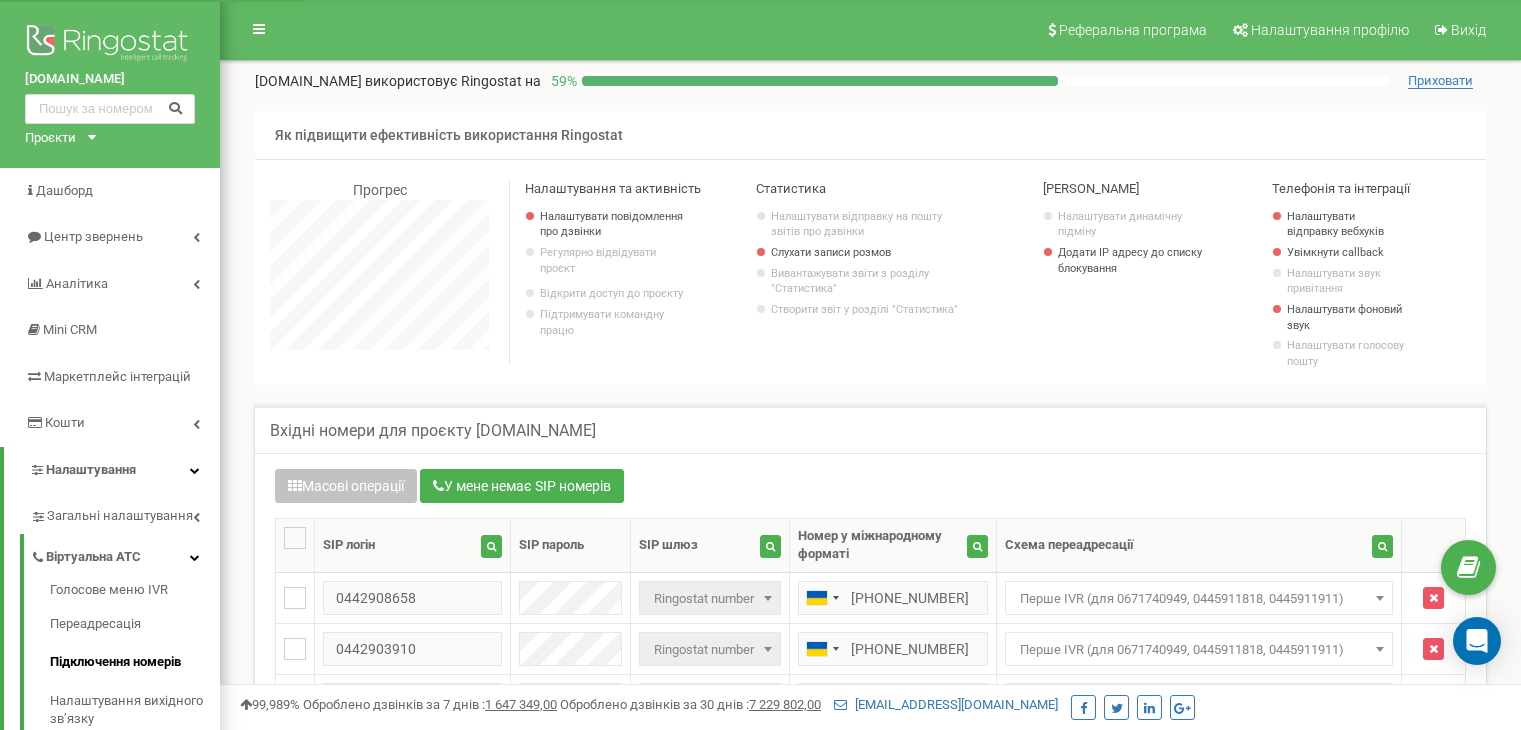 scroll, scrollTop: 0, scrollLeft: 0, axis: both 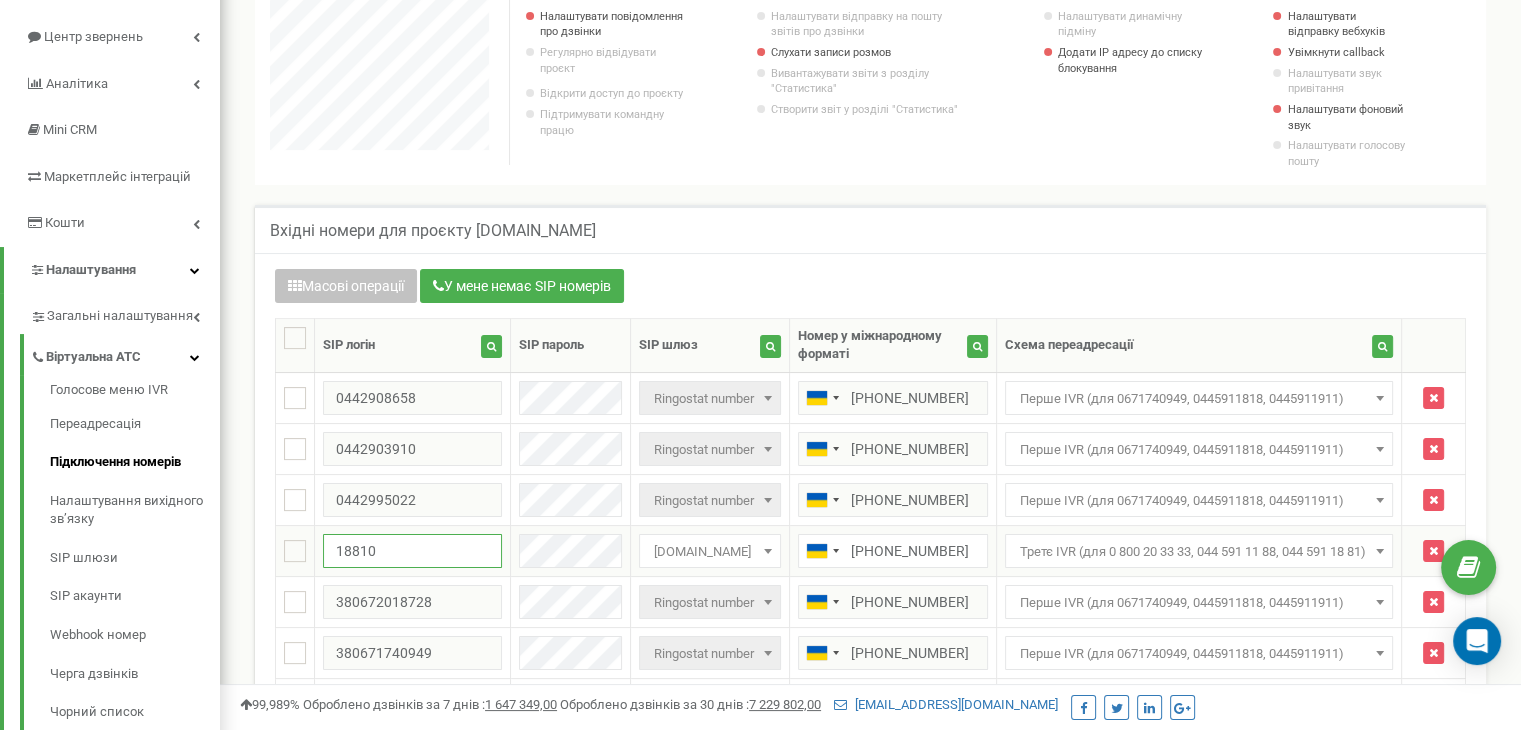 click on "18810" at bounding box center [412, 551] 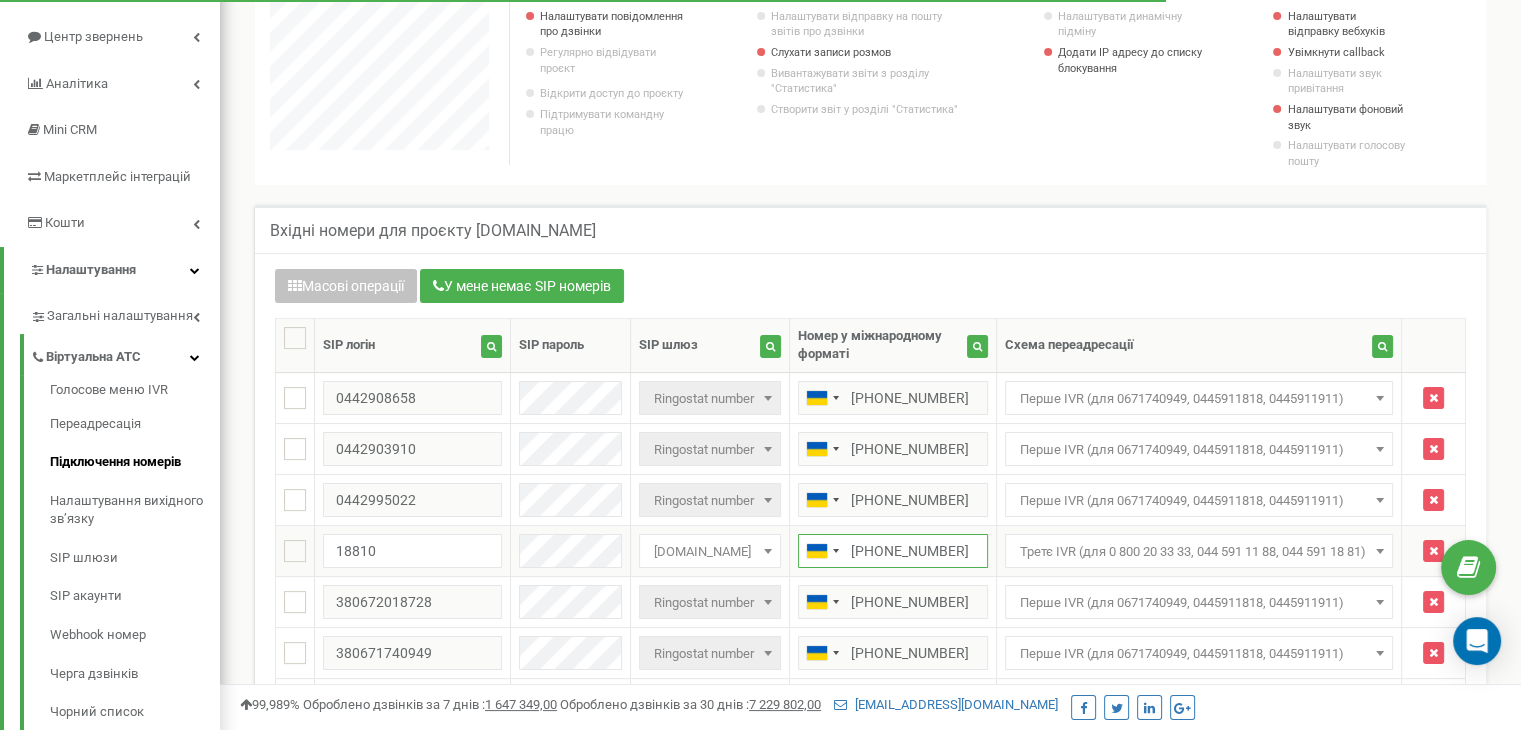drag, startPoint x: 971, startPoint y: 545, endPoint x: 839, endPoint y: 541, distance: 132.0606 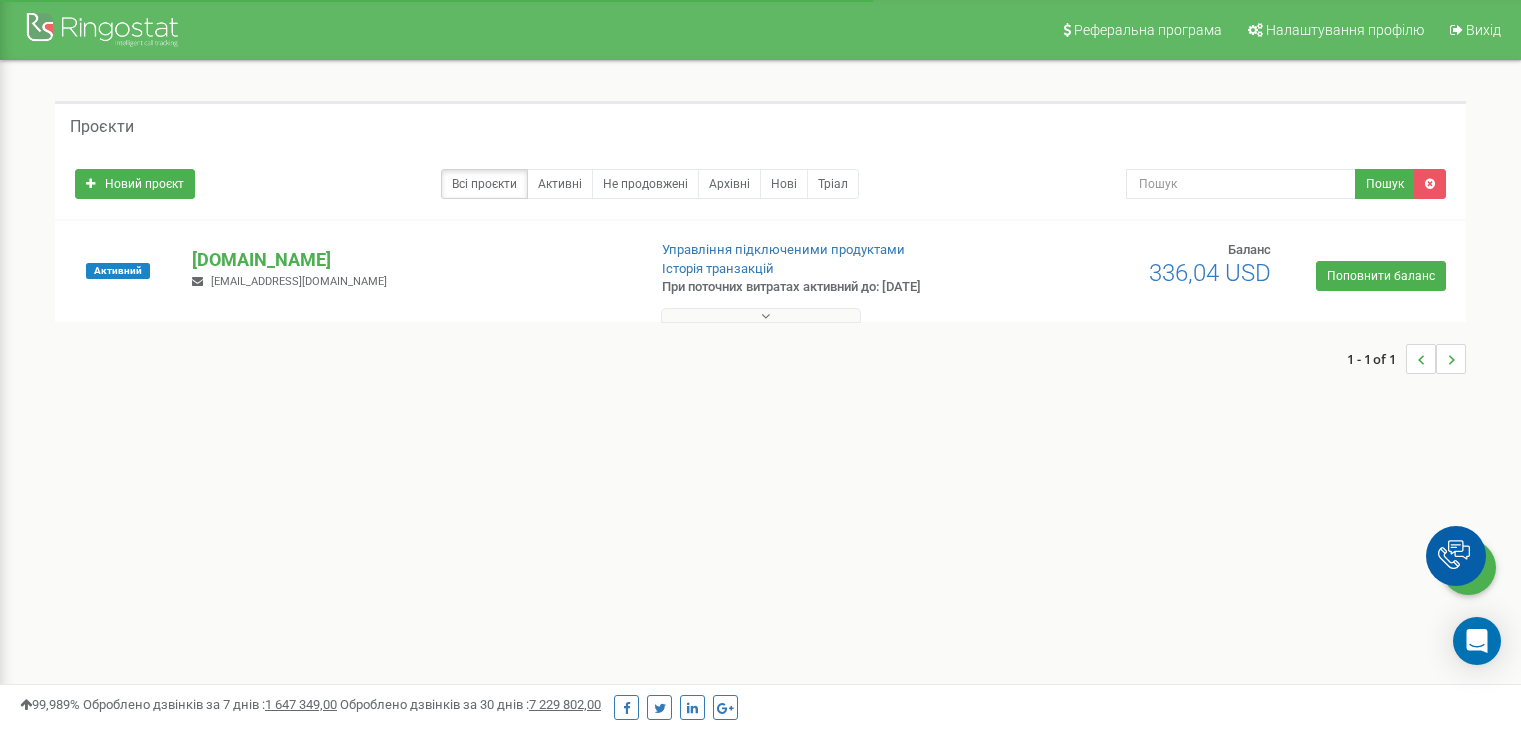 scroll, scrollTop: 0, scrollLeft: 0, axis: both 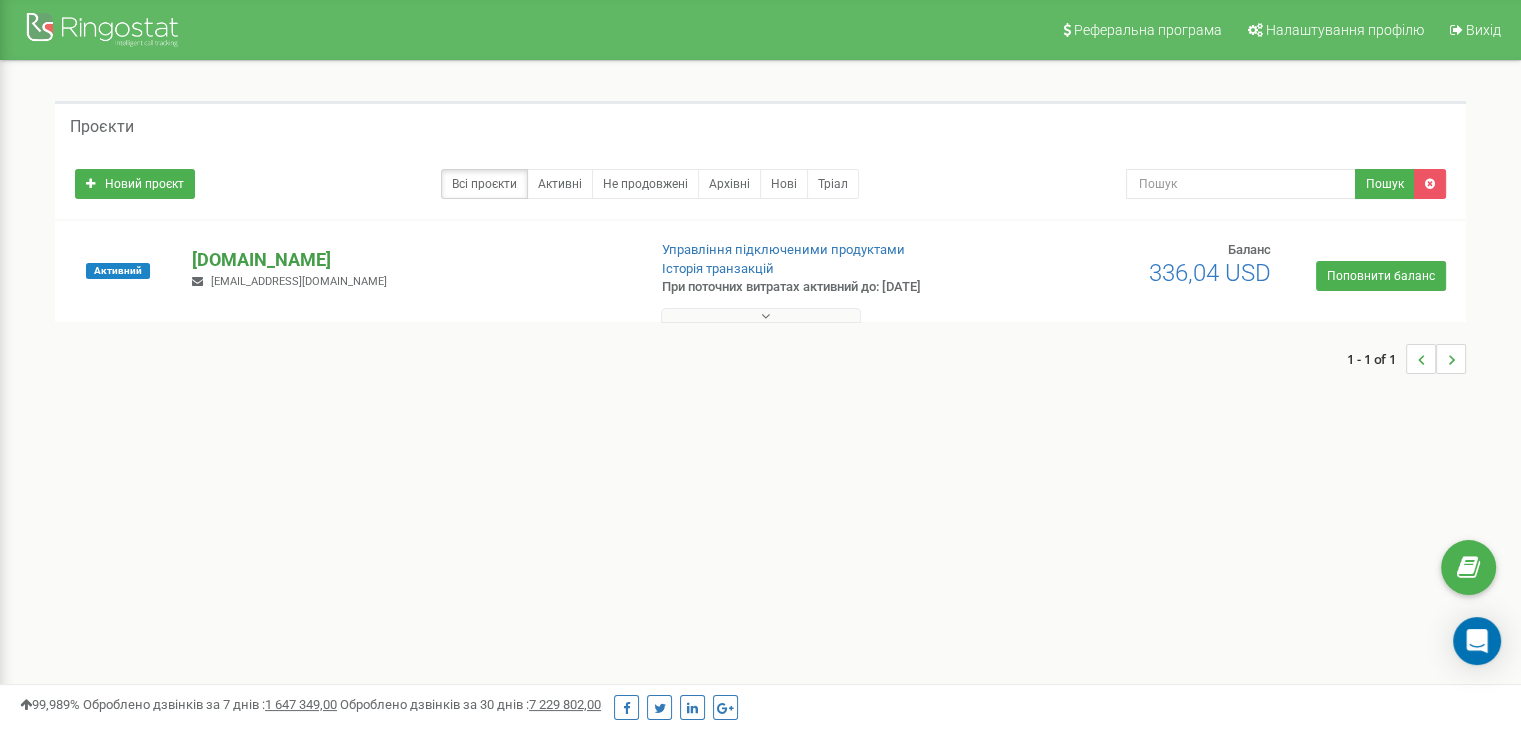 click on "[DOMAIN_NAME]" at bounding box center (410, 260) 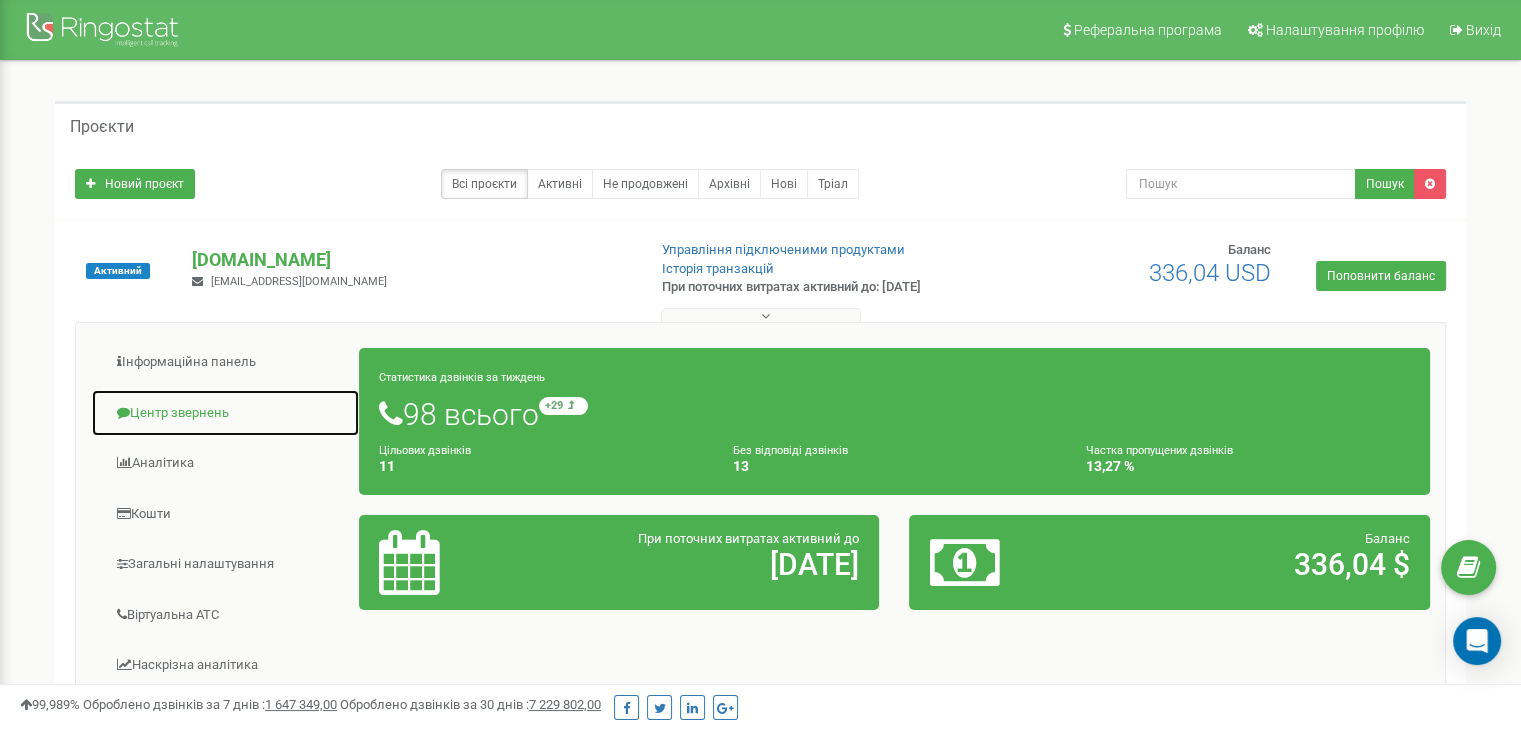 click on "Центр звернень" at bounding box center (225, 413) 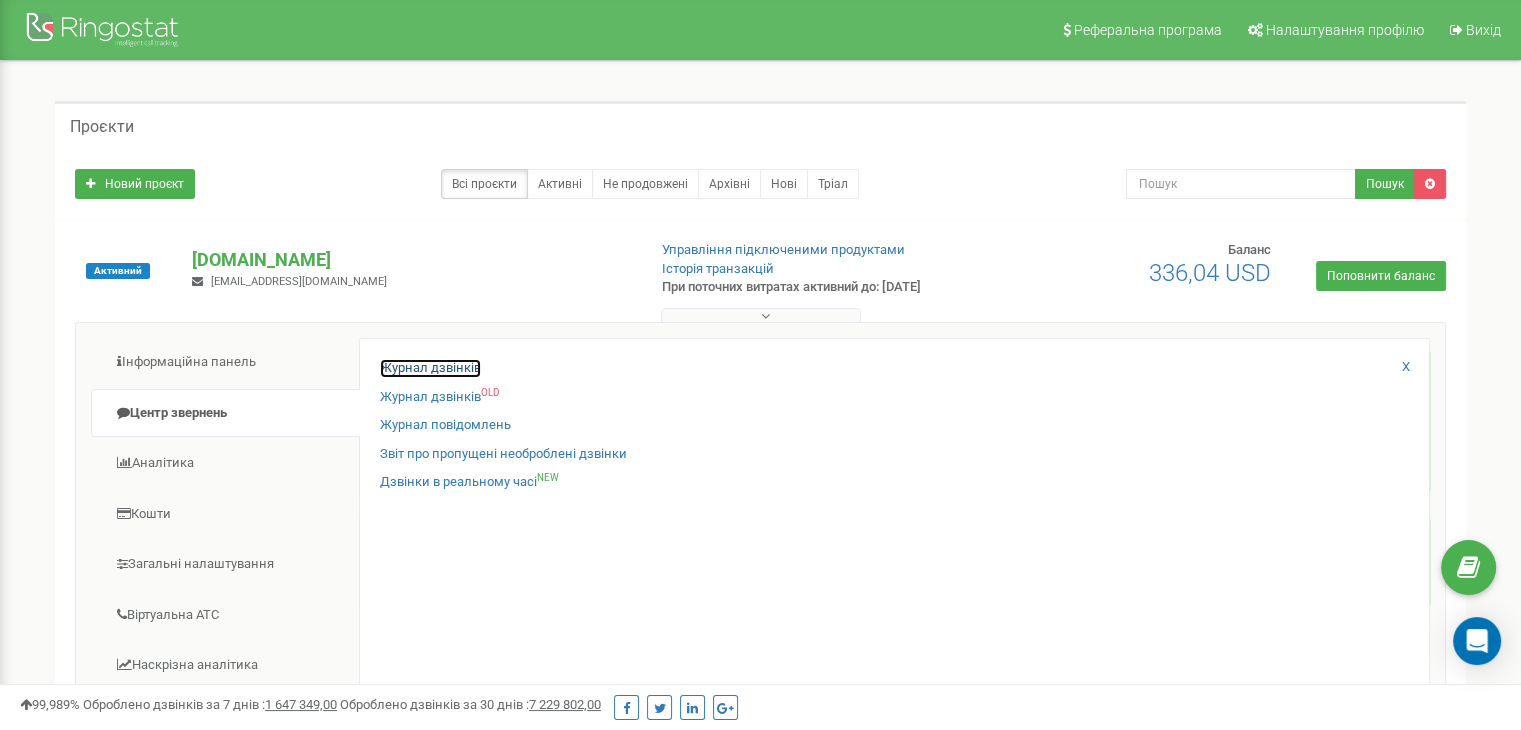 click on "Журнал дзвінків" at bounding box center (430, 368) 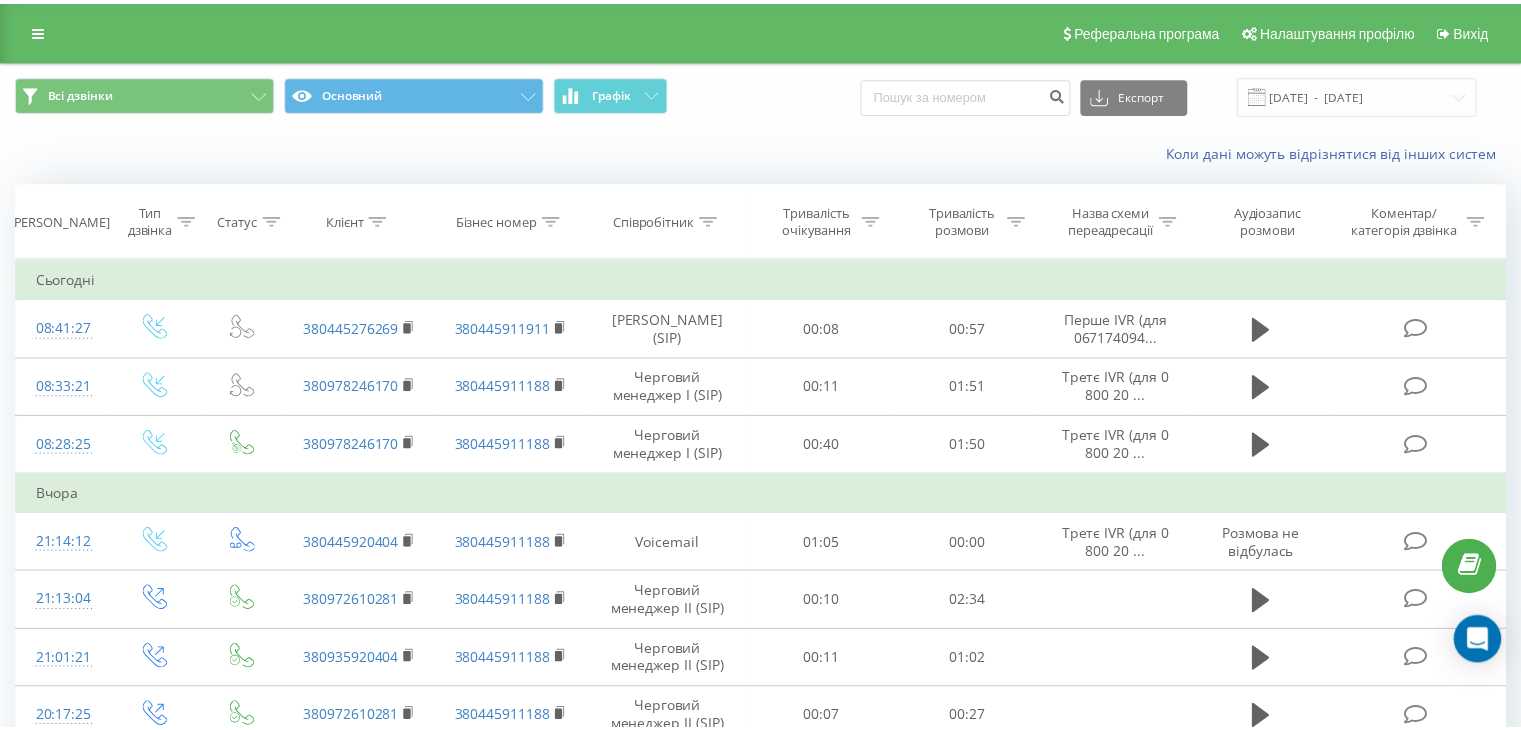 scroll, scrollTop: 0, scrollLeft: 0, axis: both 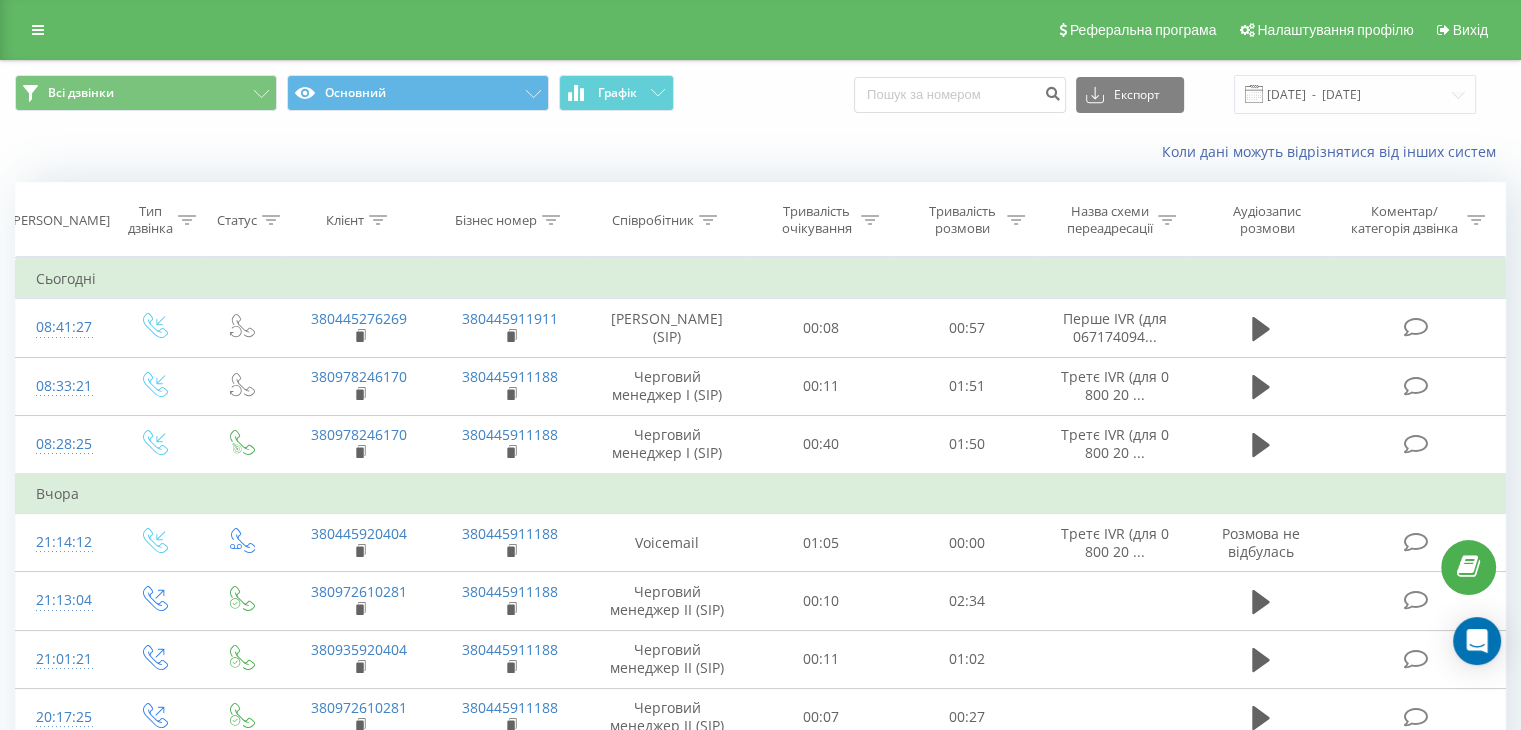 drag, startPoint x: 985, startPoint y: 13, endPoint x: 755, endPoint y: 148, distance: 266.69272 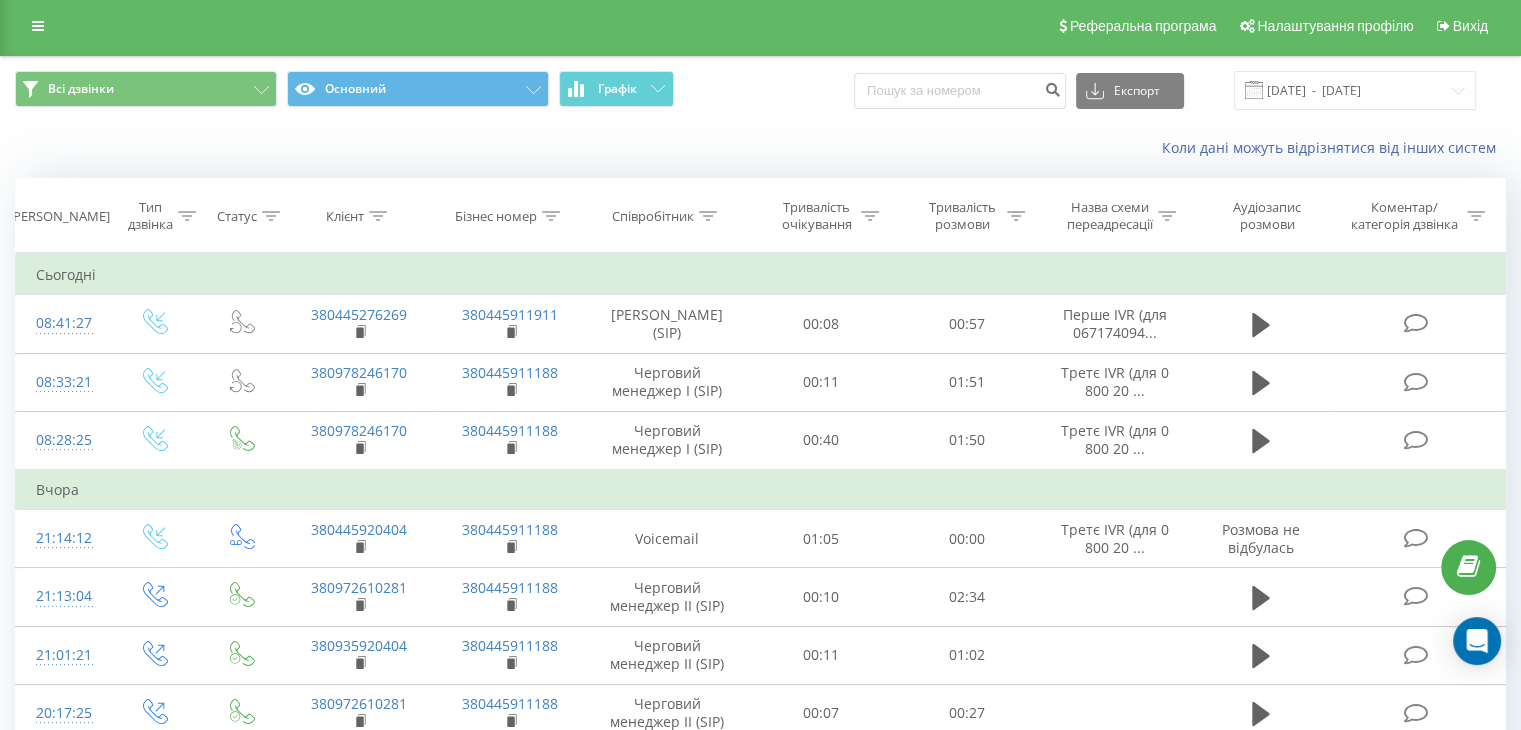 scroll, scrollTop: 0, scrollLeft: 0, axis: both 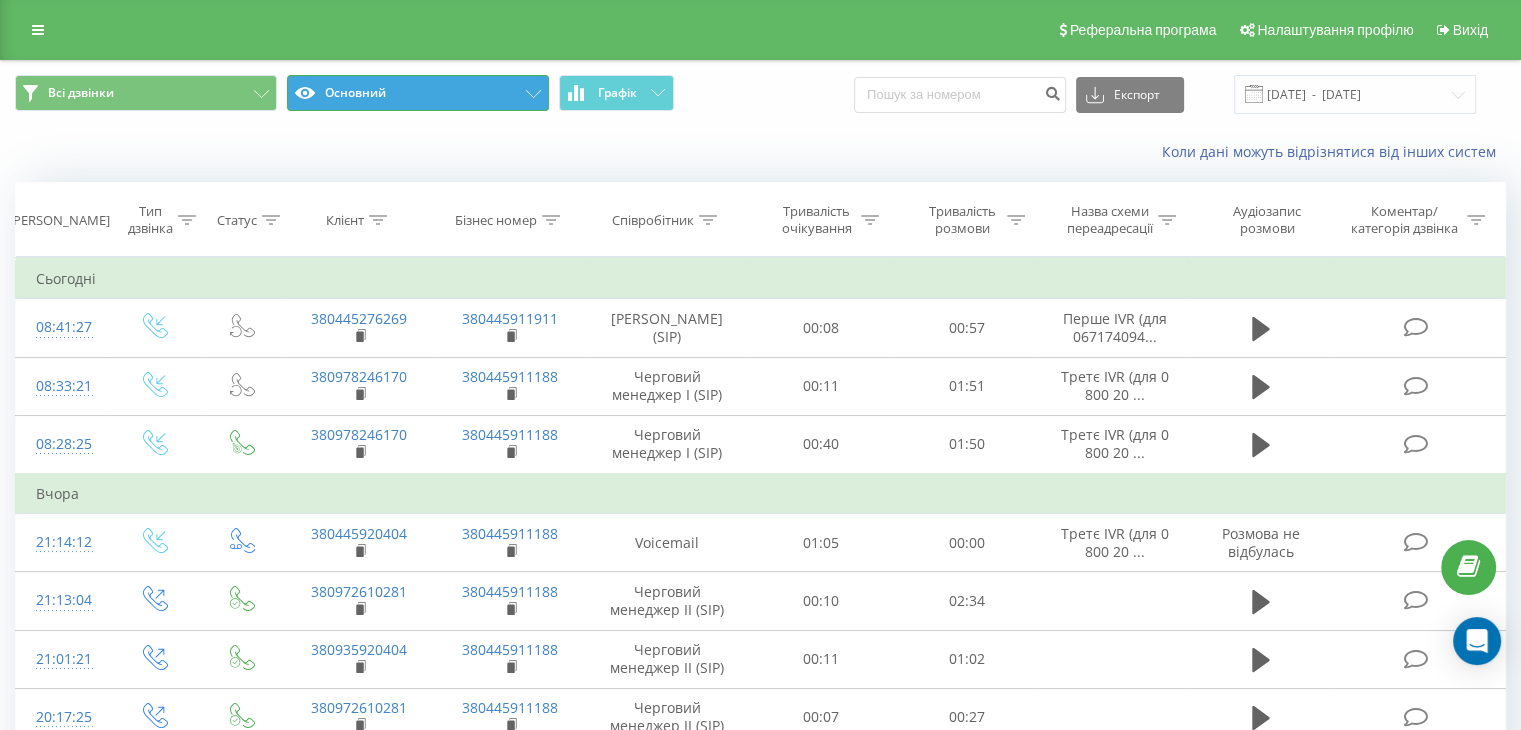 click on "Основний" at bounding box center (418, 93) 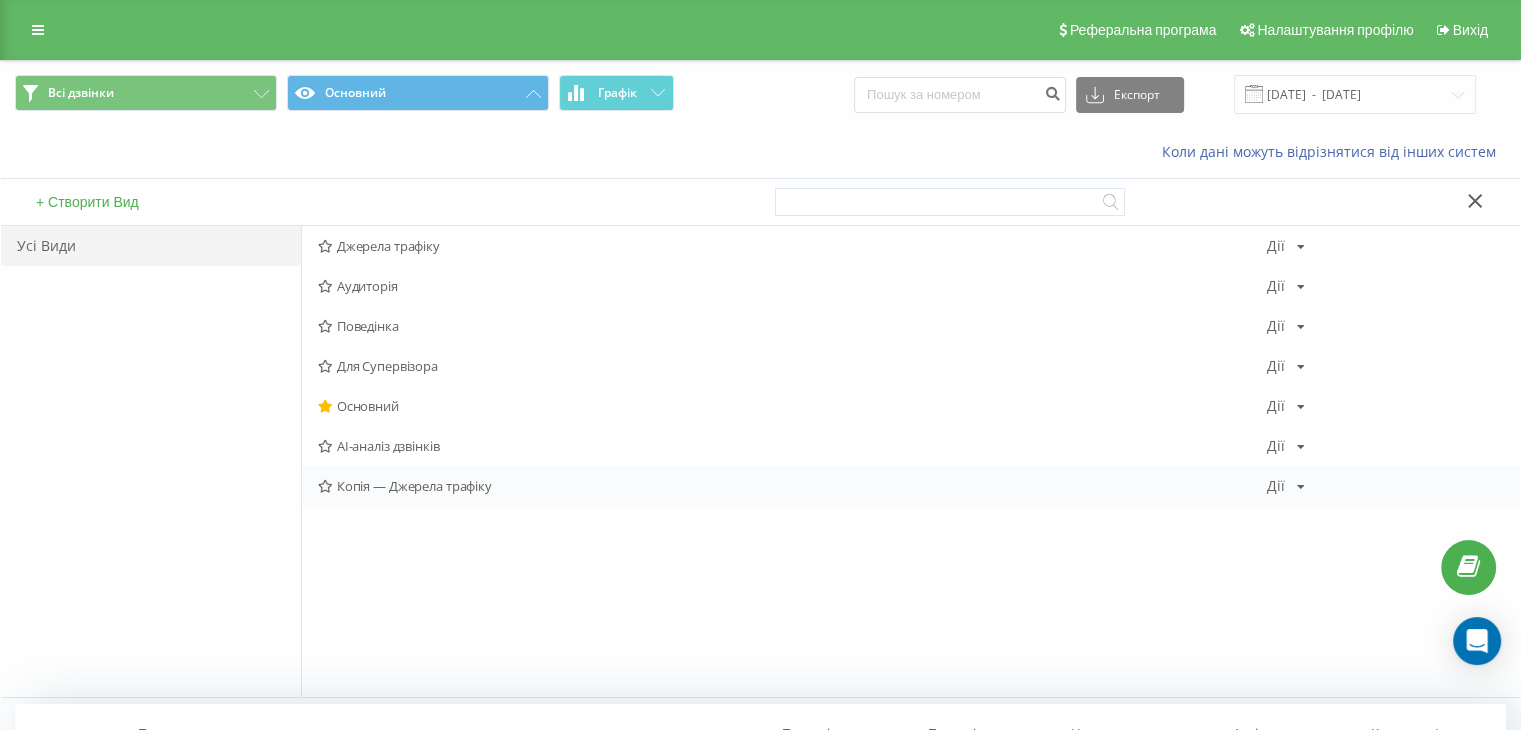 click on "Копія — Джерела трафіку" at bounding box center (792, 486) 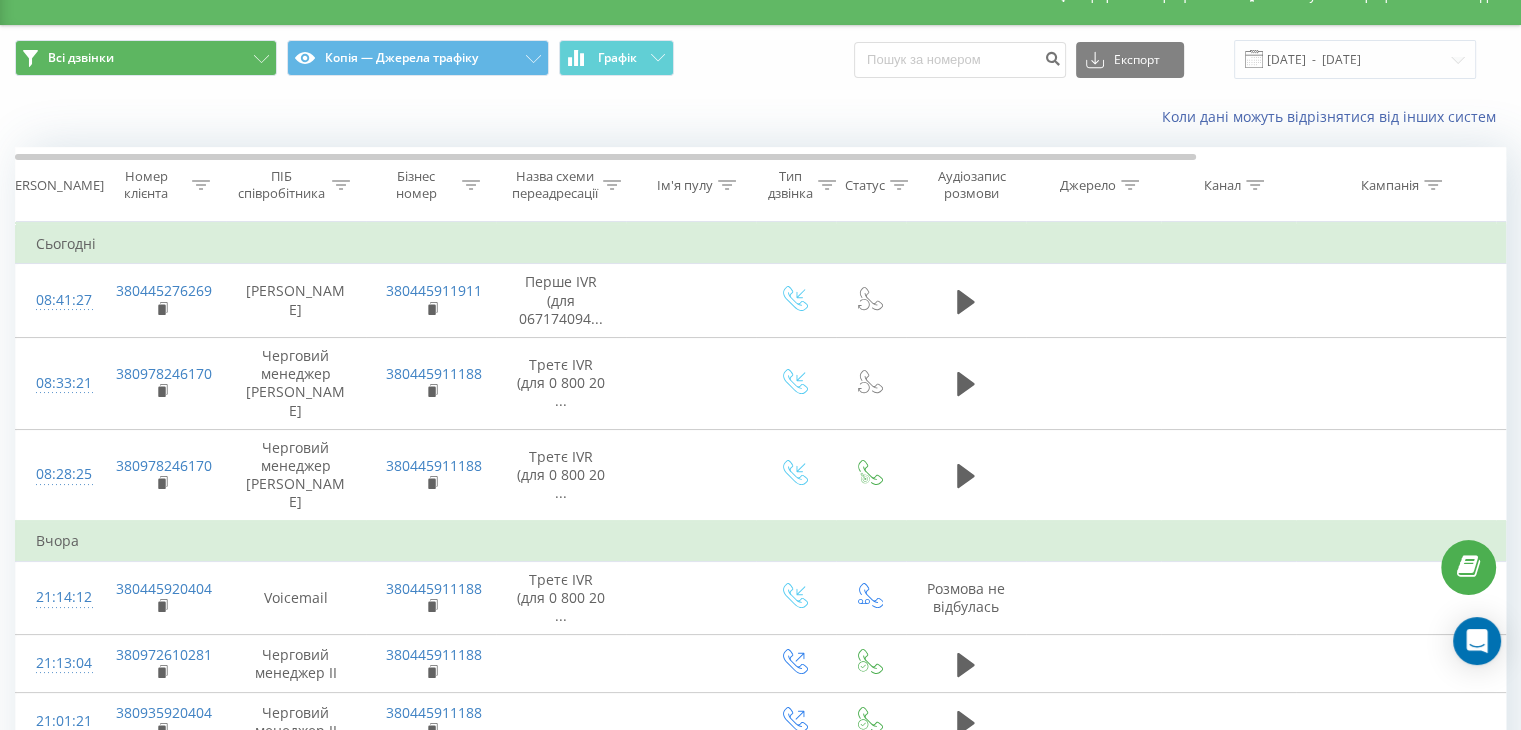 scroll, scrollTop: 0, scrollLeft: 0, axis: both 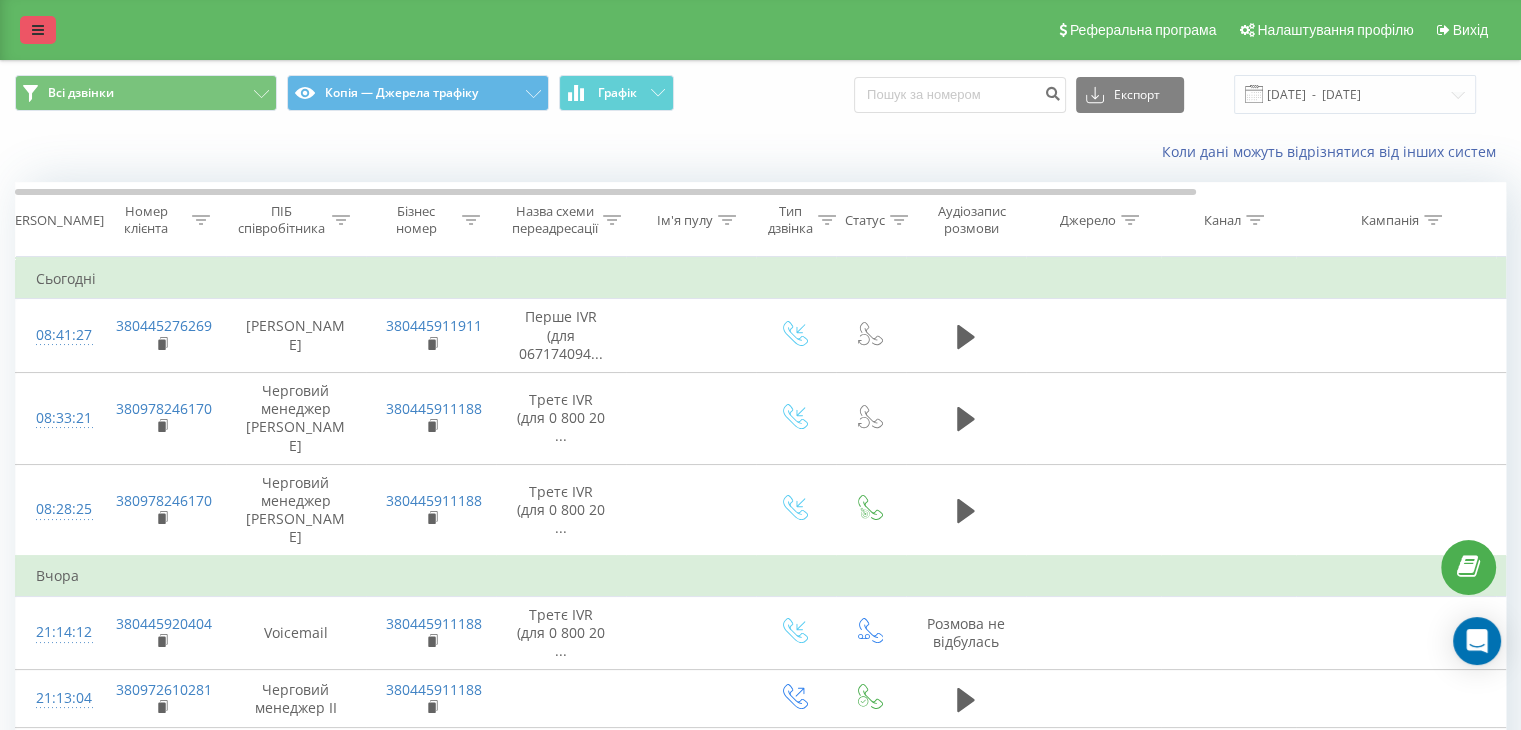 drag, startPoint x: 44, startPoint y: 86, endPoint x: 32, endPoint y: 25, distance: 62.169125 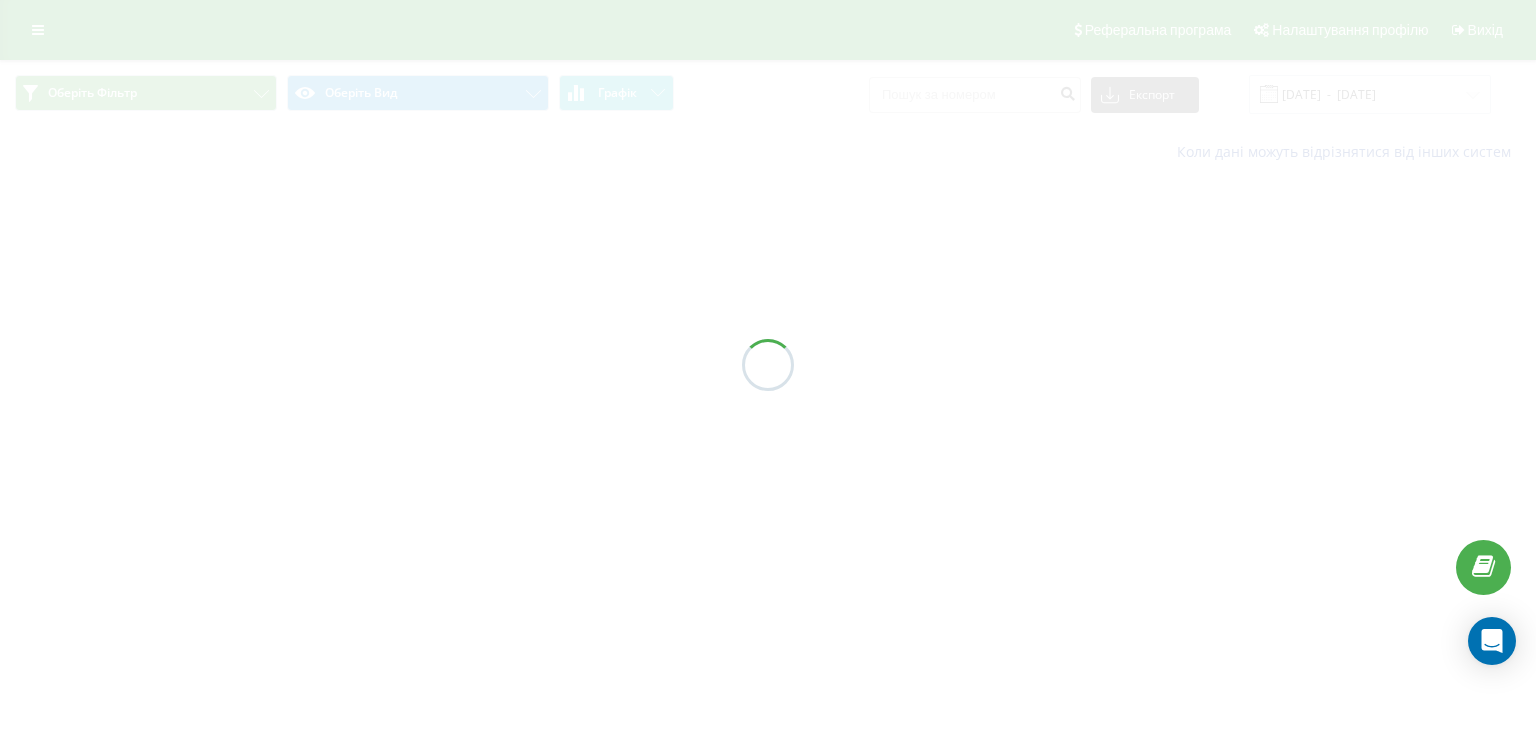 scroll, scrollTop: 0, scrollLeft: 0, axis: both 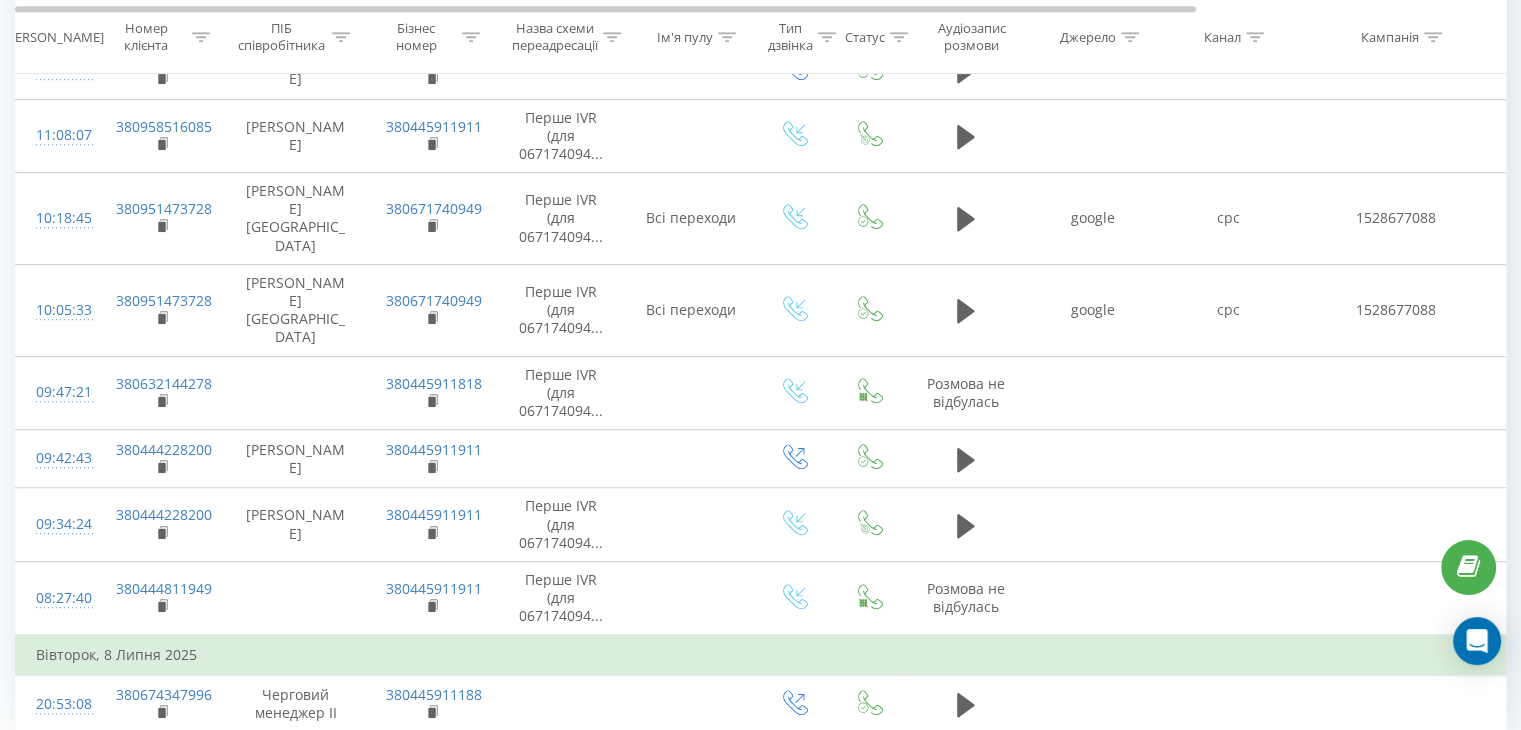 click on "2" at bounding box center [1209, 779] 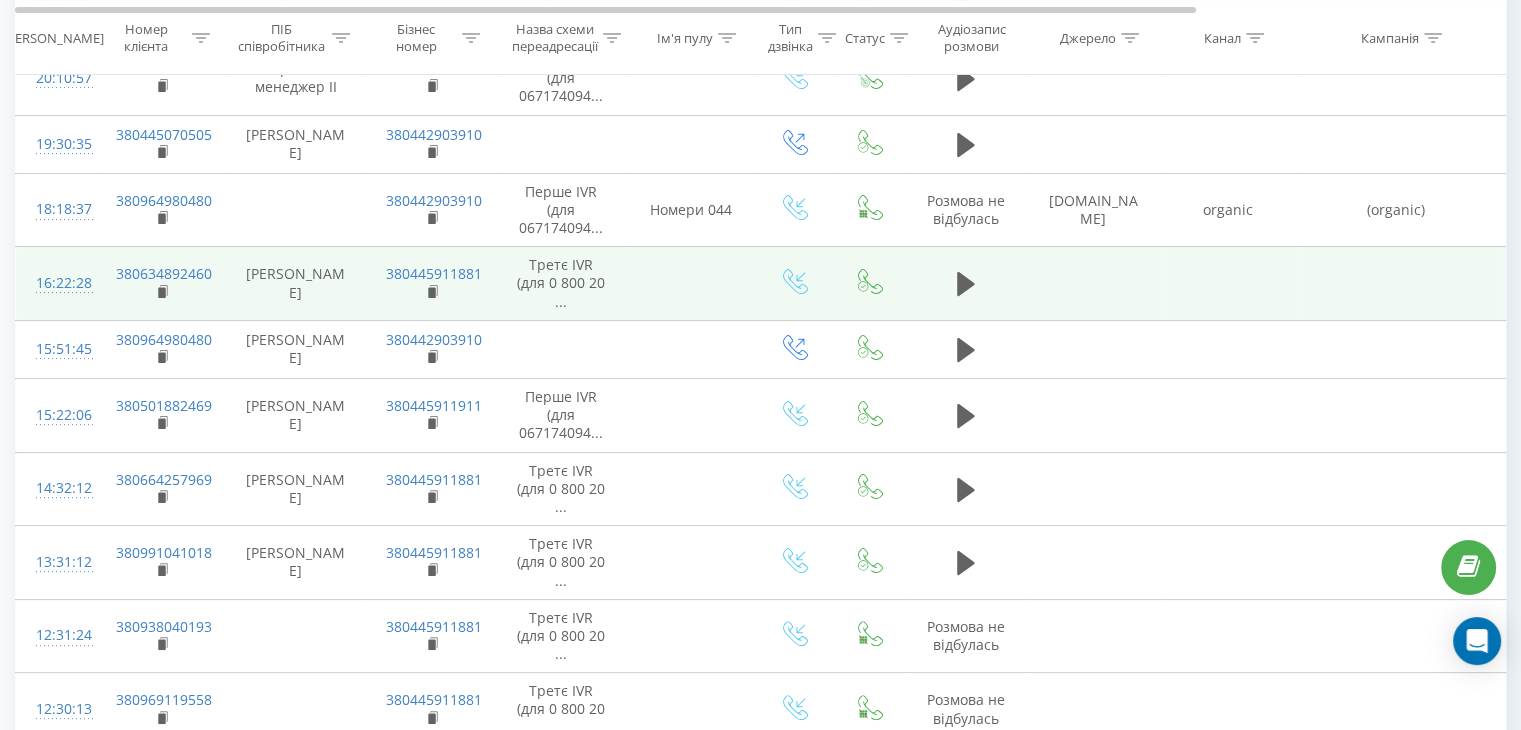 scroll, scrollTop: 332, scrollLeft: 0, axis: vertical 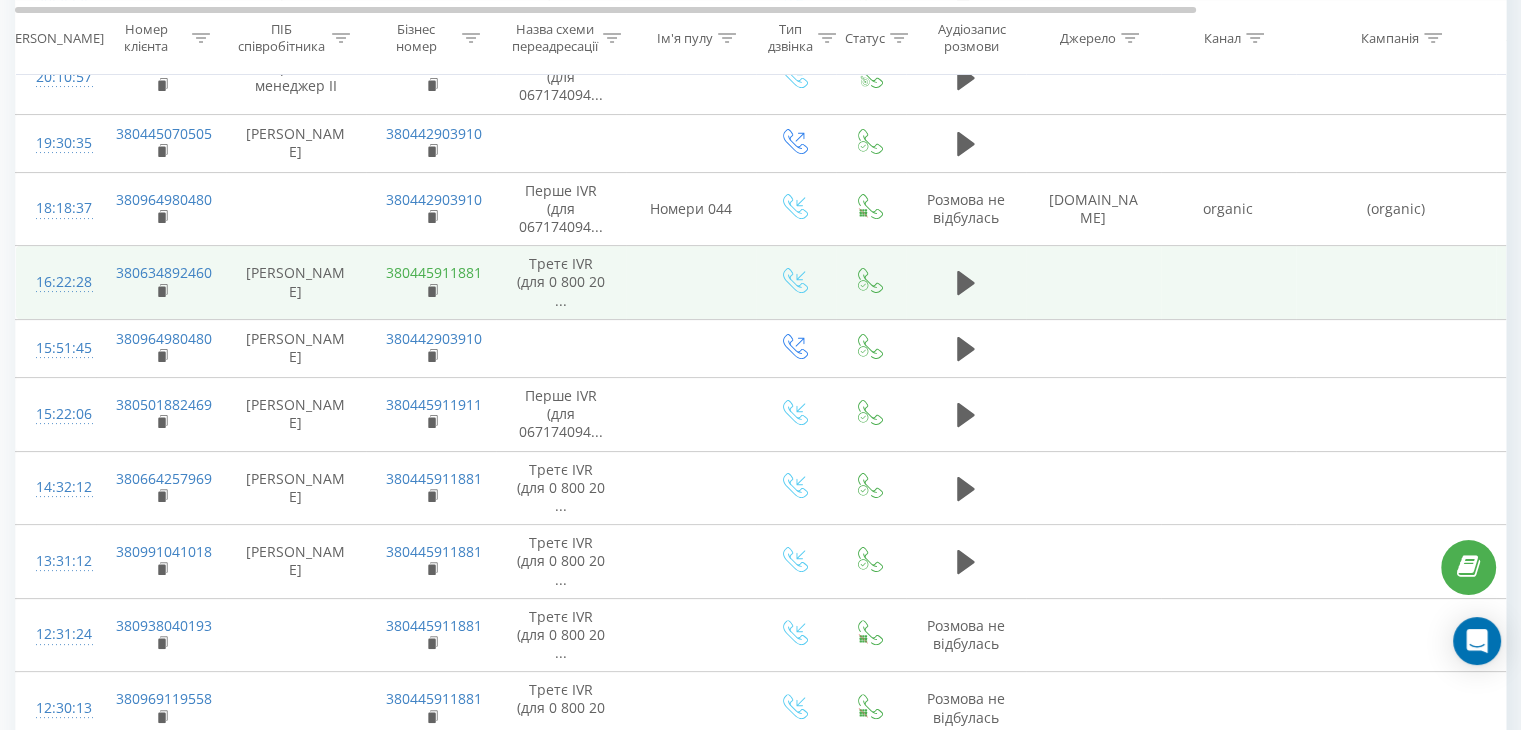 click on "380445911881" at bounding box center [434, 272] 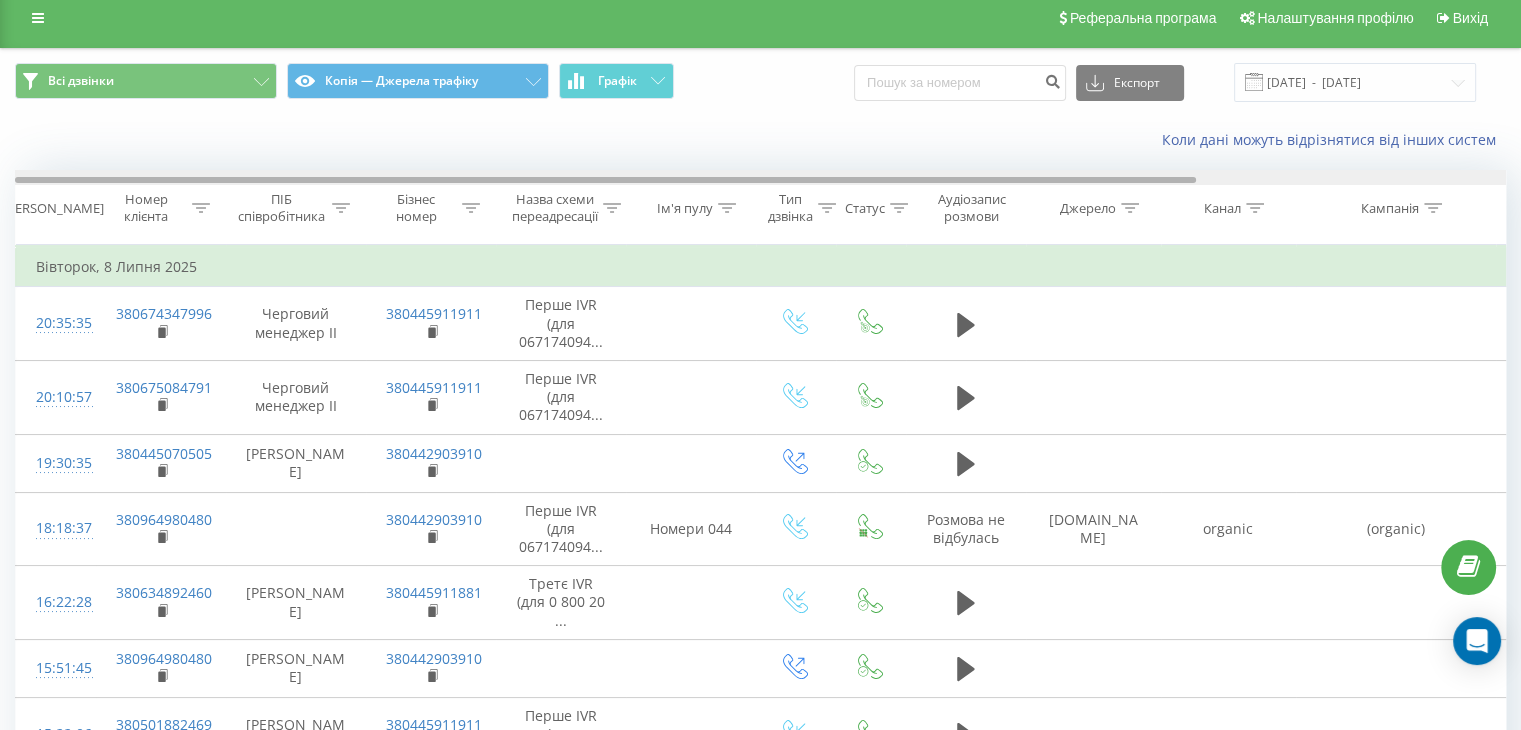 scroll, scrollTop: 0, scrollLeft: 0, axis: both 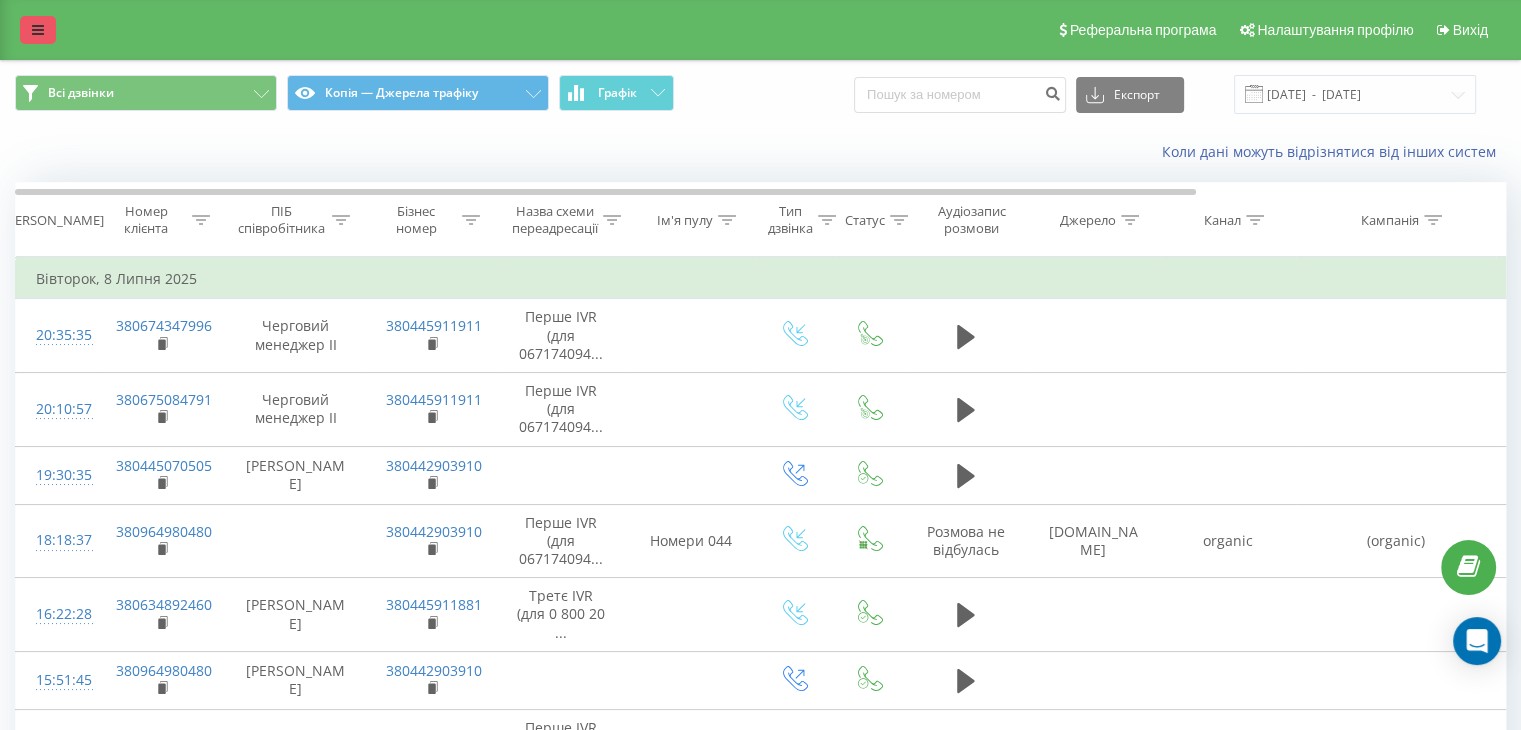click at bounding box center (38, 30) 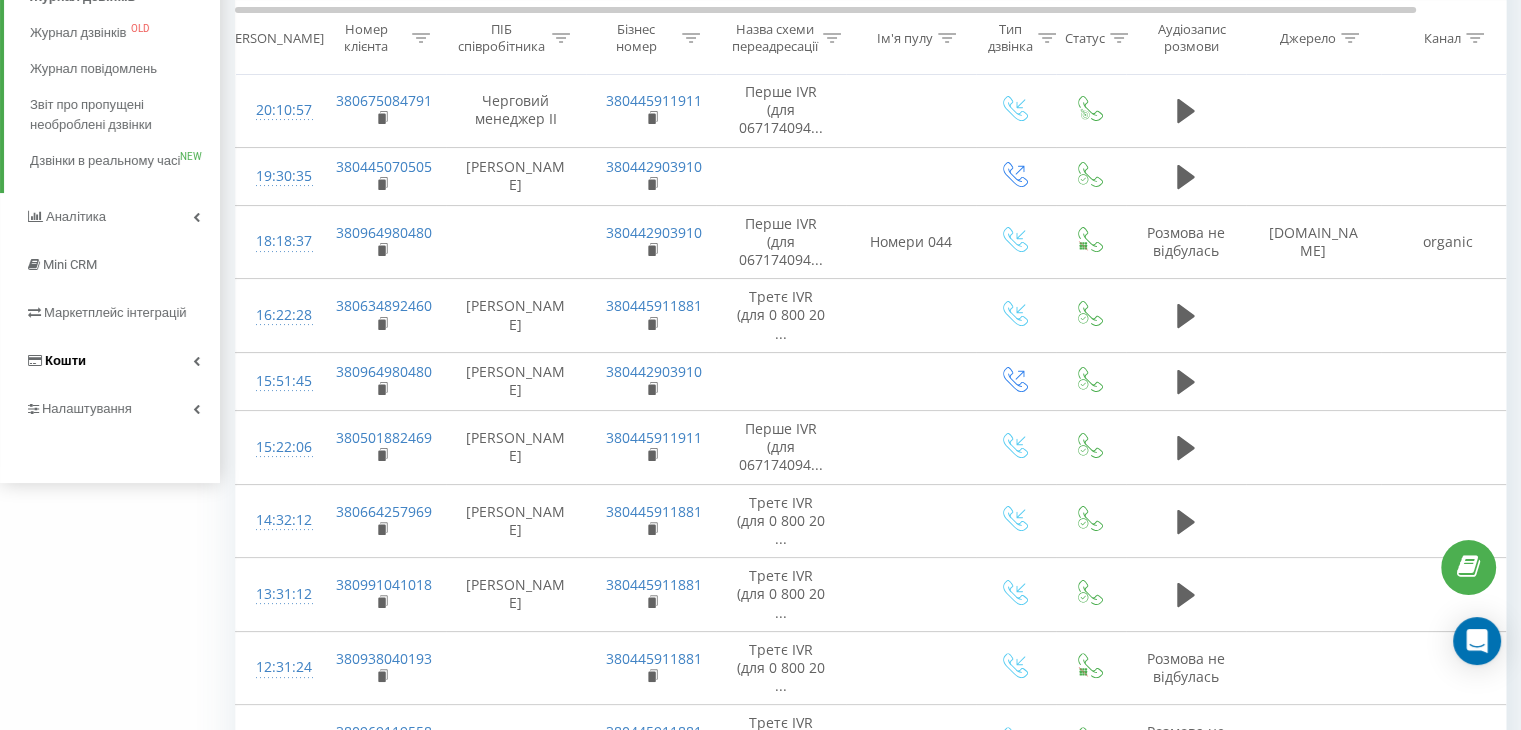 scroll, scrollTop: 300, scrollLeft: 0, axis: vertical 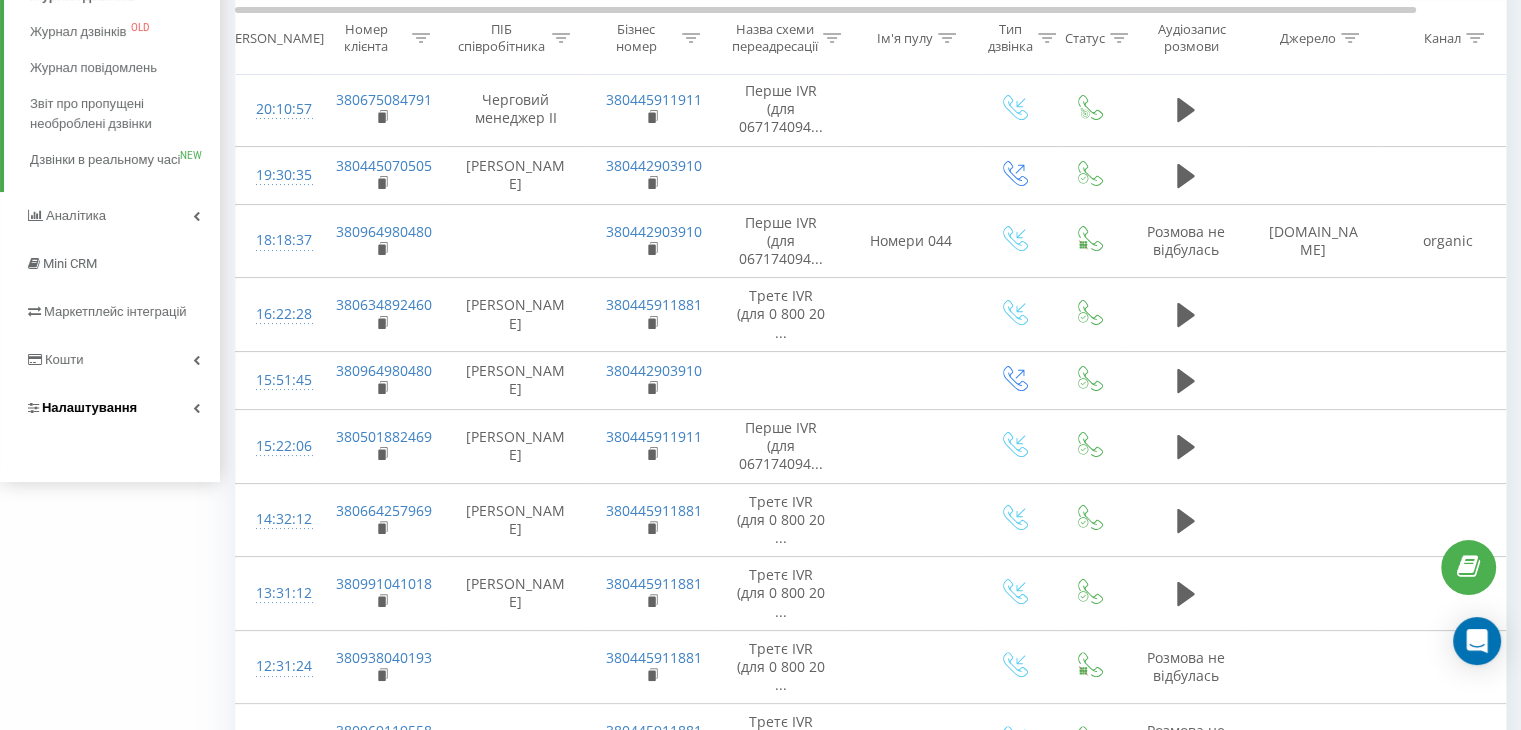 click on "Налаштування" at bounding box center (110, 408) 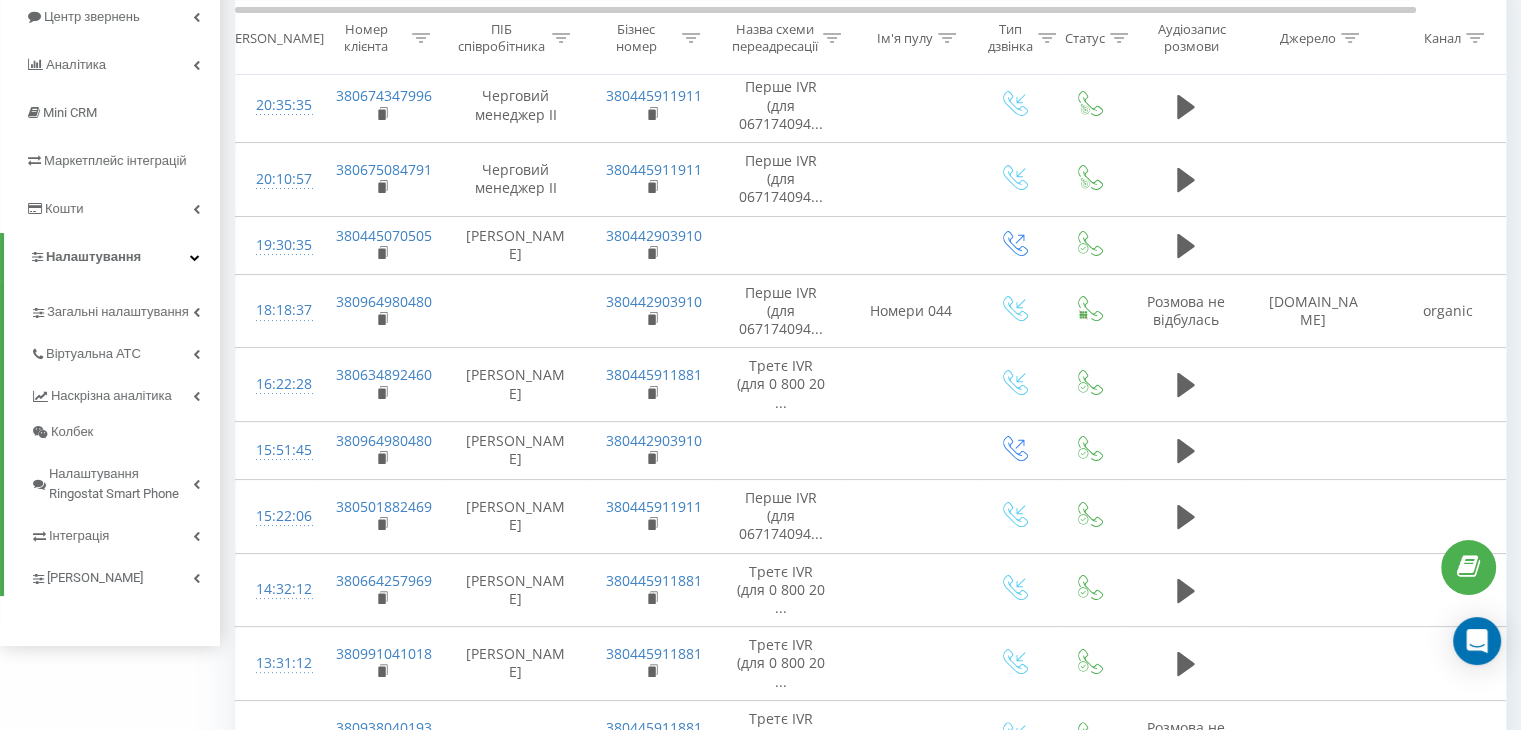 scroll, scrollTop: 279, scrollLeft: 0, axis: vertical 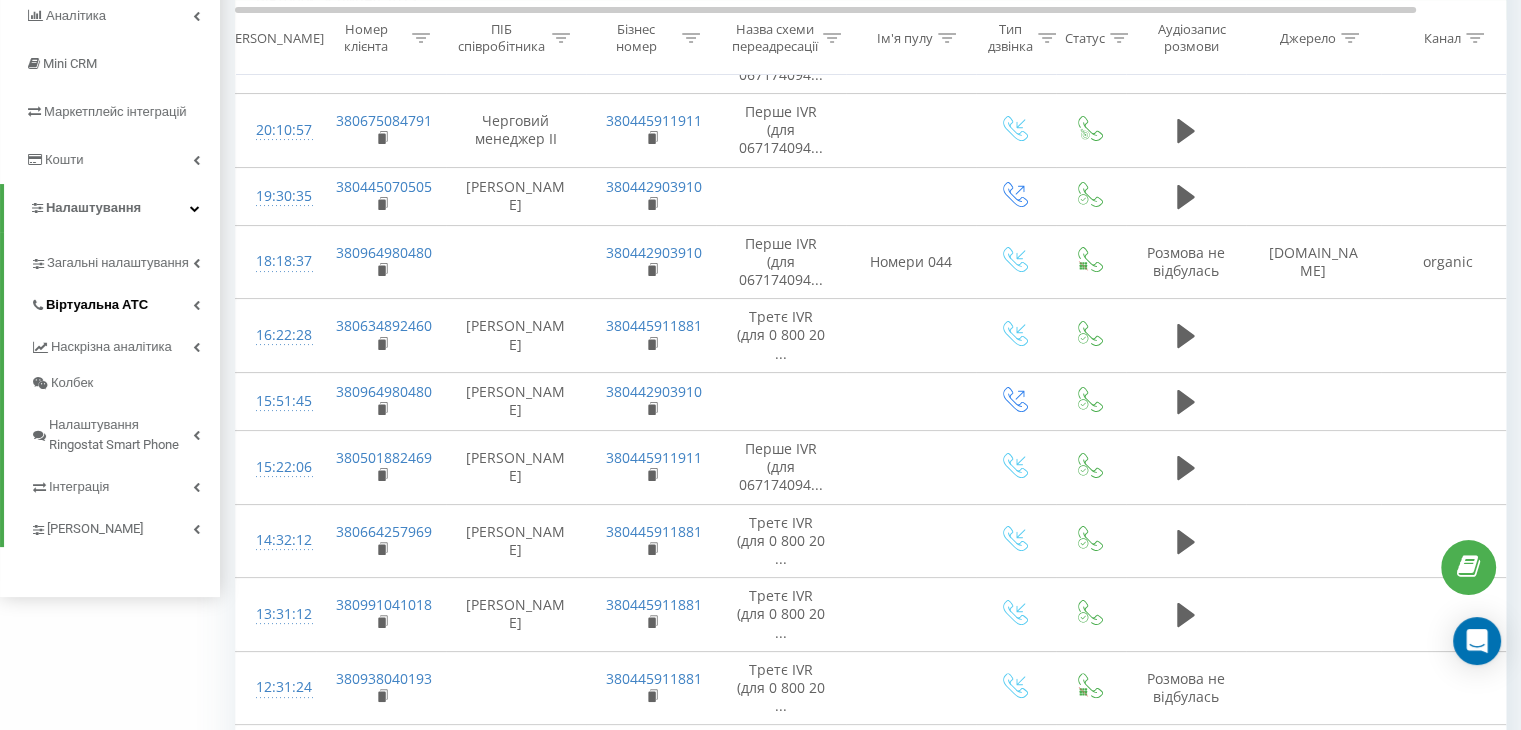 click on "Віртуальна АТС" at bounding box center (97, 305) 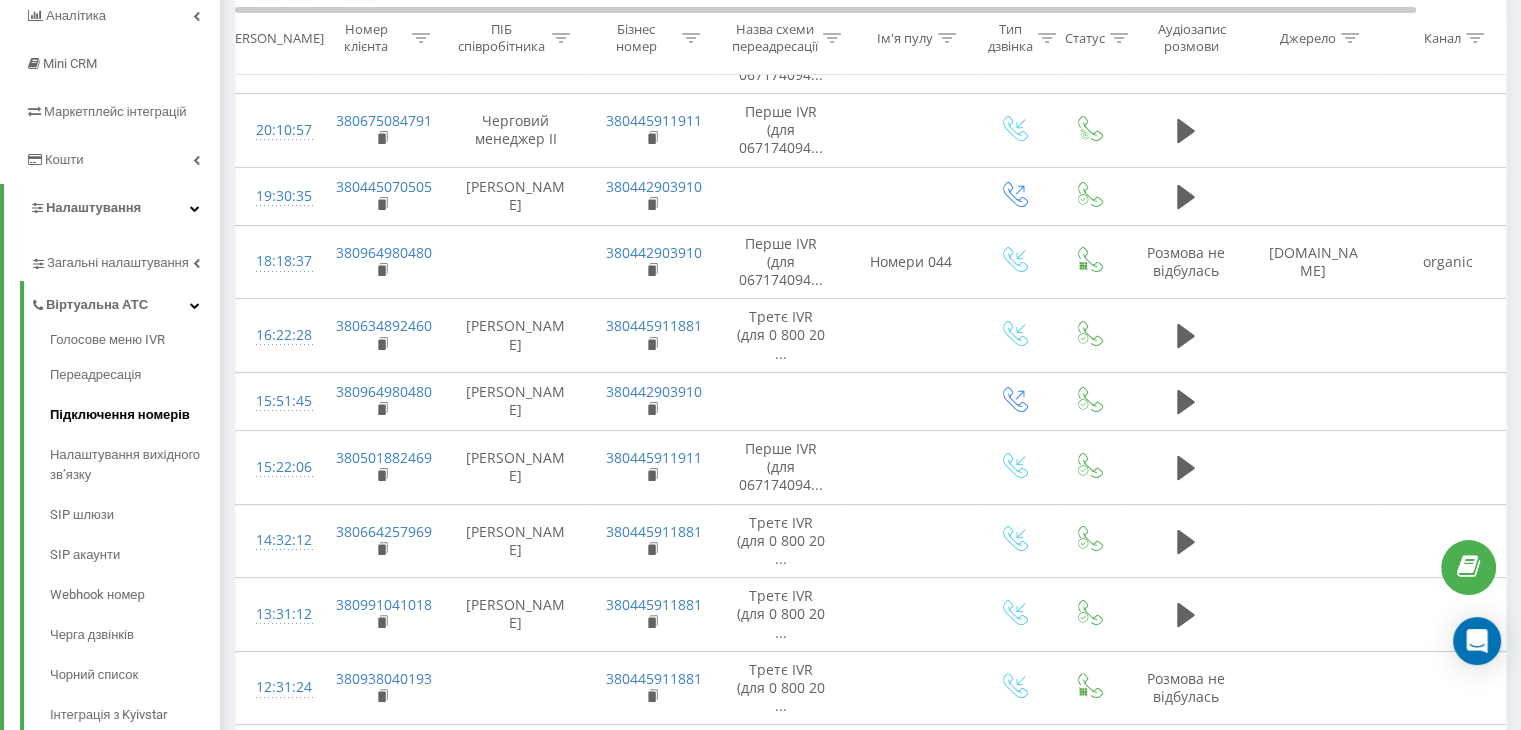 click on "Підключення номерів" at bounding box center [135, 415] 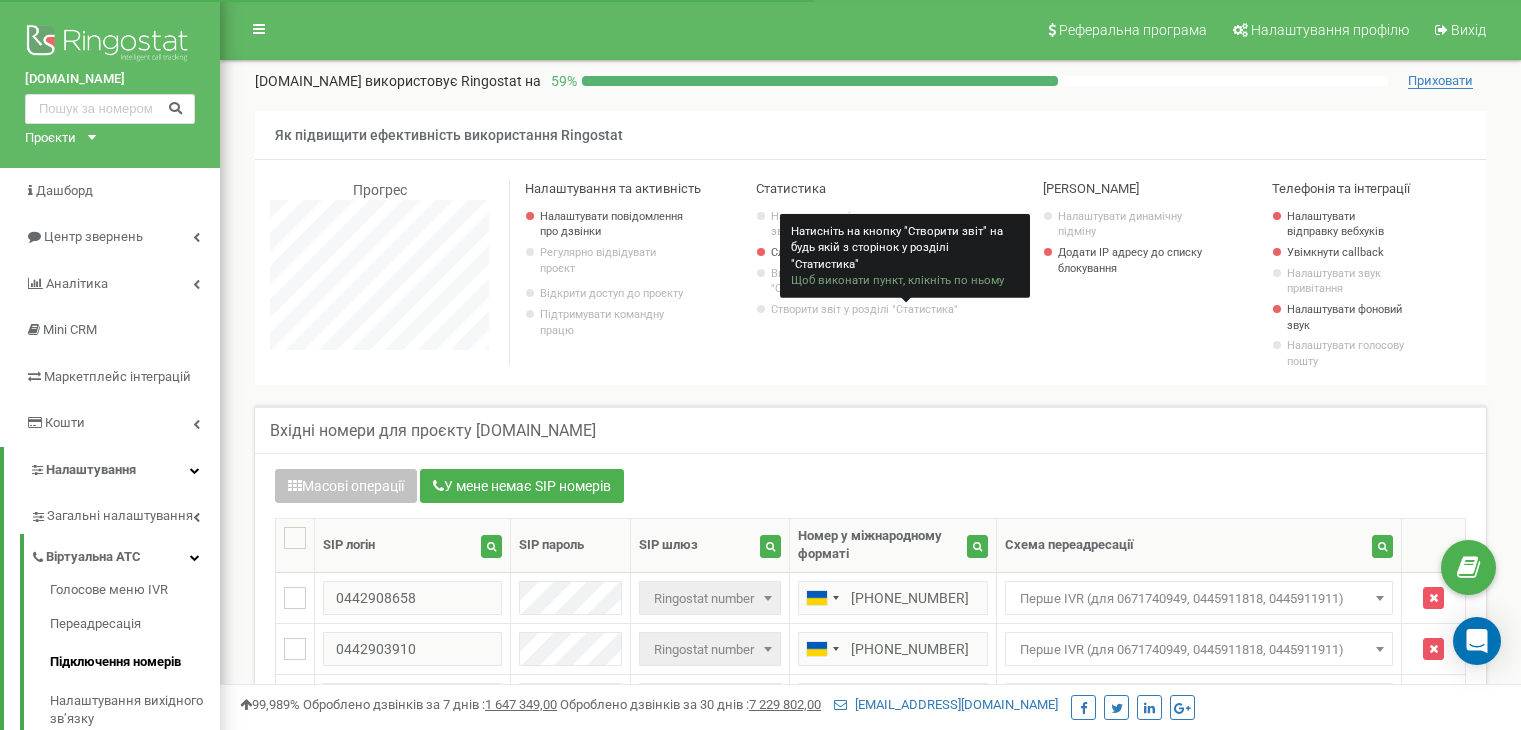 scroll, scrollTop: 0, scrollLeft: 0, axis: both 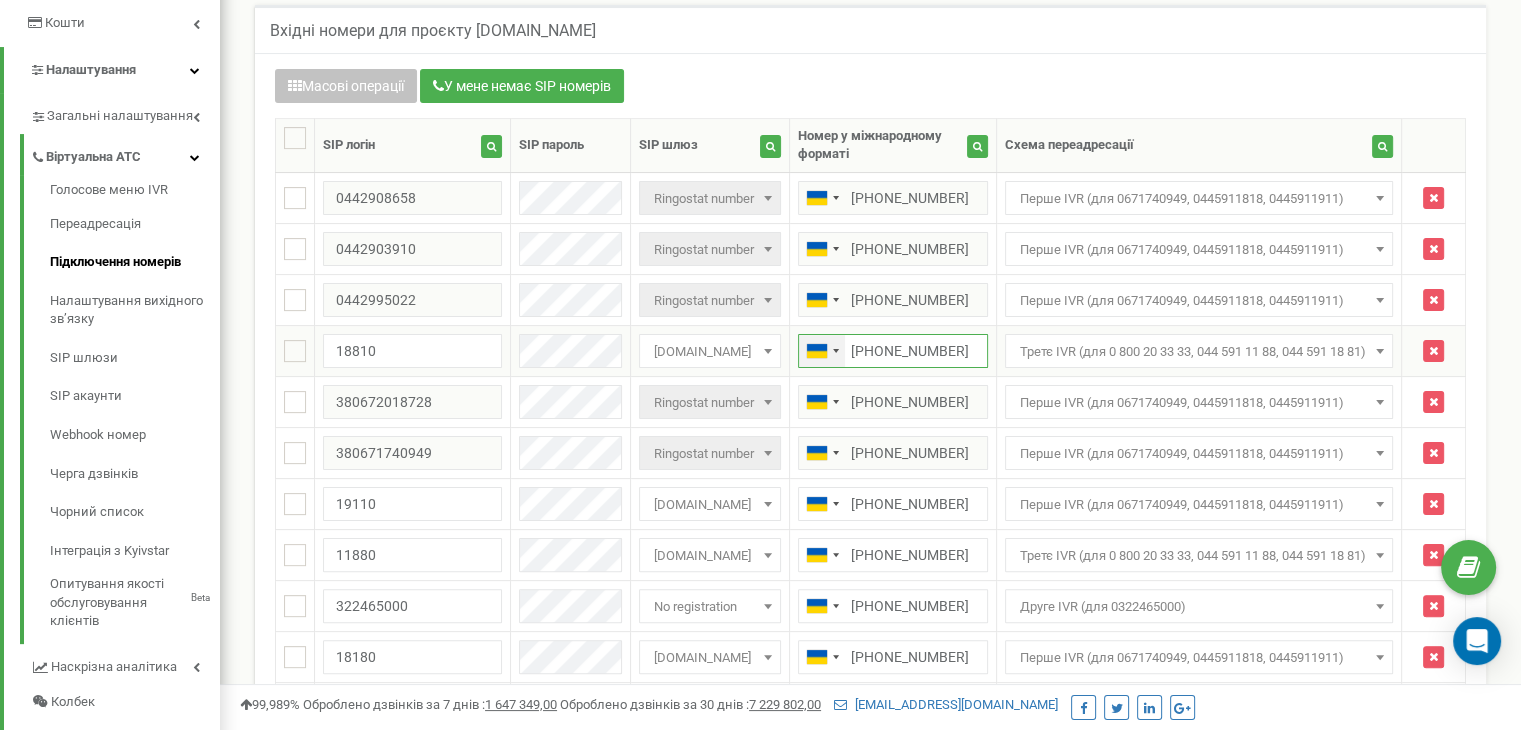 drag, startPoint x: 960, startPoint y: 350, endPoint x: 799, endPoint y: 352, distance: 161.01242 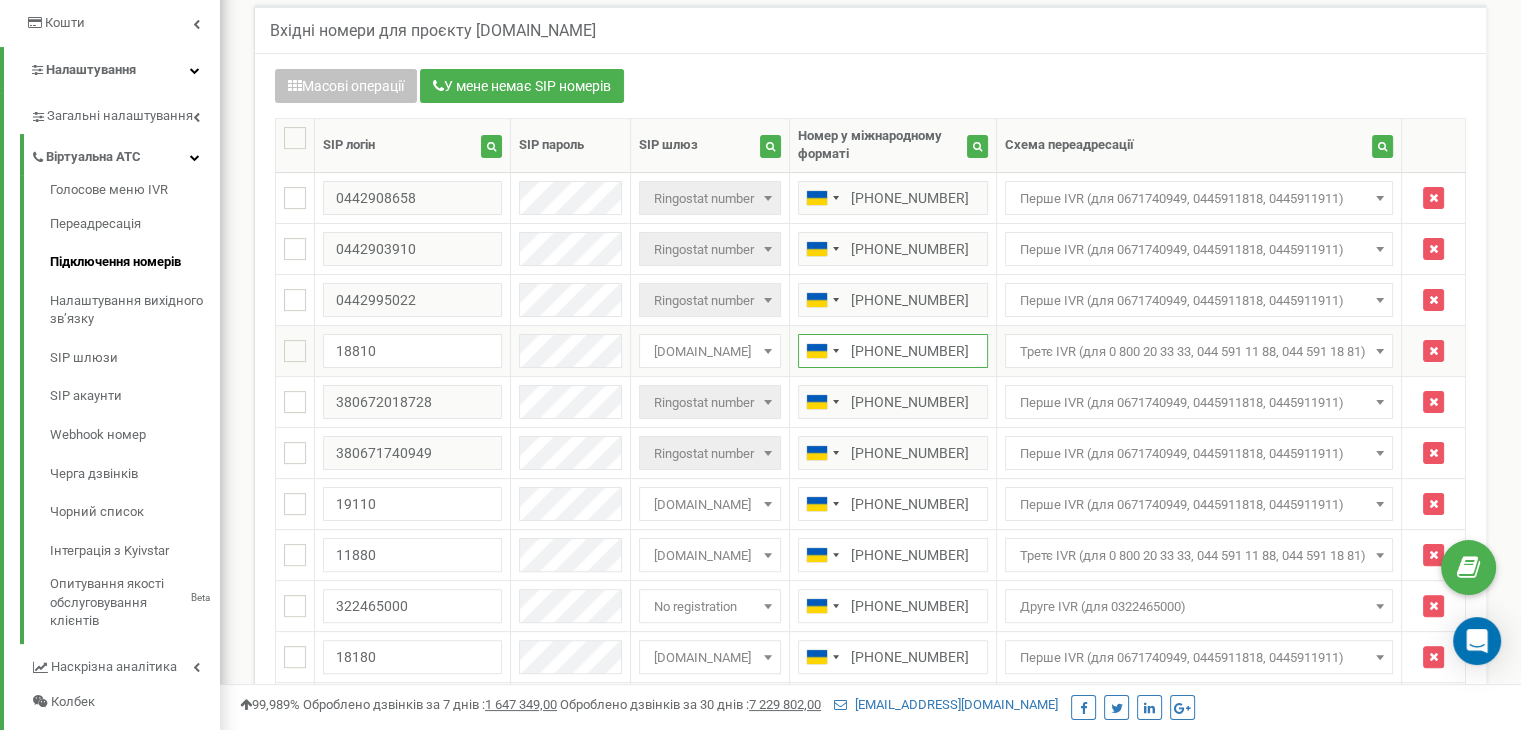 click on "[PHONE_NUMBER]" at bounding box center [893, 351] 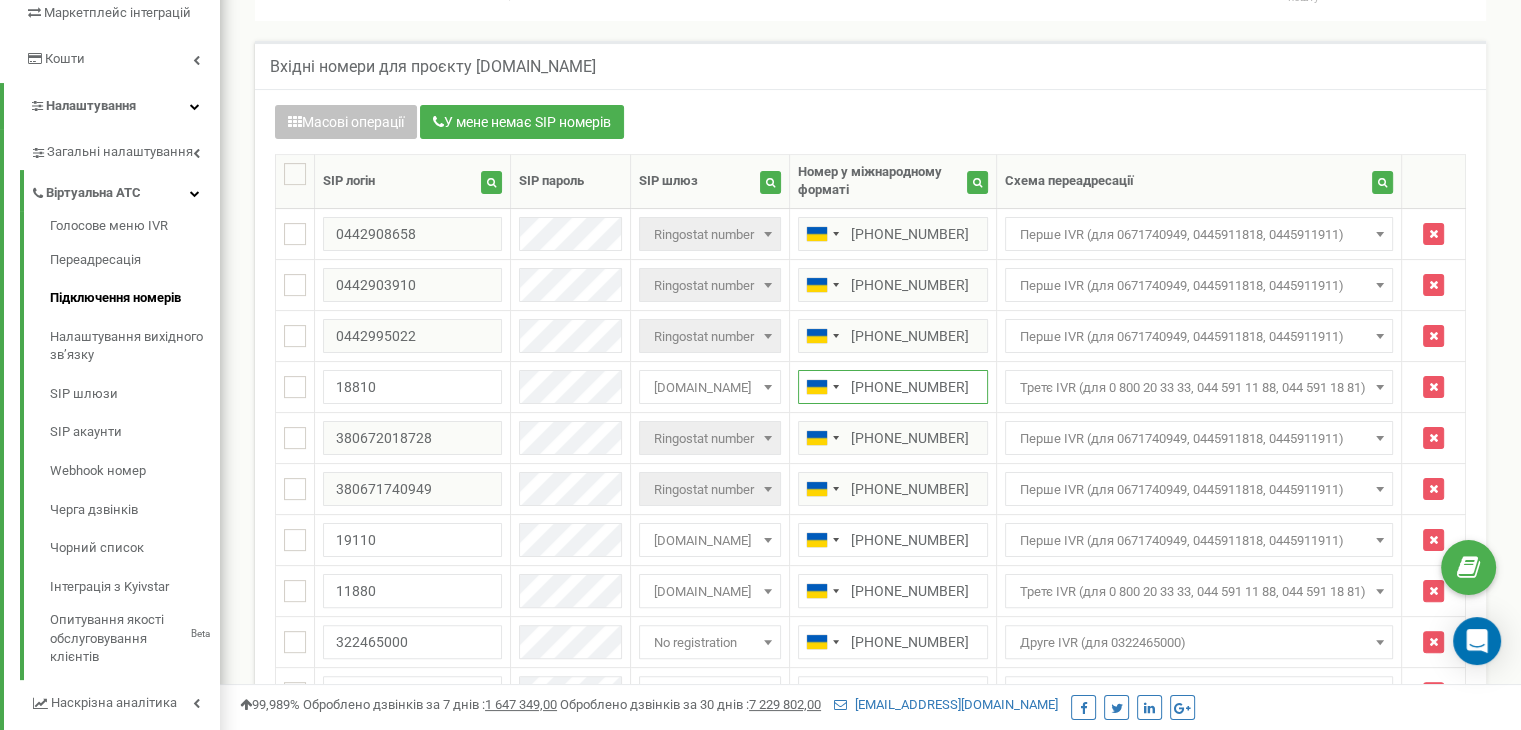scroll, scrollTop: 767, scrollLeft: 0, axis: vertical 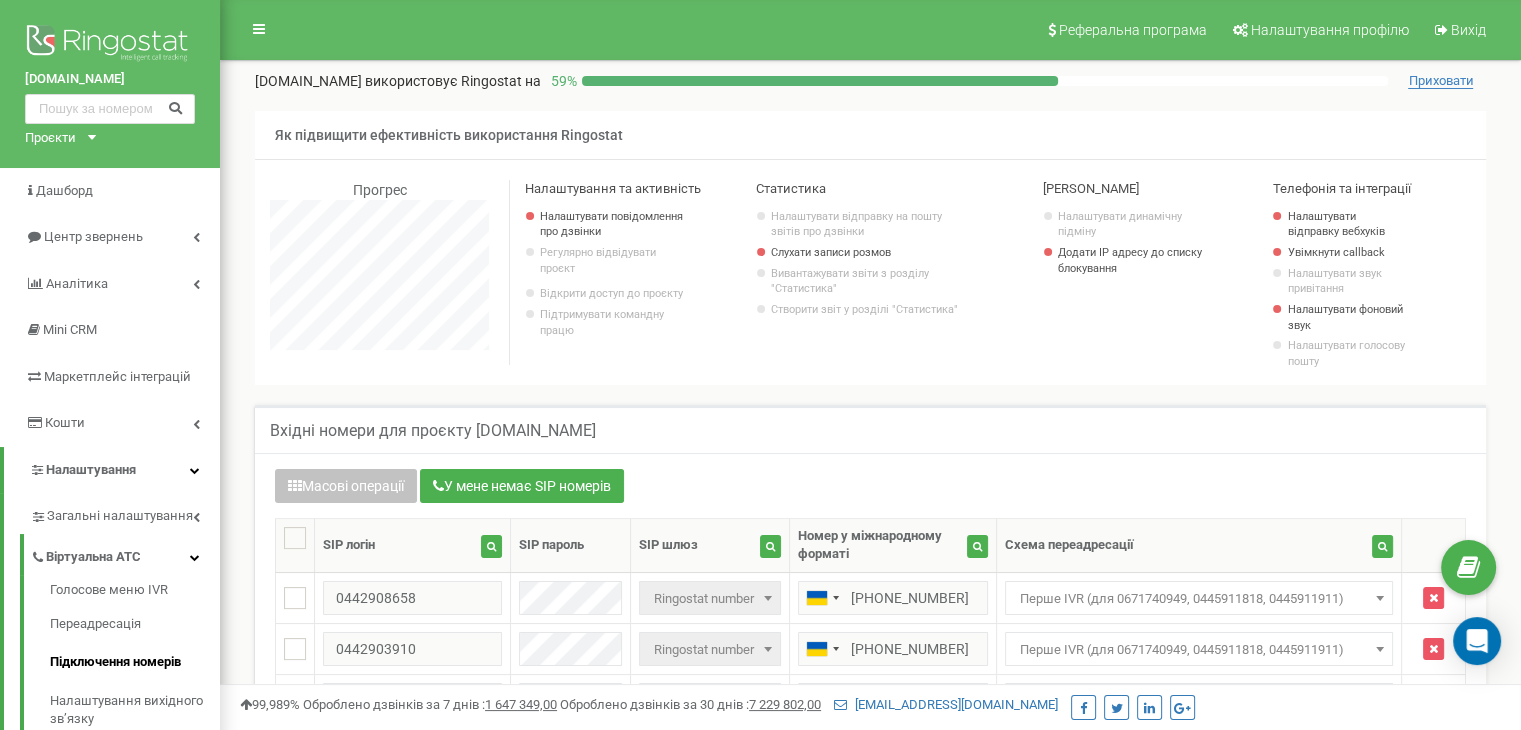 click on "Вхідні номери для проєкту [DOMAIN_NAME]" at bounding box center (870, 429) 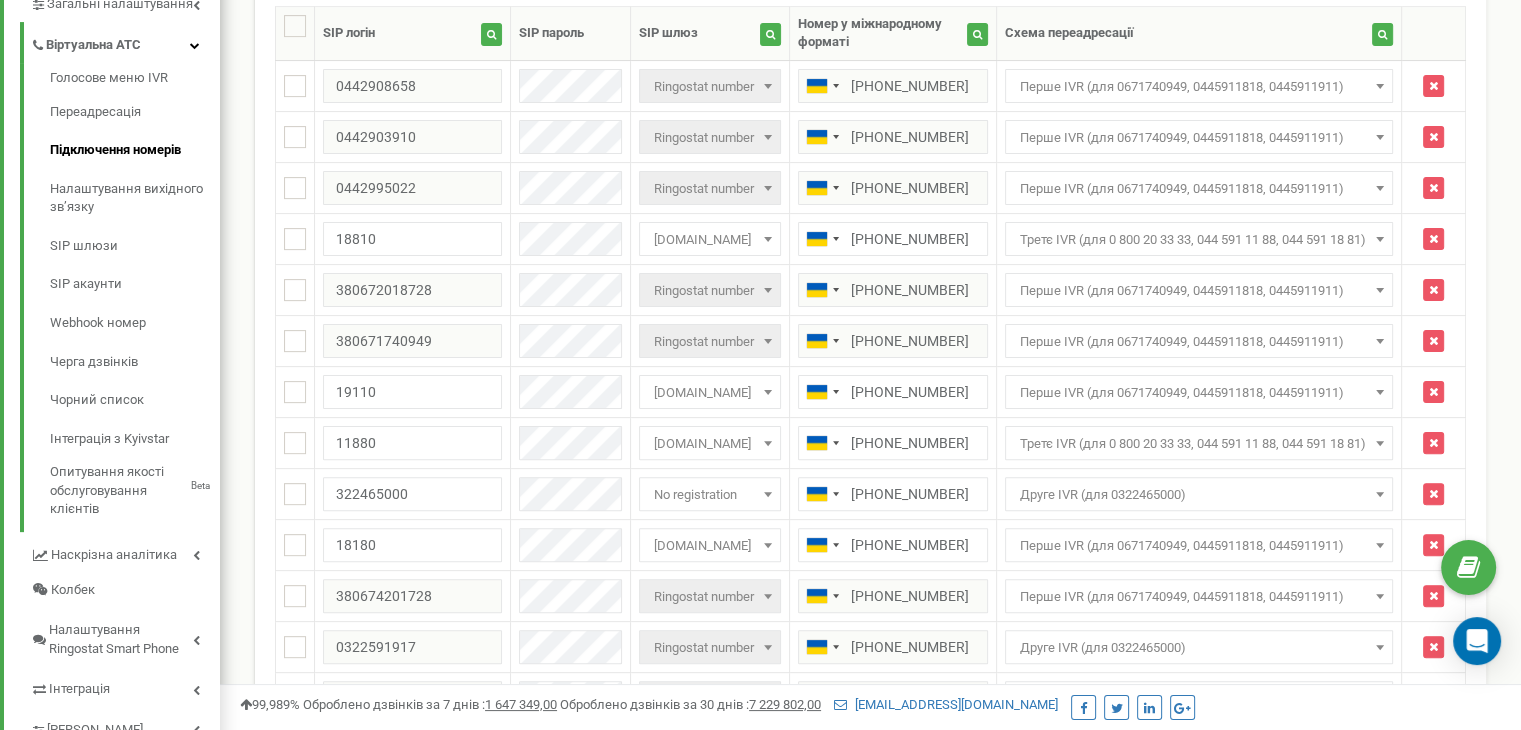 scroll, scrollTop: 0, scrollLeft: 0, axis: both 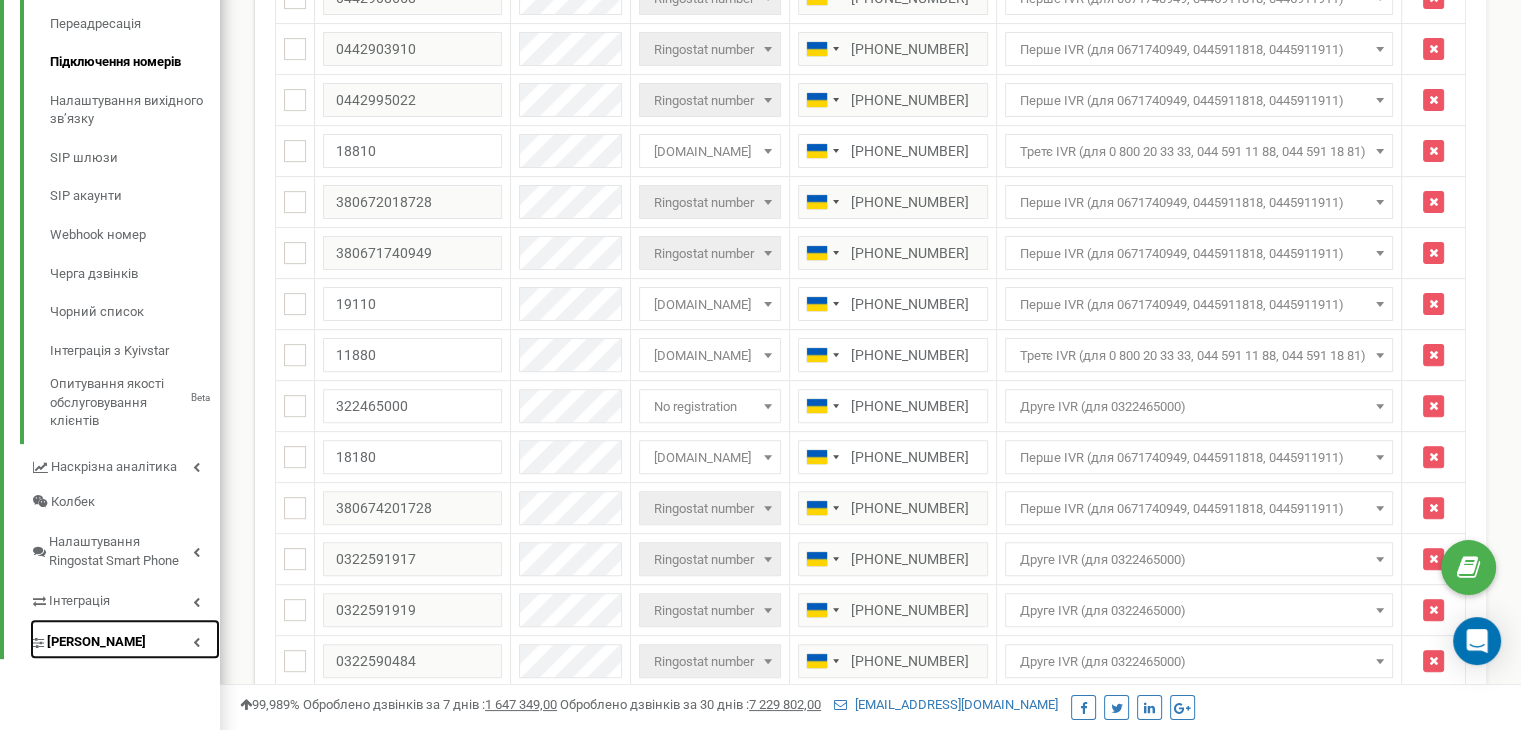click on "[PERSON_NAME]" at bounding box center (125, 639) 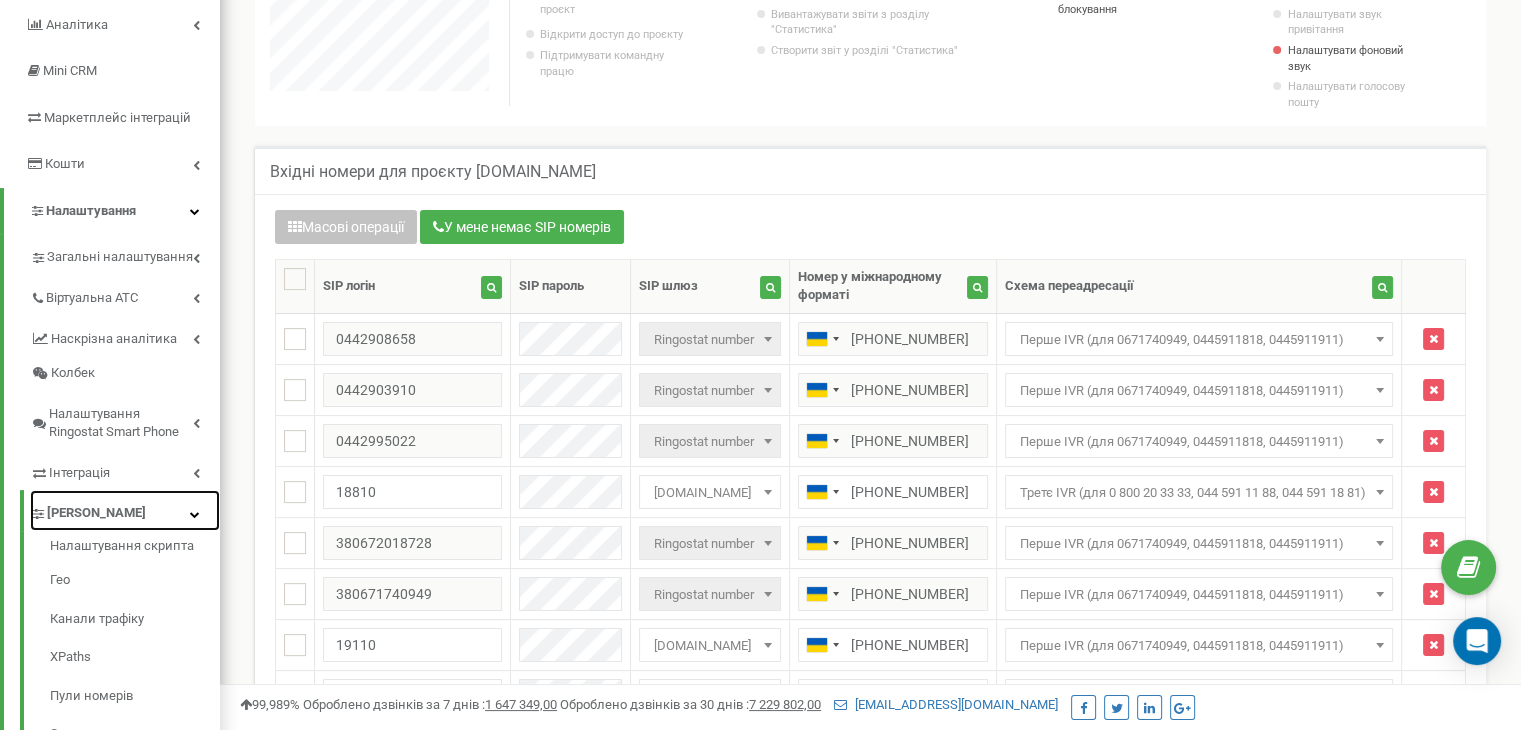 scroll, scrollTop: 0, scrollLeft: 0, axis: both 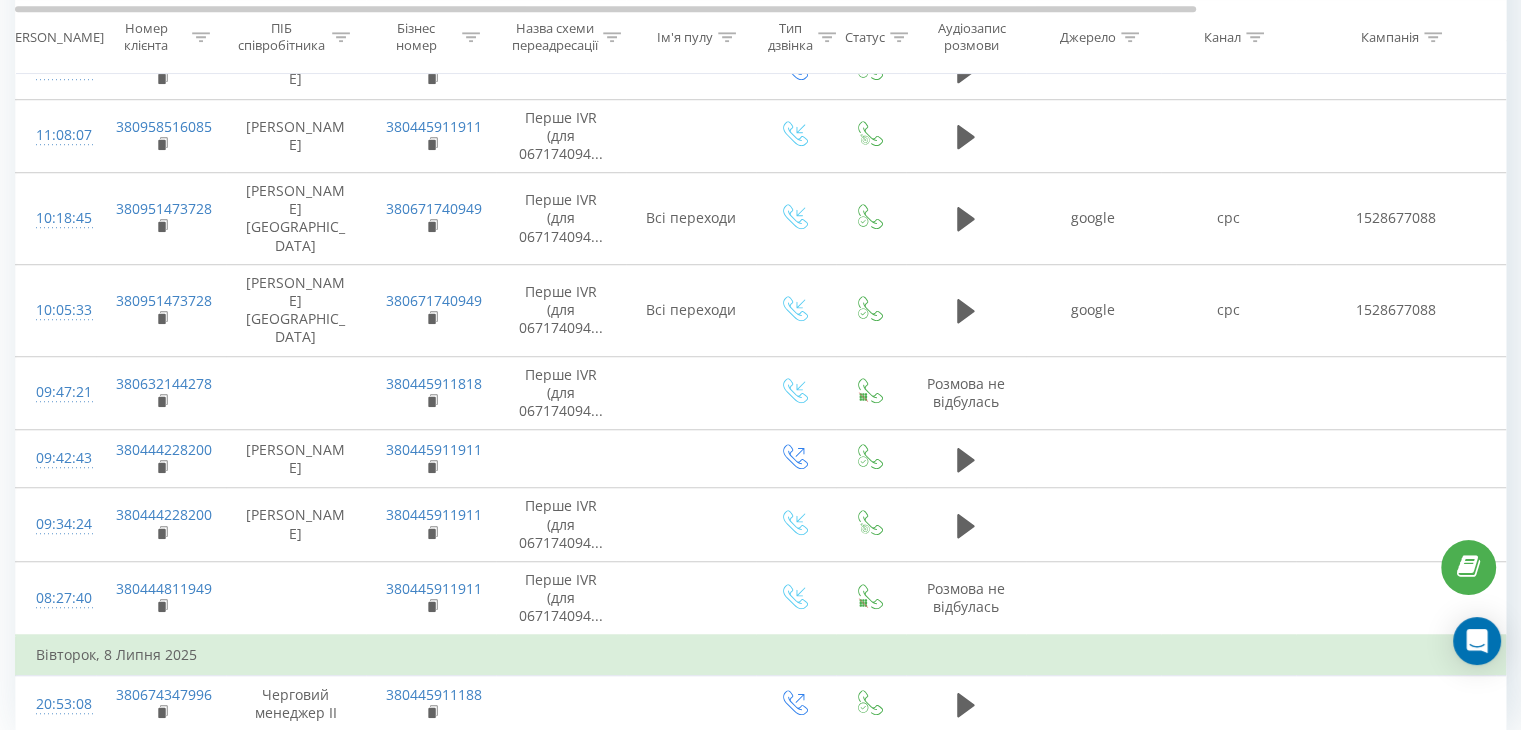 click on "2" at bounding box center [1209, 779] 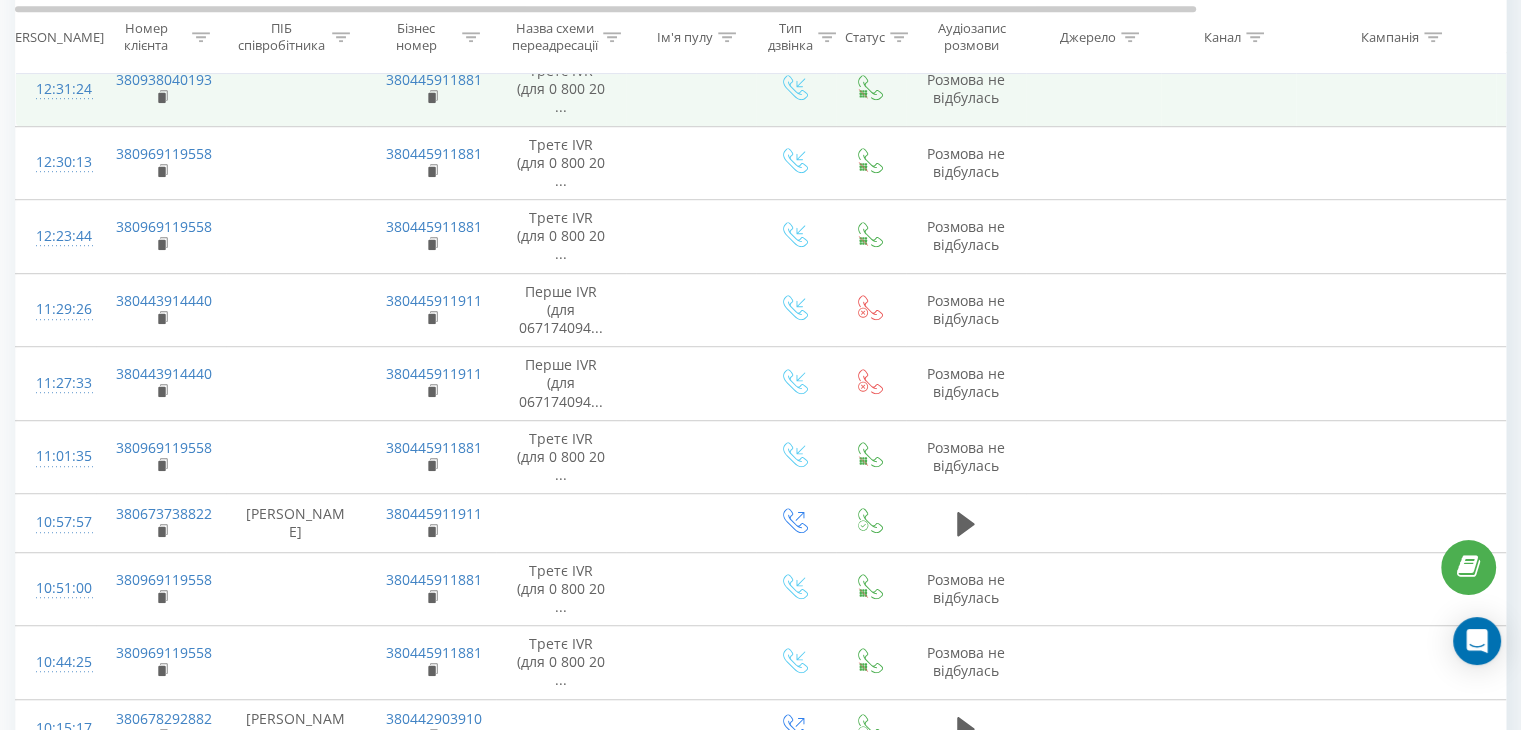 scroll, scrollTop: 1410, scrollLeft: 0, axis: vertical 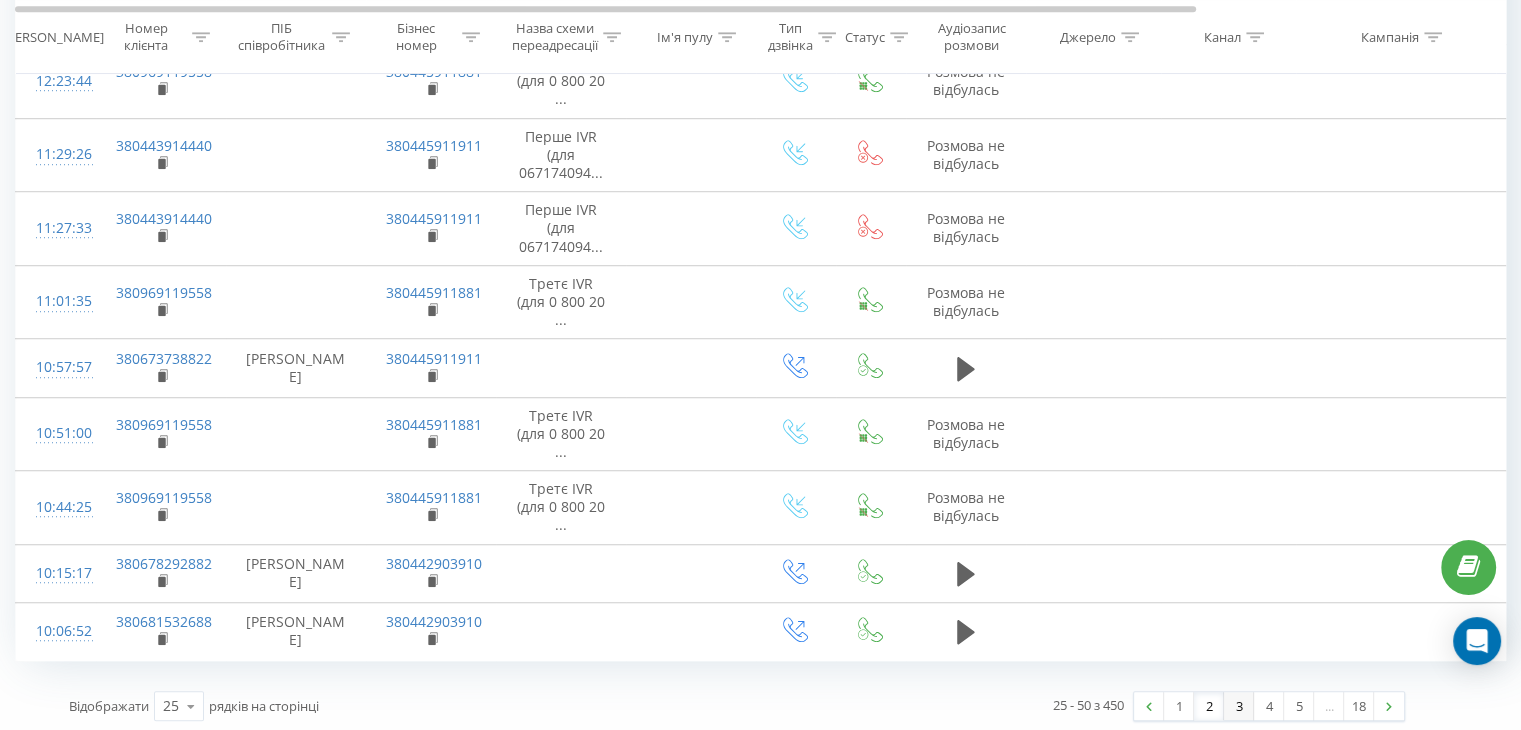 click on "3" at bounding box center [1239, 706] 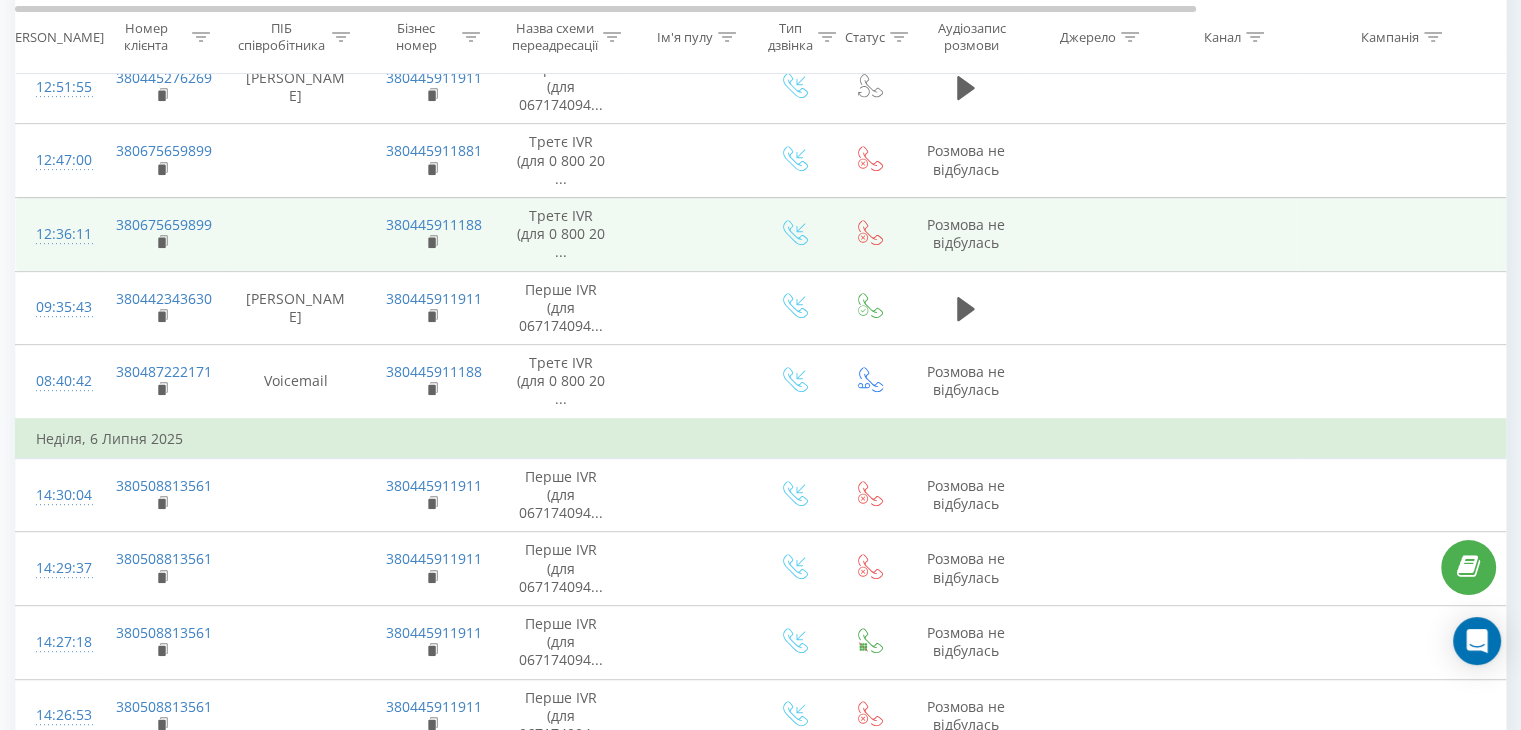scroll, scrollTop: 1412, scrollLeft: 0, axis: vertical 